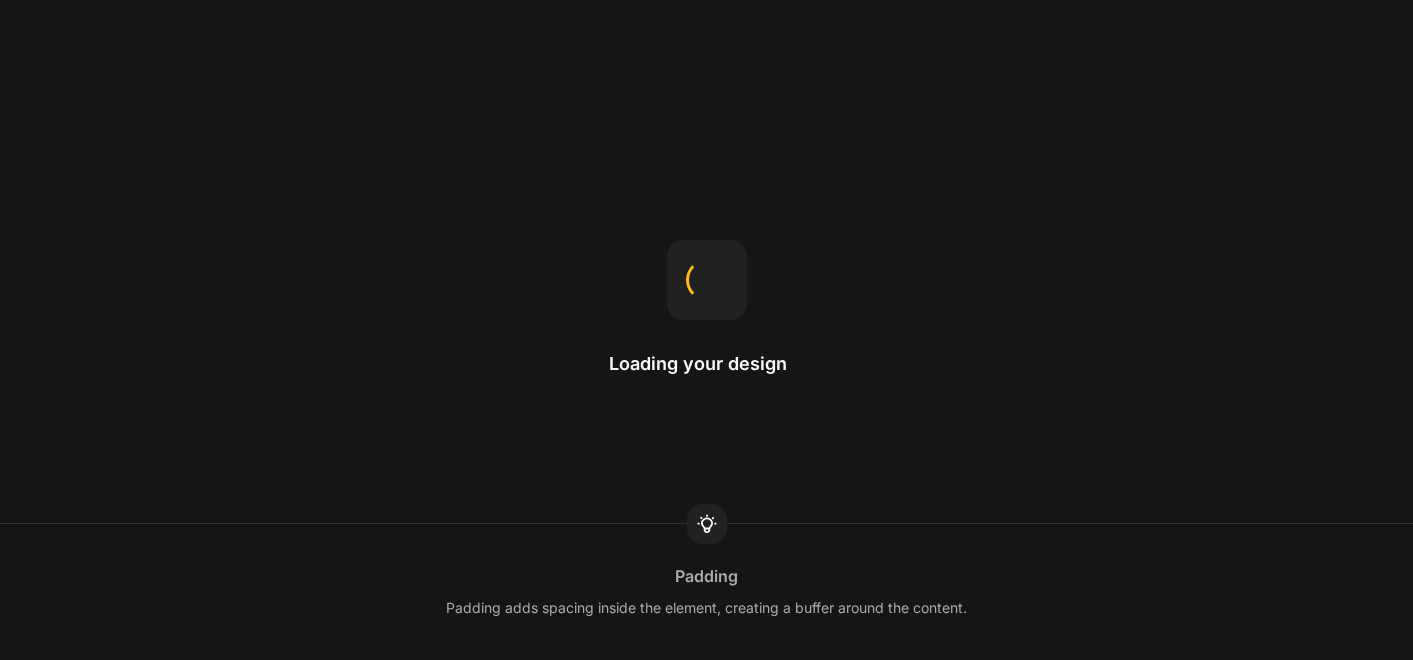 scroll, scrollTop: 0, scrollLeft: 0, axis: both 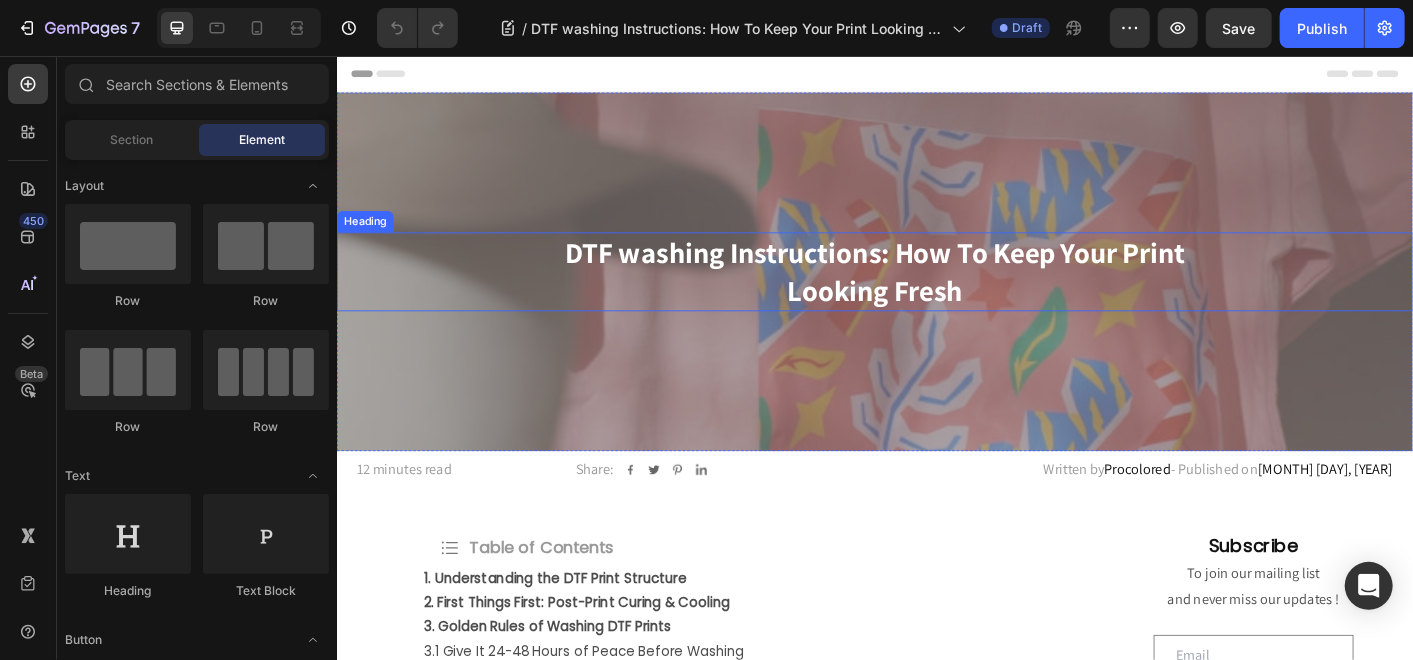 click on "DTF washing Instructions: How To Keep Your Print  Looking Fresh" at bounding box center [936, 295] 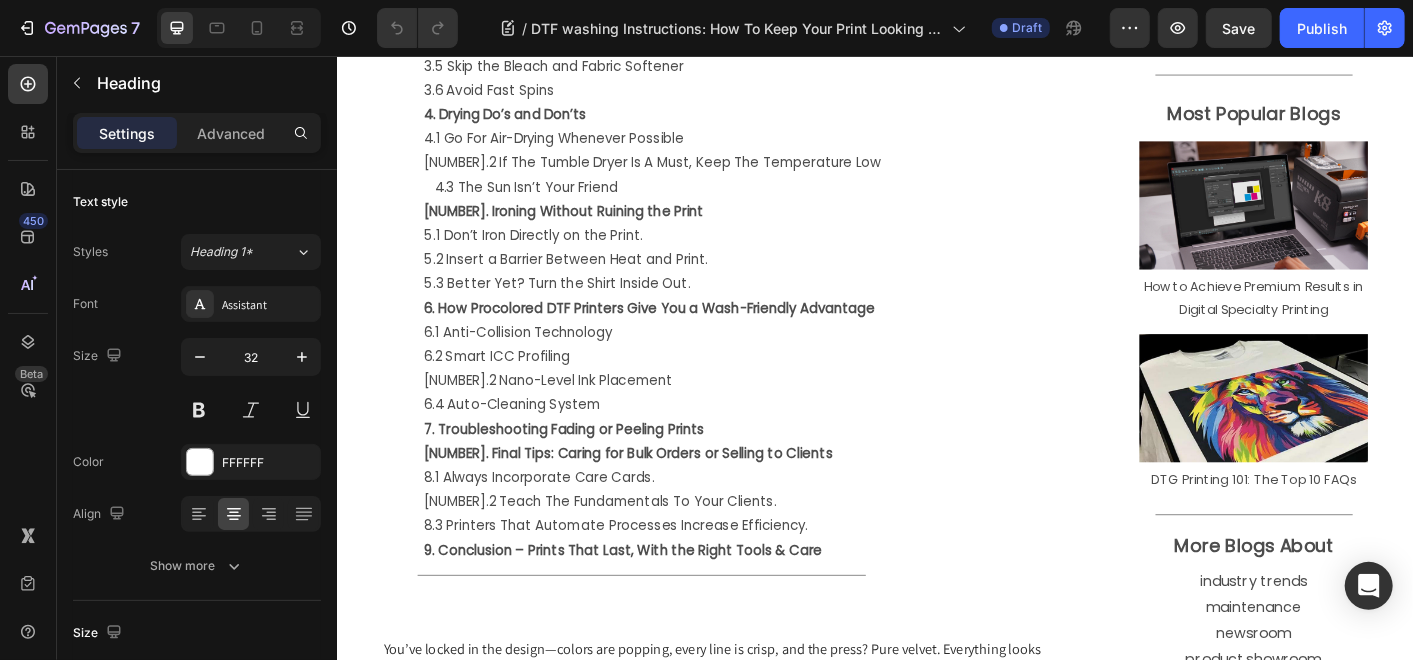 scroll, scrollTop: 888, scrollLeft: 0, axis: vertical 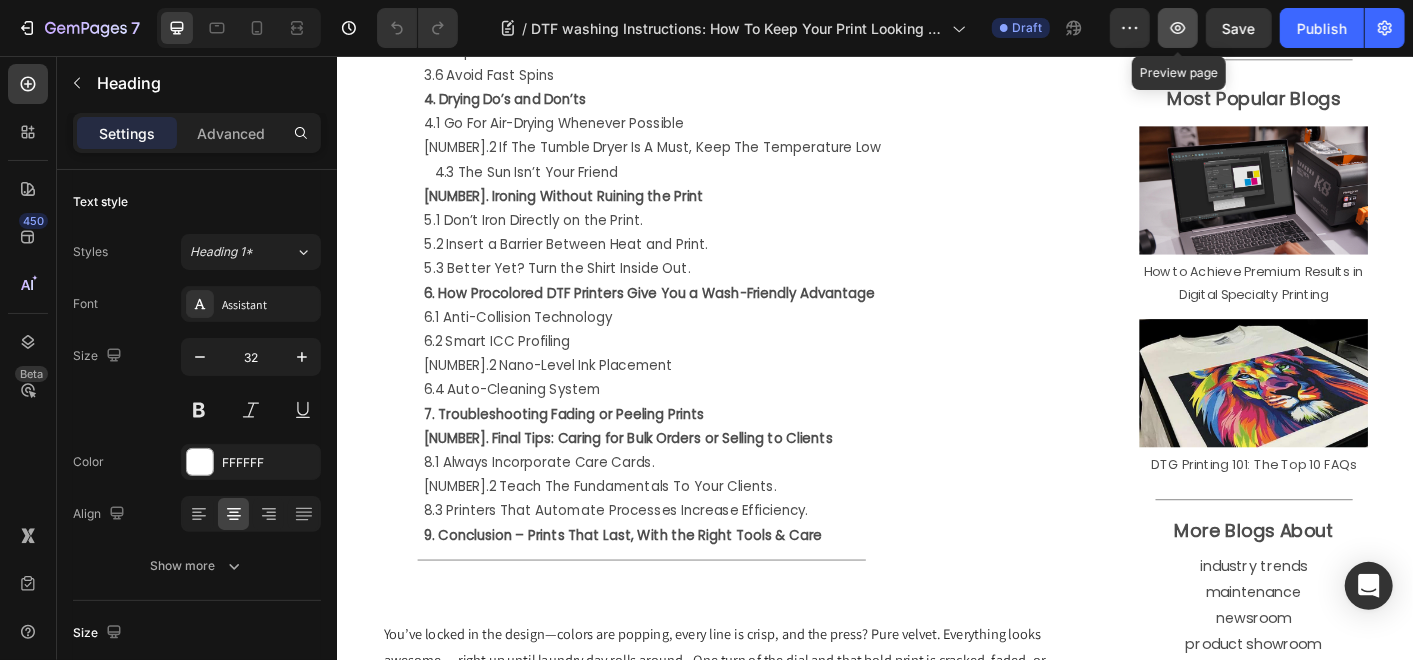 click 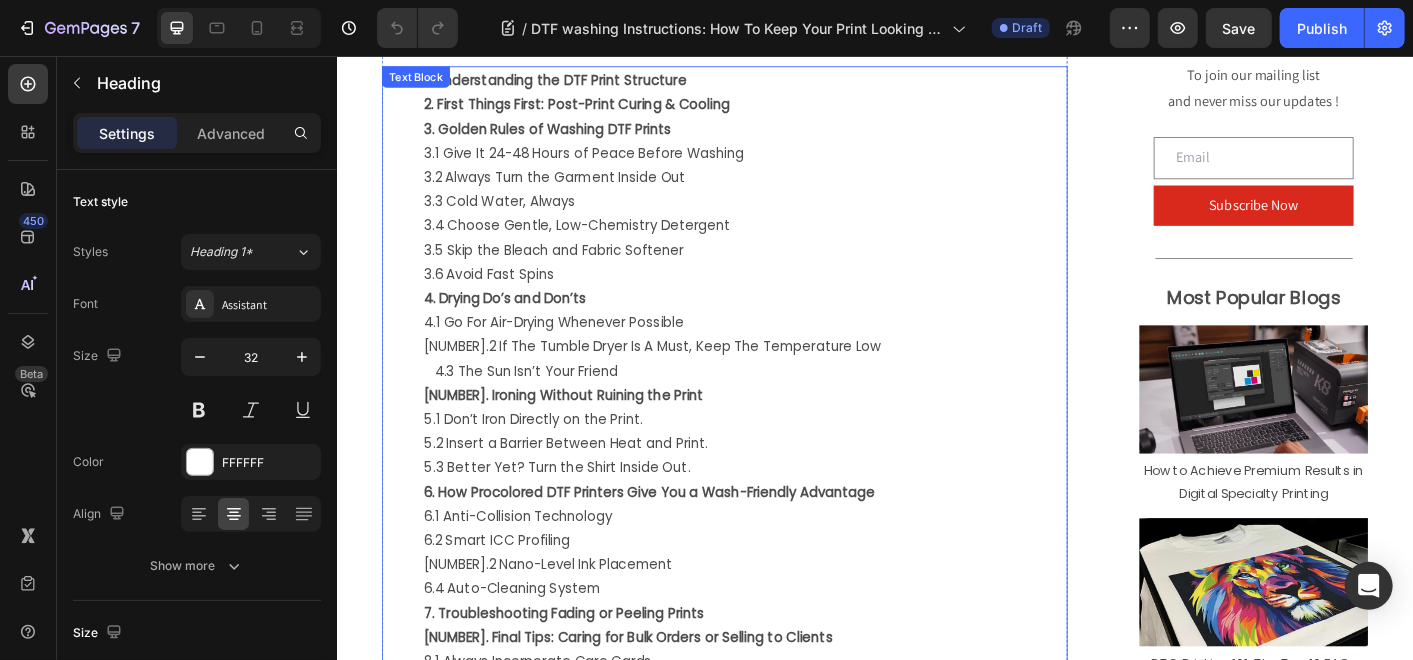 scroll, scrollTop: 0, scrollLeft: 0, axis: both 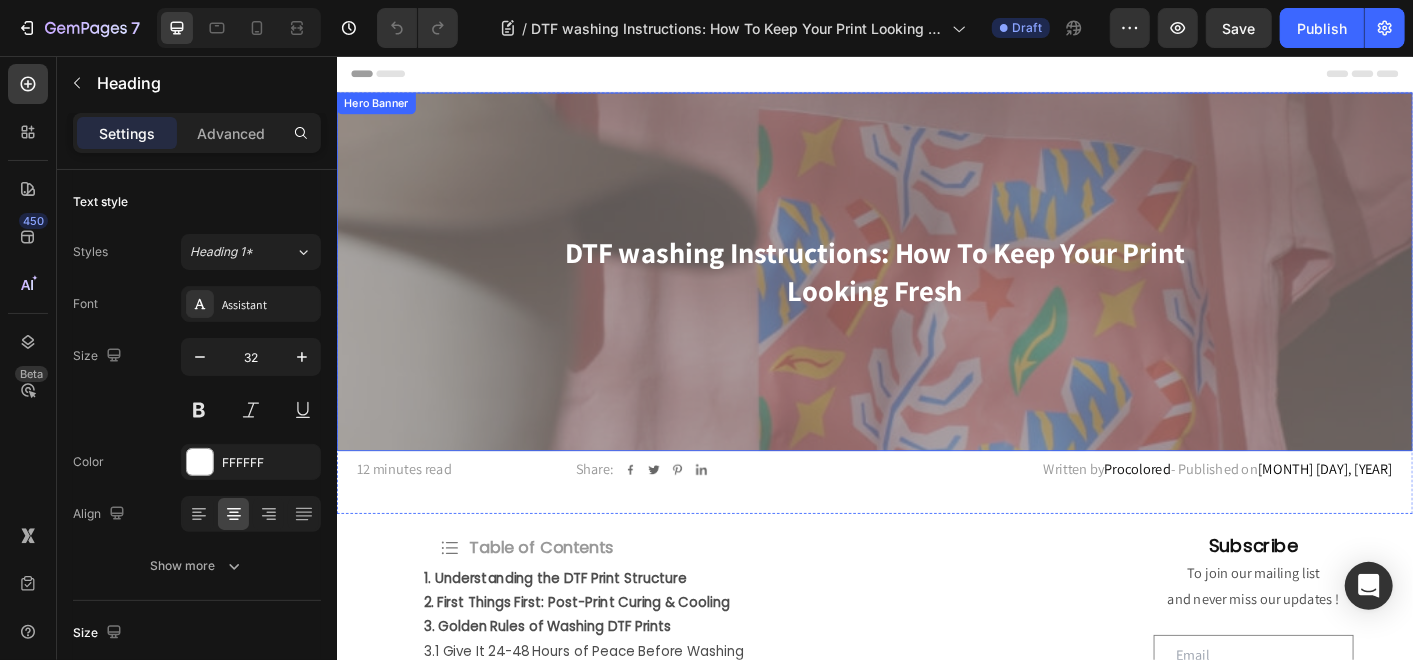 click at bounding box center [936, 296] 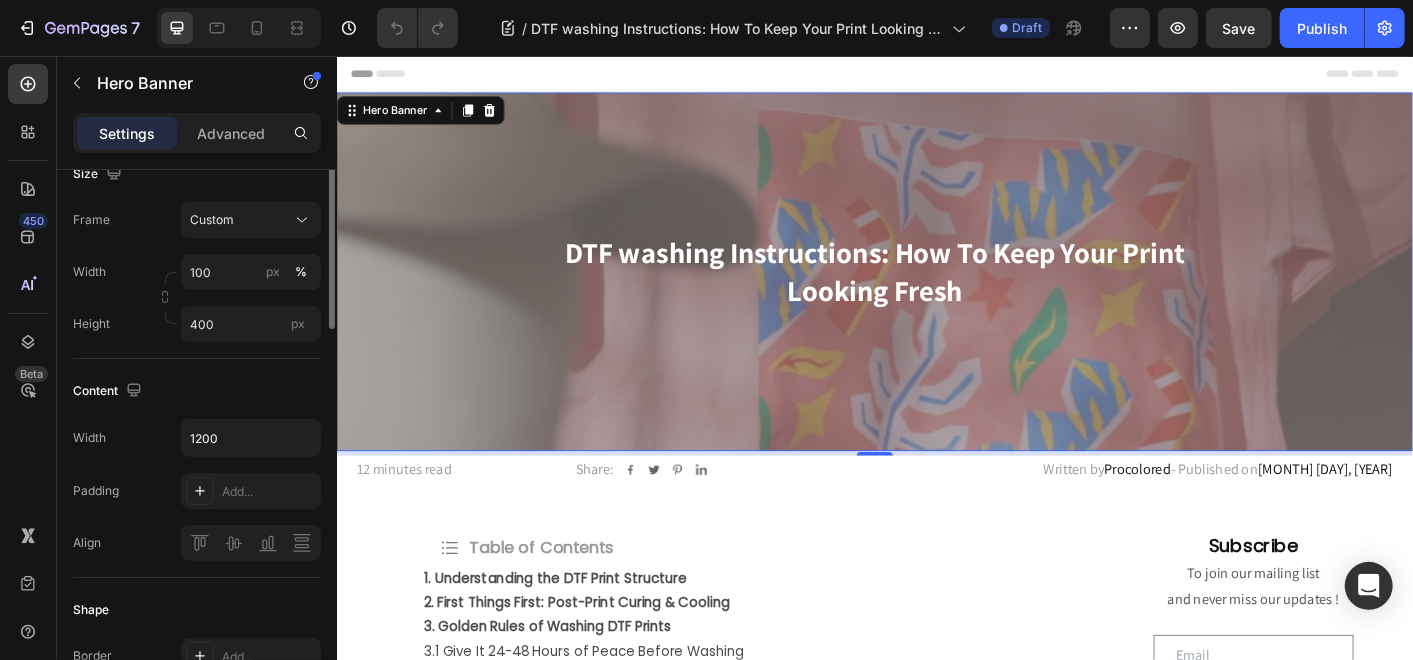 scroll, scrollTop: 0, scrollLeft: 0, axis: both 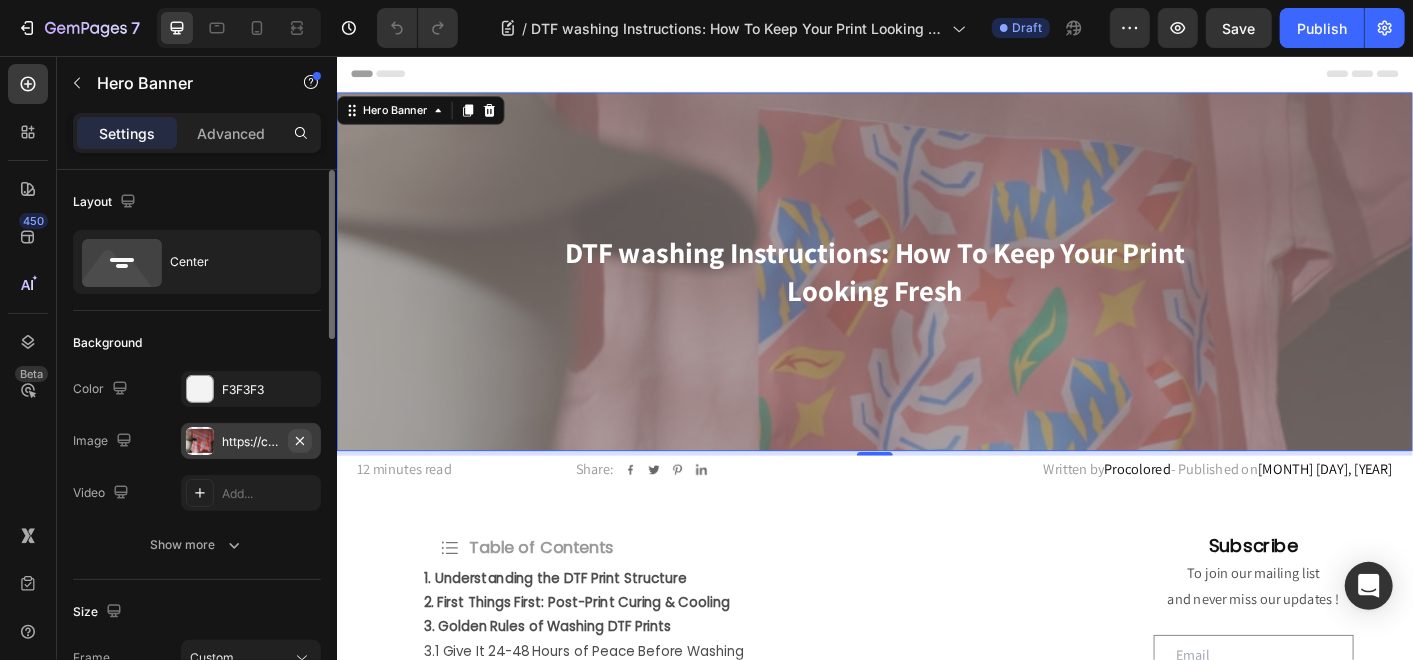 click 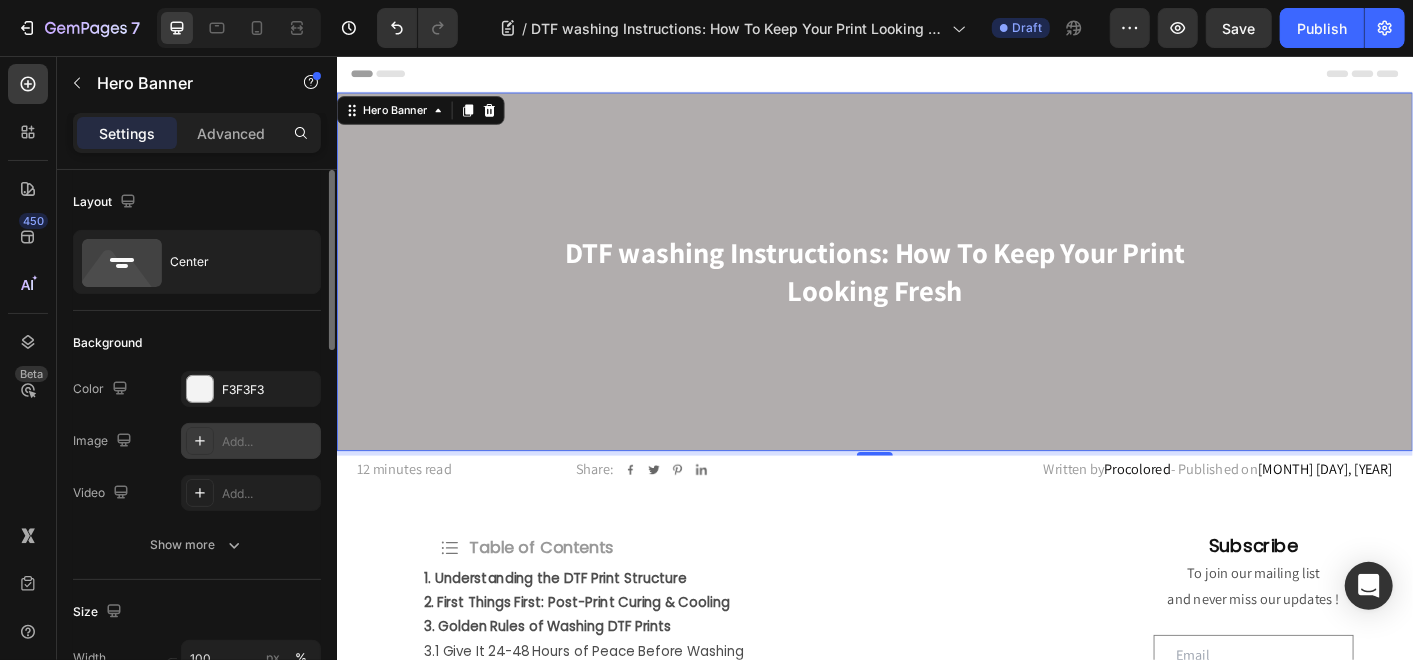 click 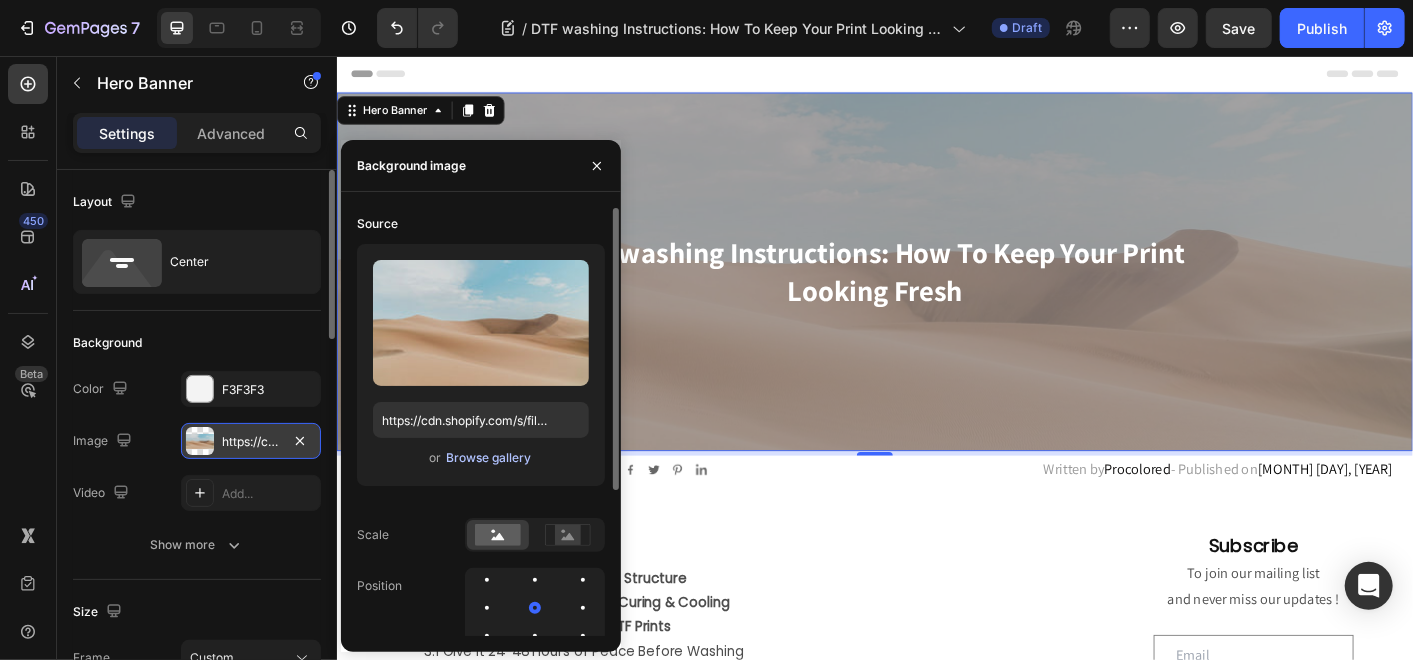 click on "Browse gallery" at bounding box center [488, 458] 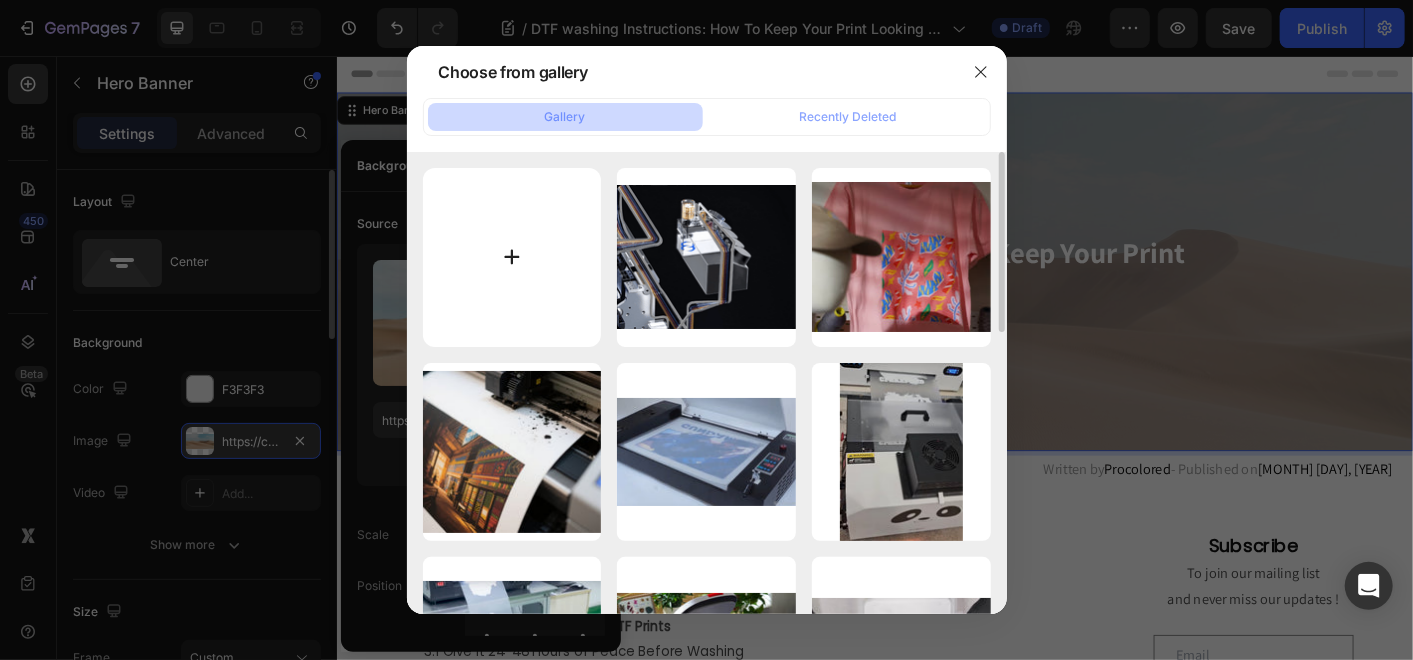 click at bounding box center (512, 257) 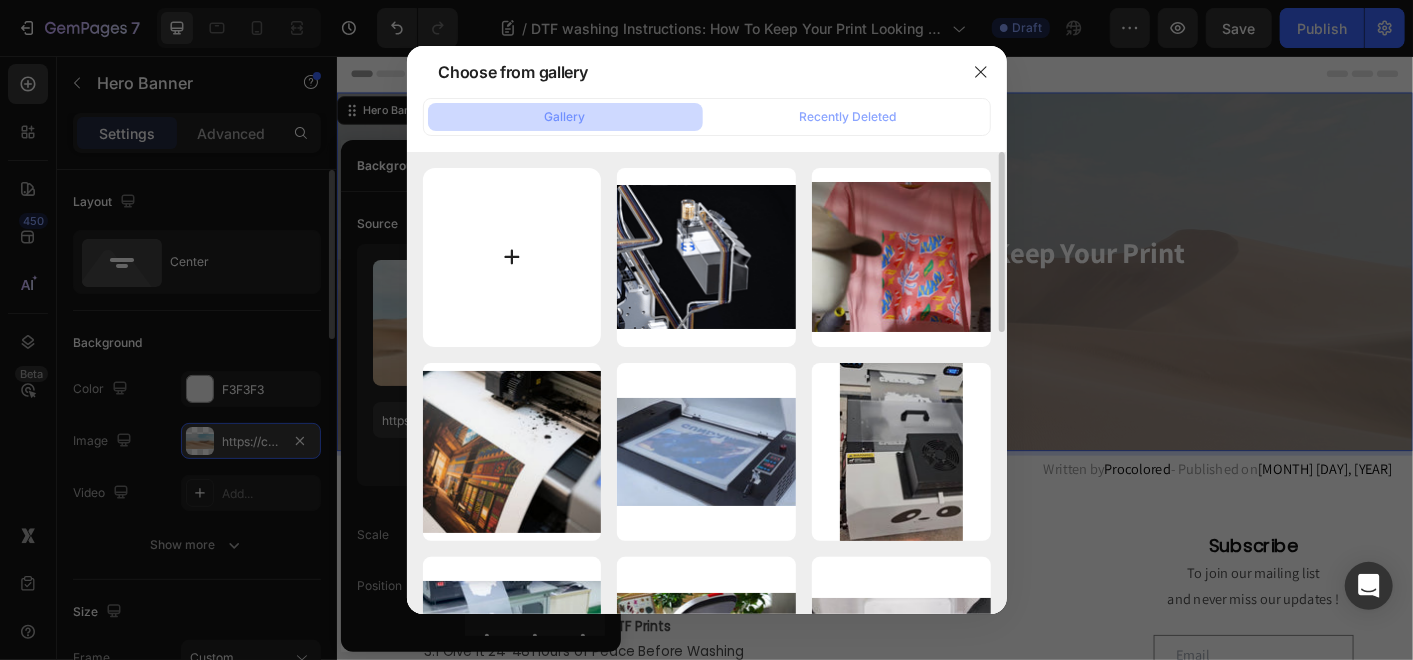 type on "C:\fakepath\after water.jpg" 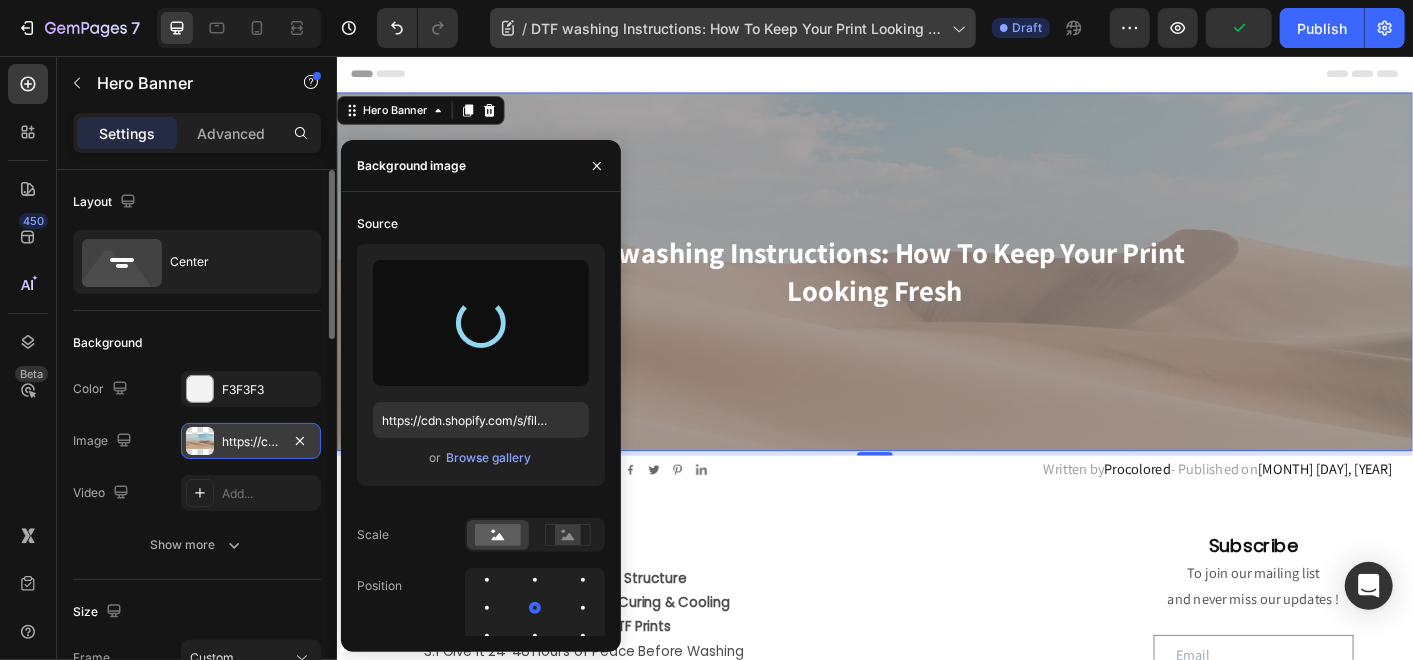 type on "https://cdn.shopify.com/s/files/1/0509/3454/6613/files/gempages_491413794182923290-4cf153a6-478a-4ade-9e26-c7f6bc6209af.jpg" 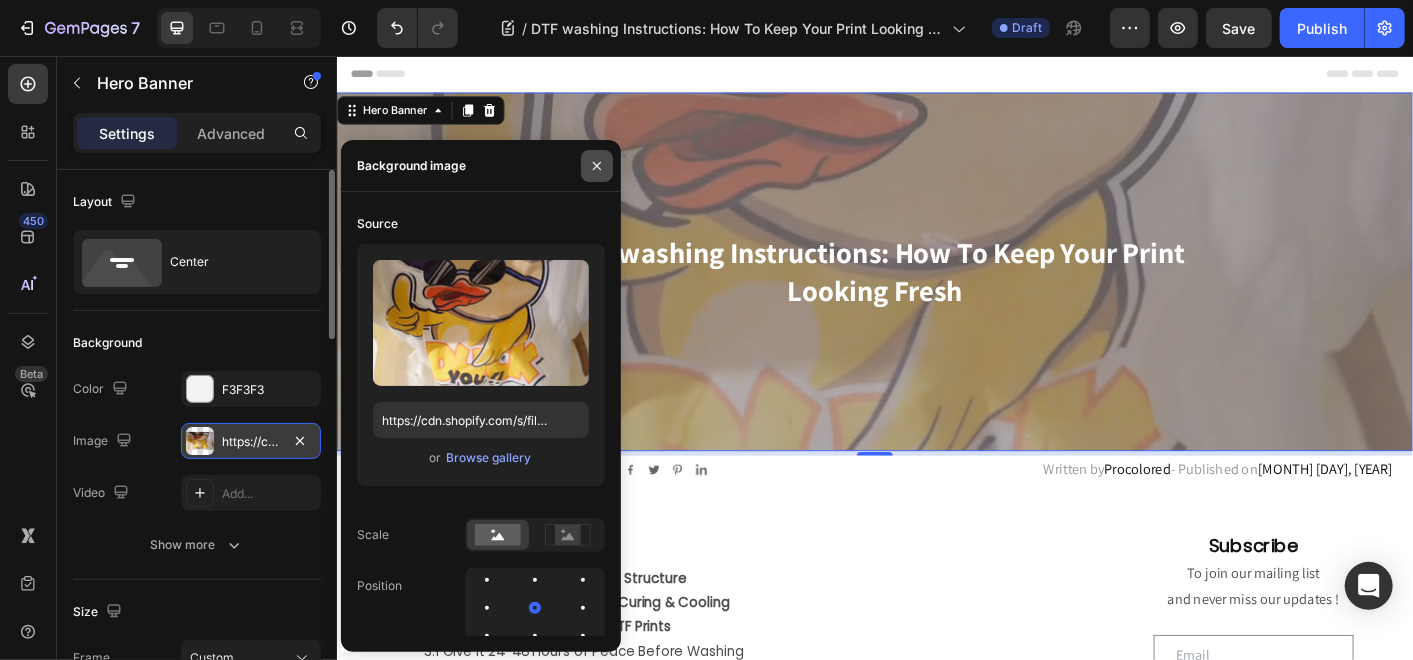 click 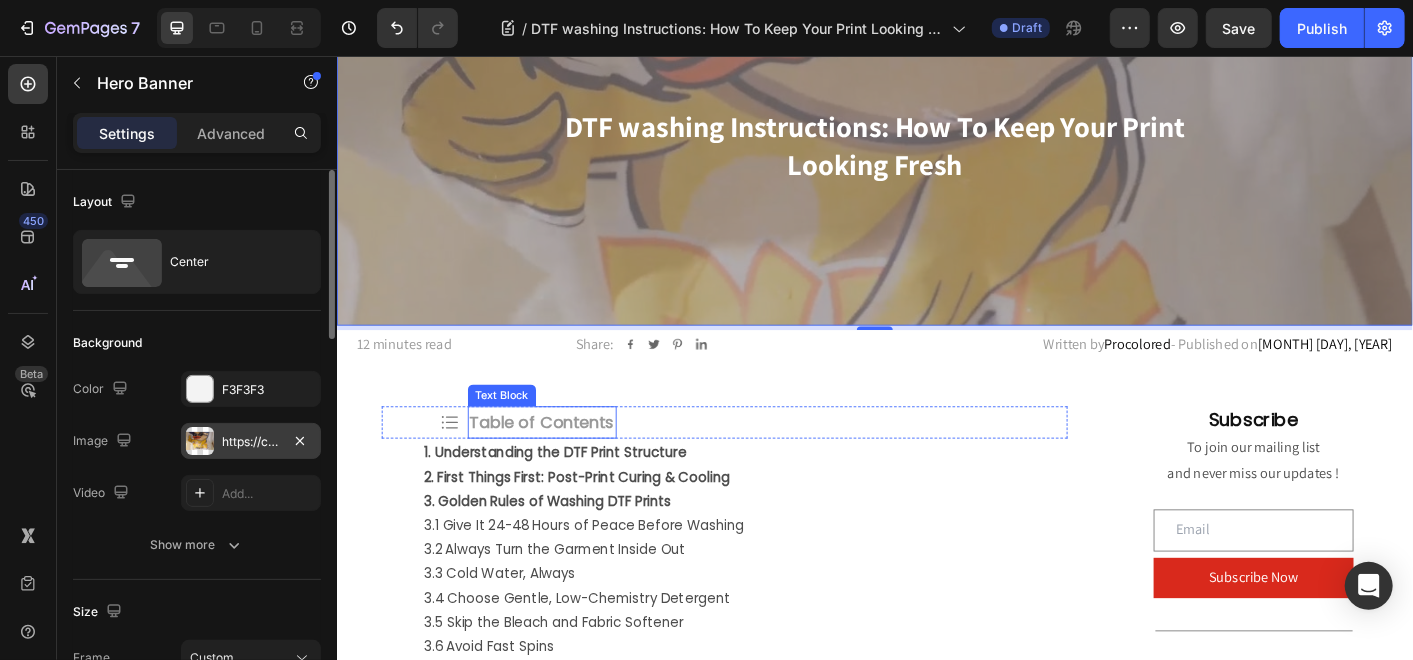 scroll, scrollTop: 0, scrollLeft: 0, axis: both 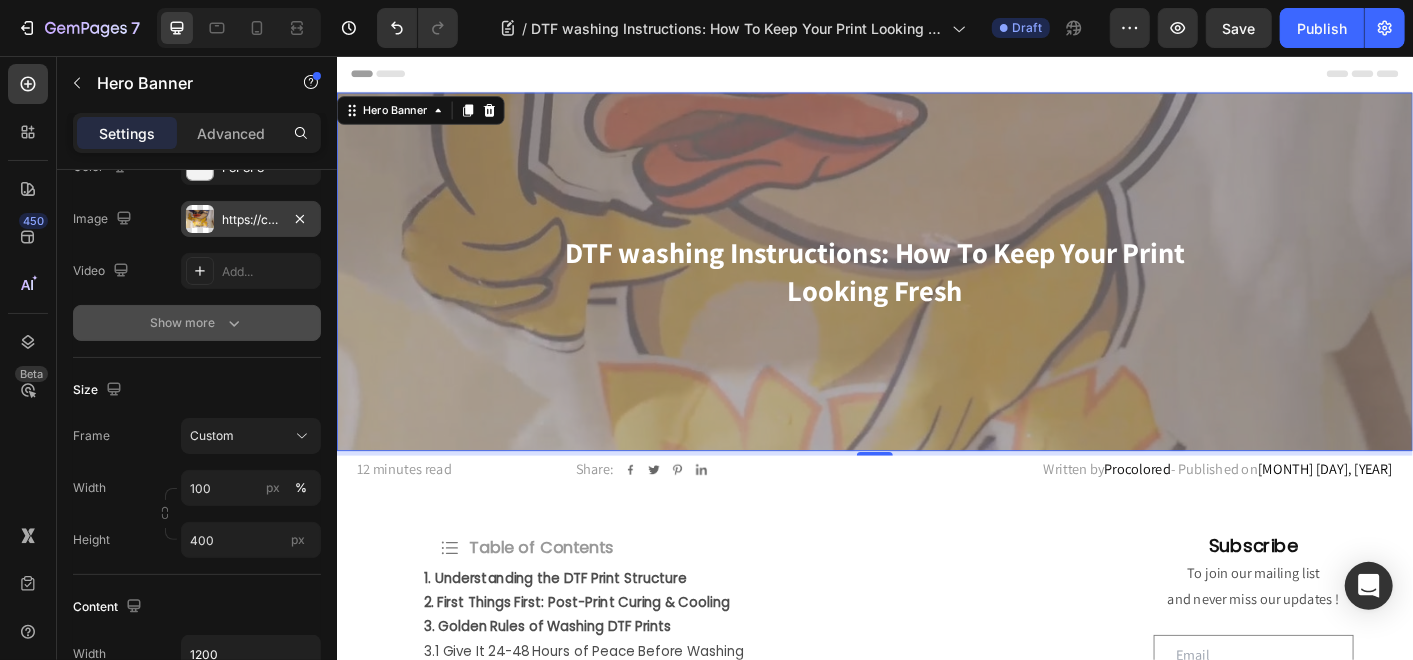 click 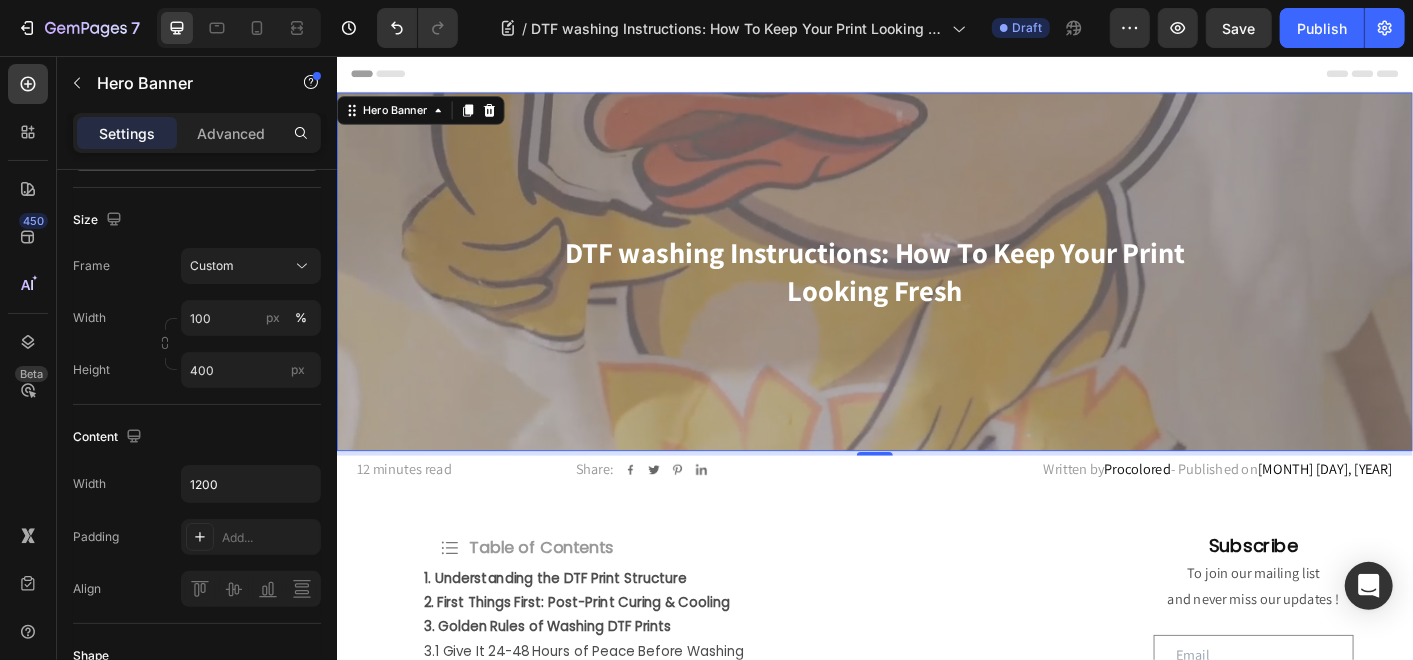 scroll, scrollTop: 777, scrollLeft: 0, axis: vertical 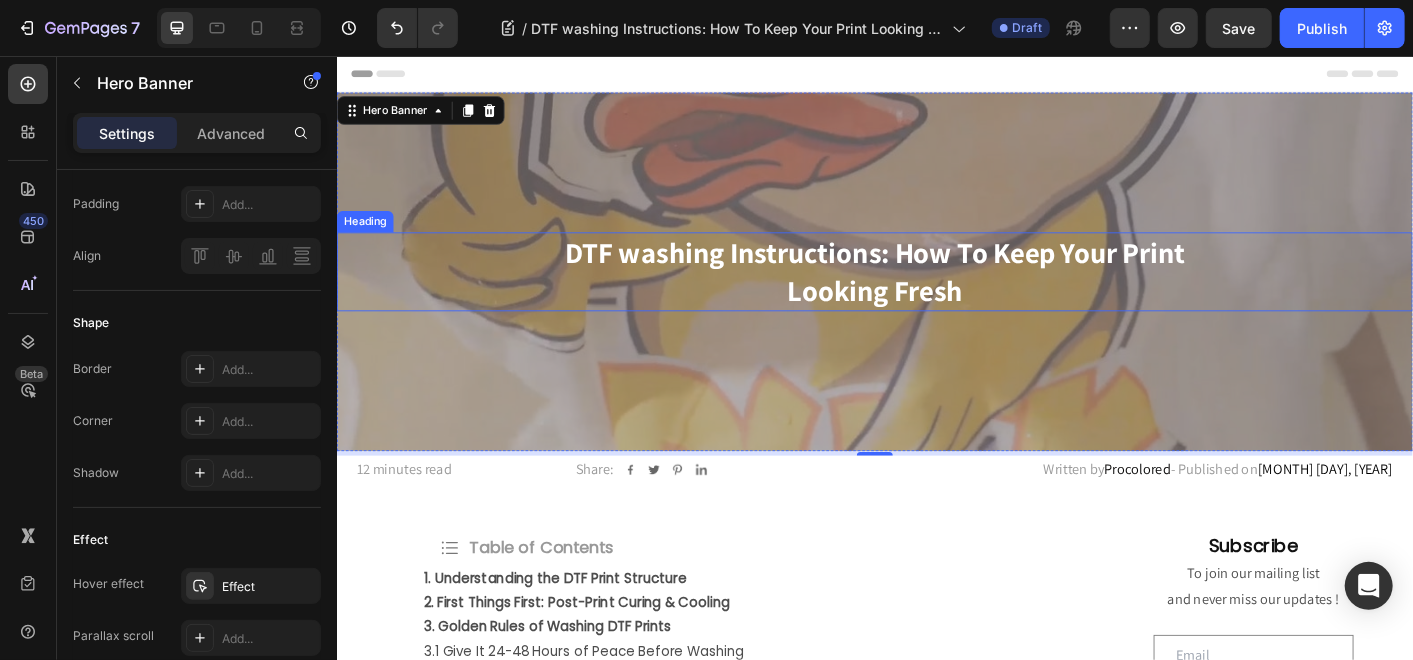 click on "DTF washing Instructions: How To Keep Your Print" at bounding box center (936, 274) 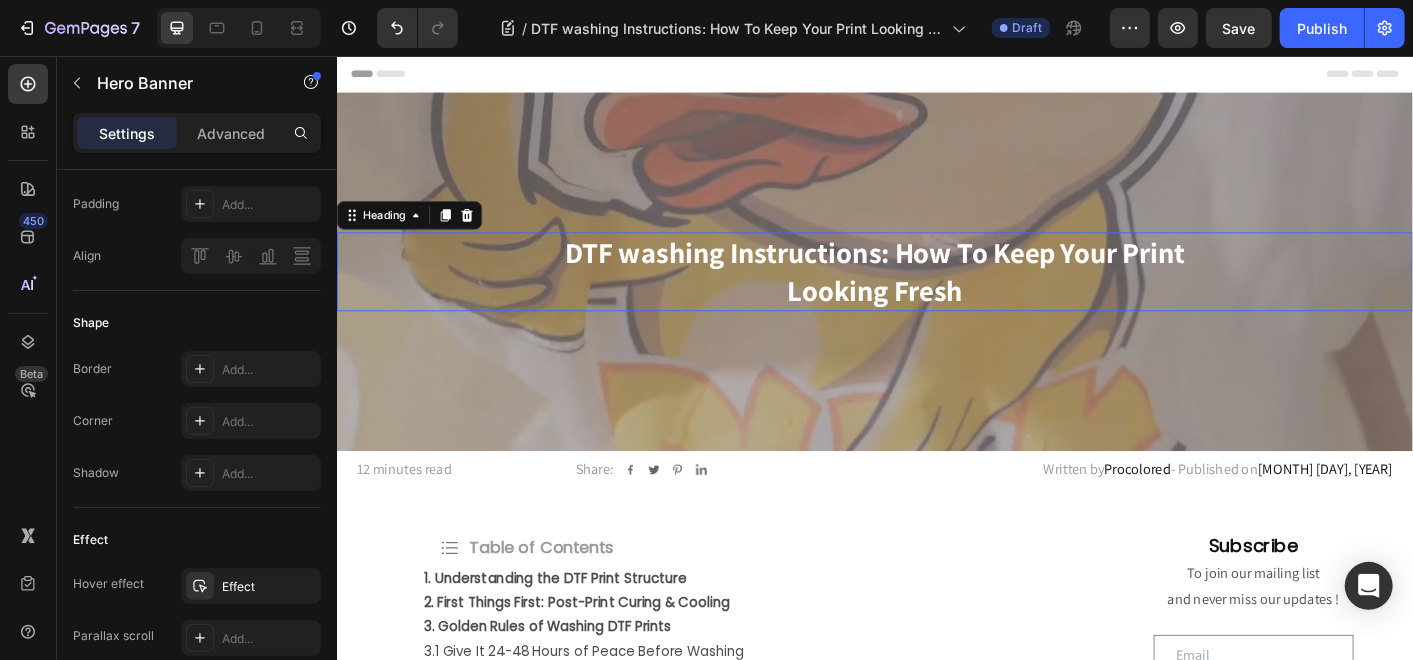 scroll, scrollTop: 0, scrollLeft: 0, axis: both 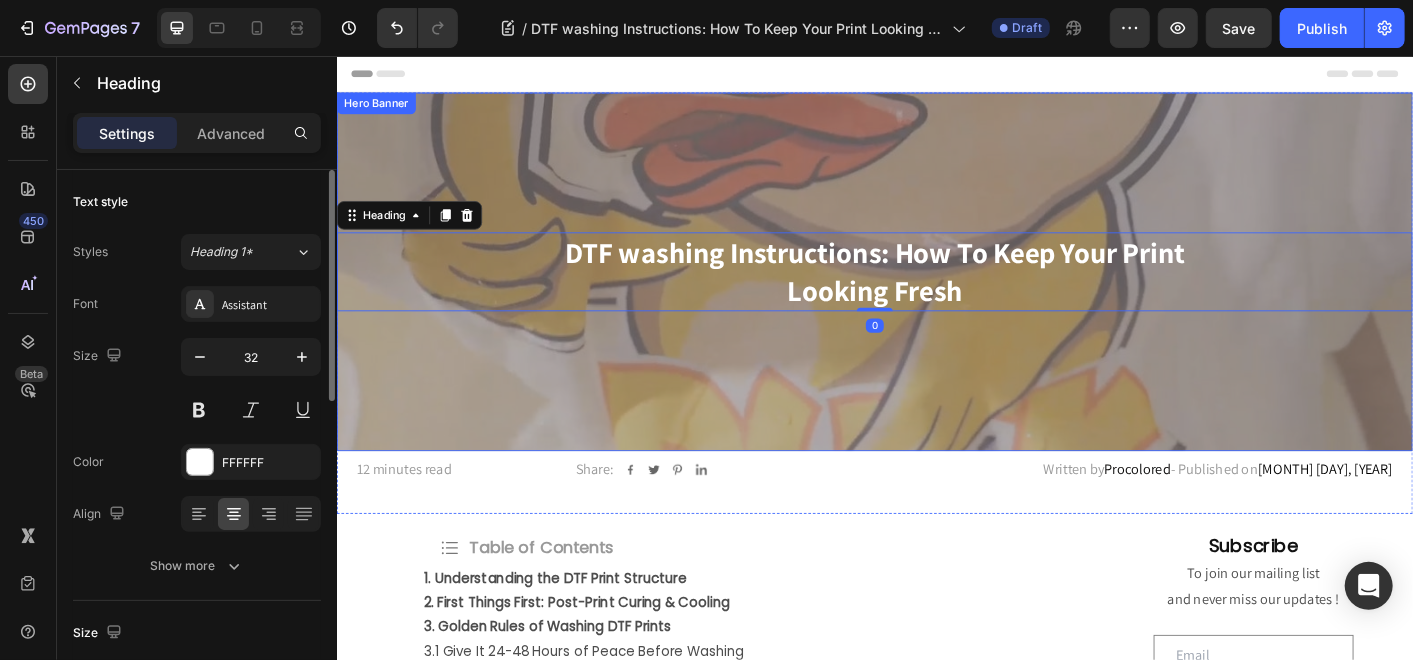 click at bounding box center (936, 296) 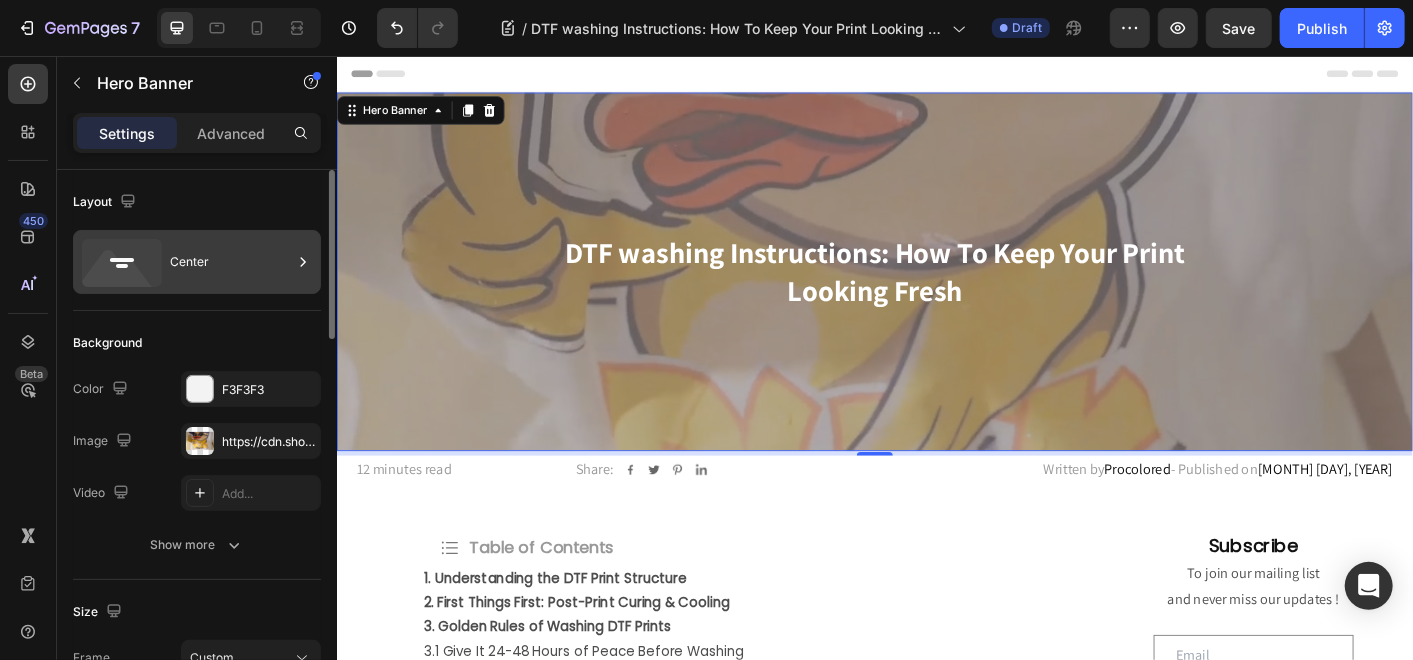 click on "Center" at bounding box center [231, 262] 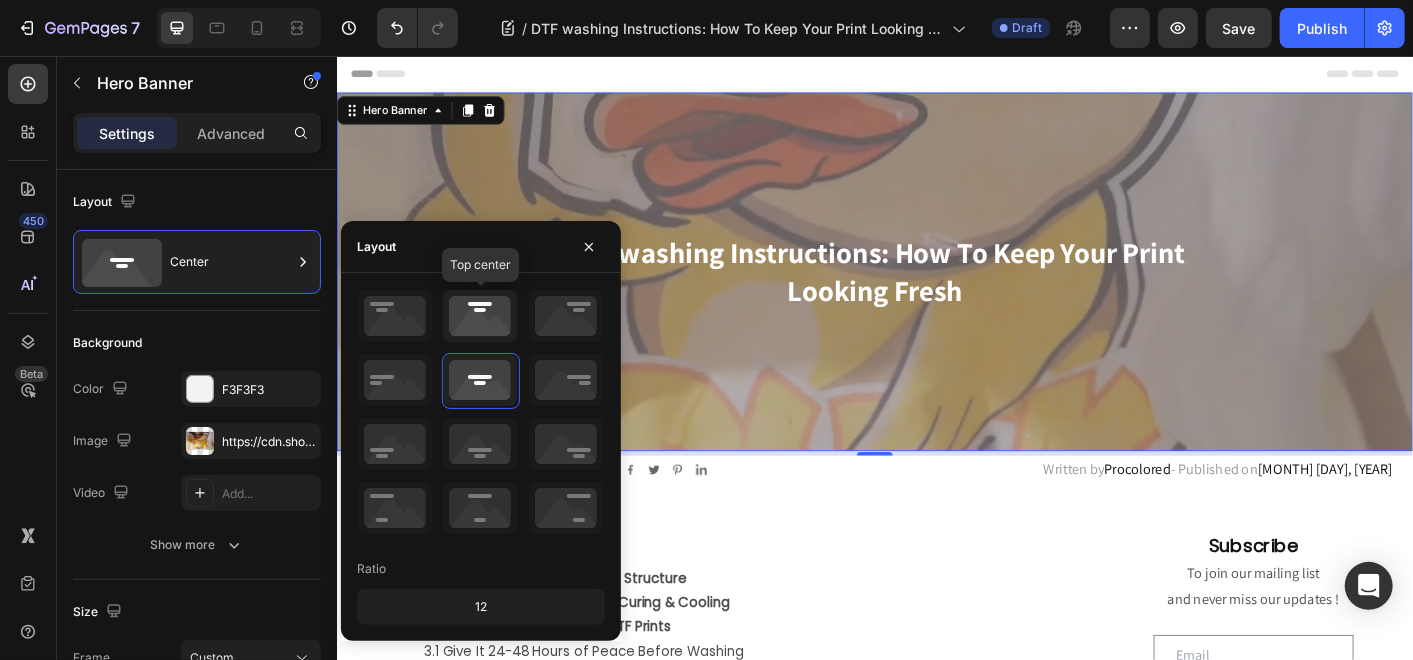 click 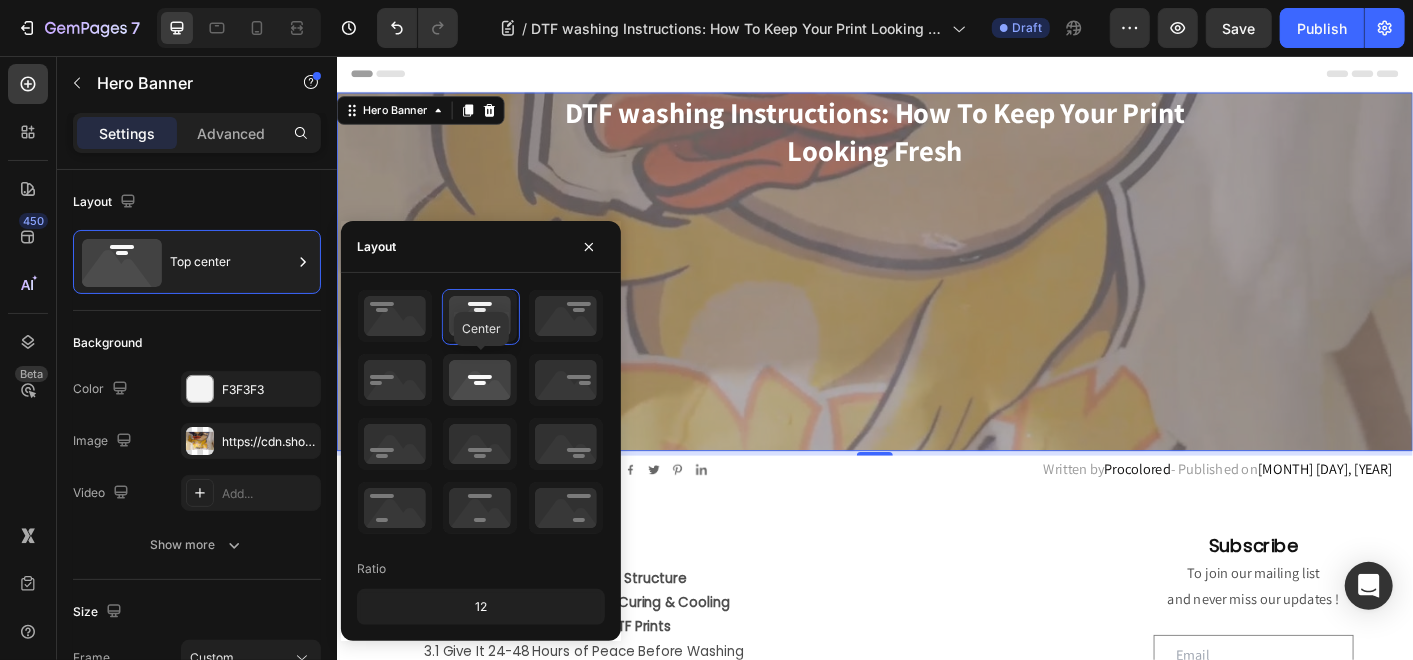 click 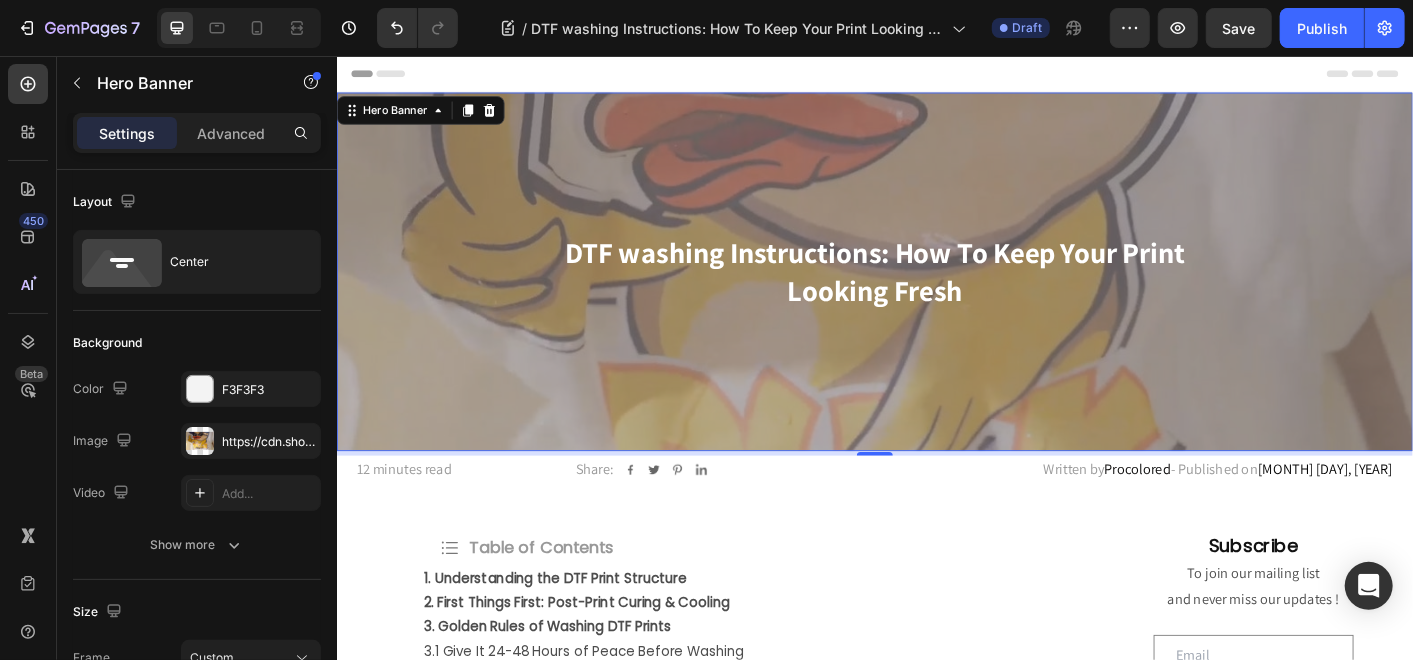 click on "Background" at bounding box center (197, 343) 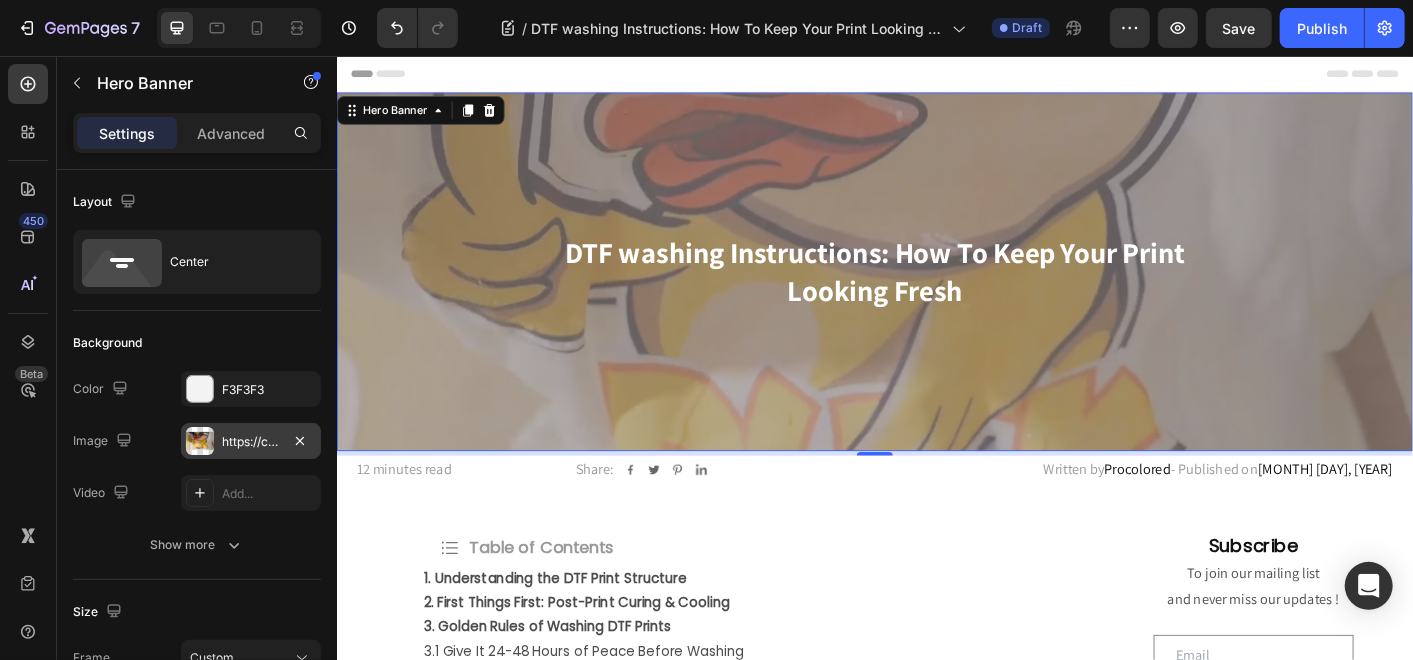 click on "https://cdn.shopify.com/s/files/1/0509/3454/6613/files/gempages_491413794182923290-4cf153a6-478a-4ade-9e26-c7f6bc6209af.jpg" at bounding box center [251, 442] 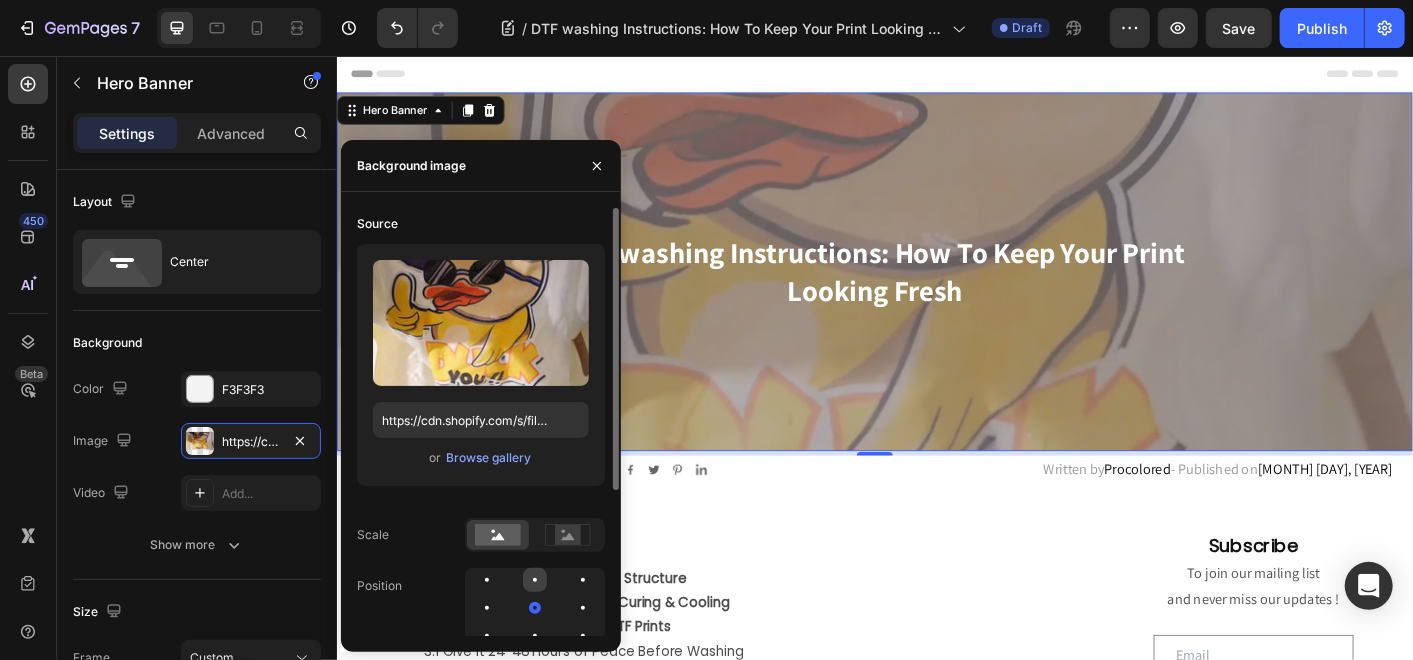 click 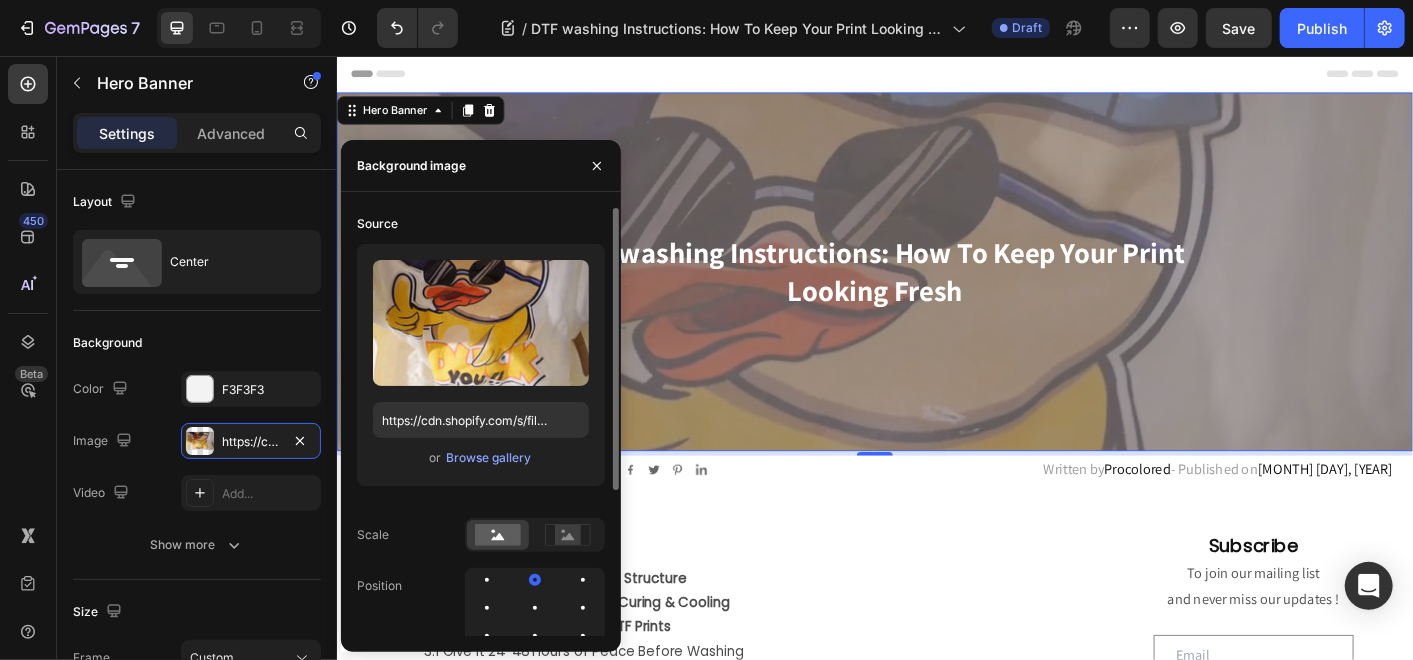 click at bounding box center (535, 608) 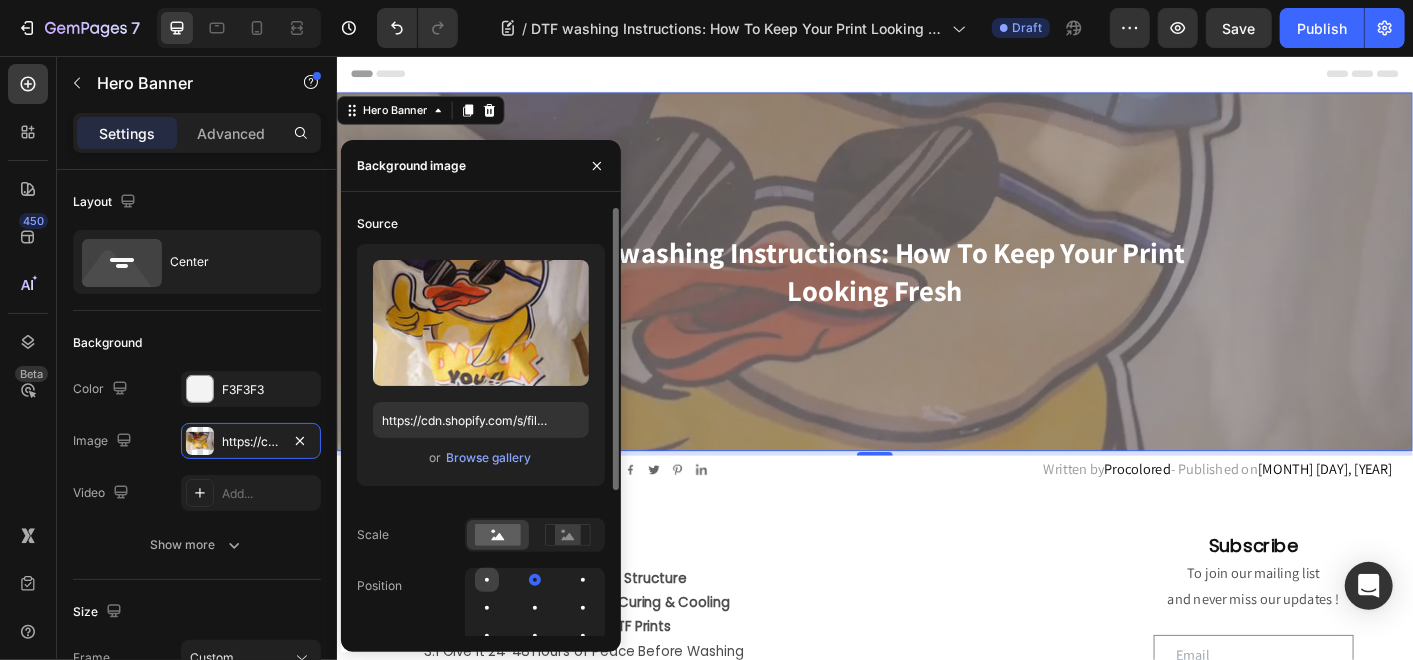 click at bounding box center [487, 580] 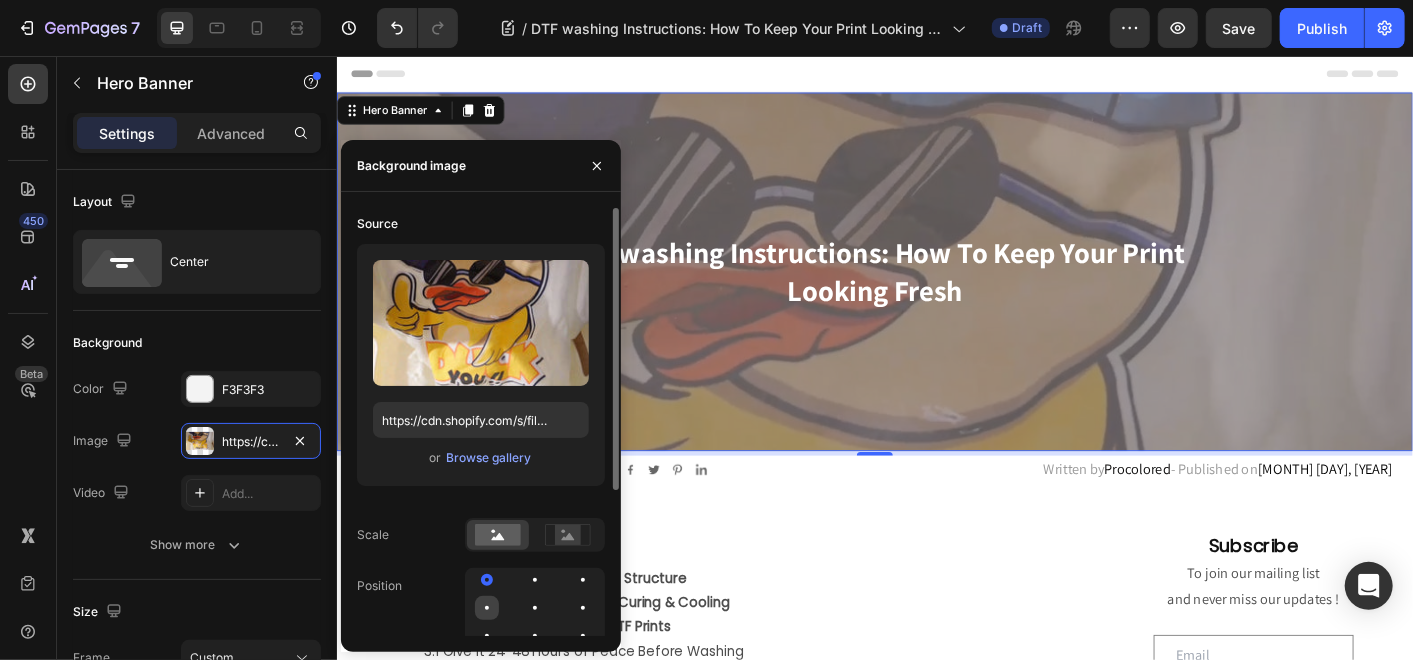 click 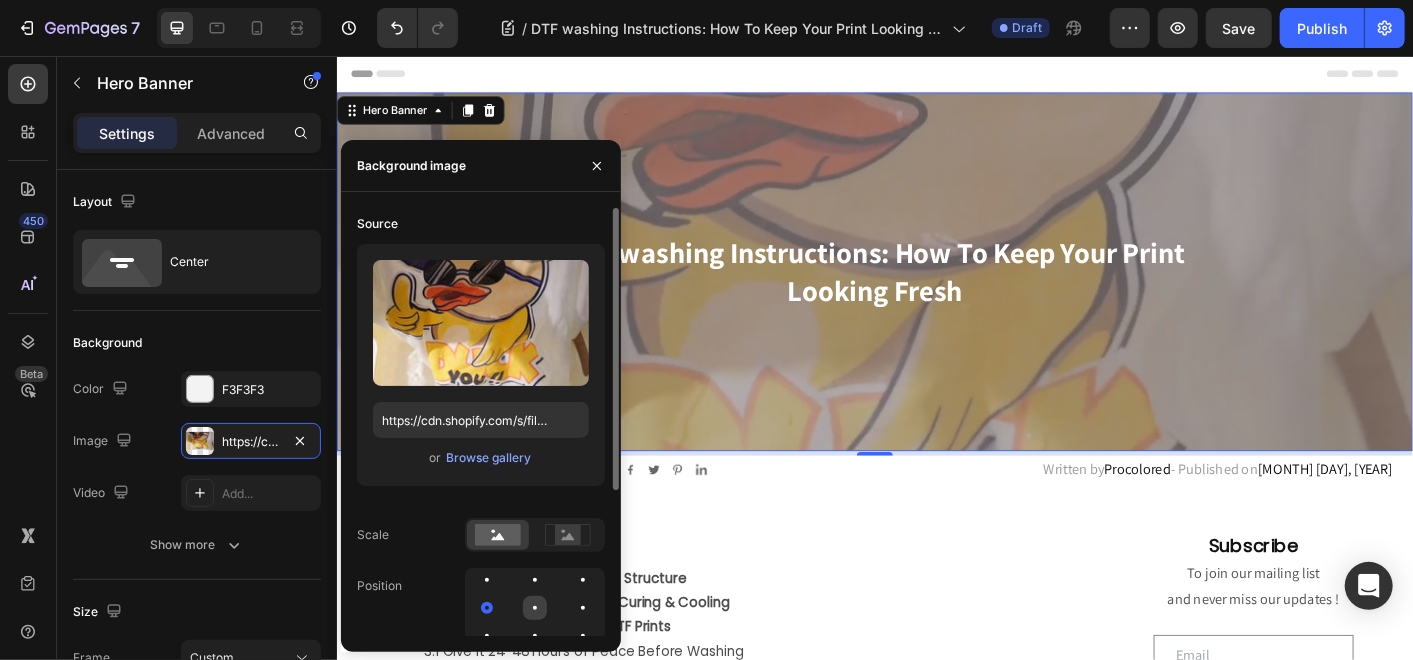 click 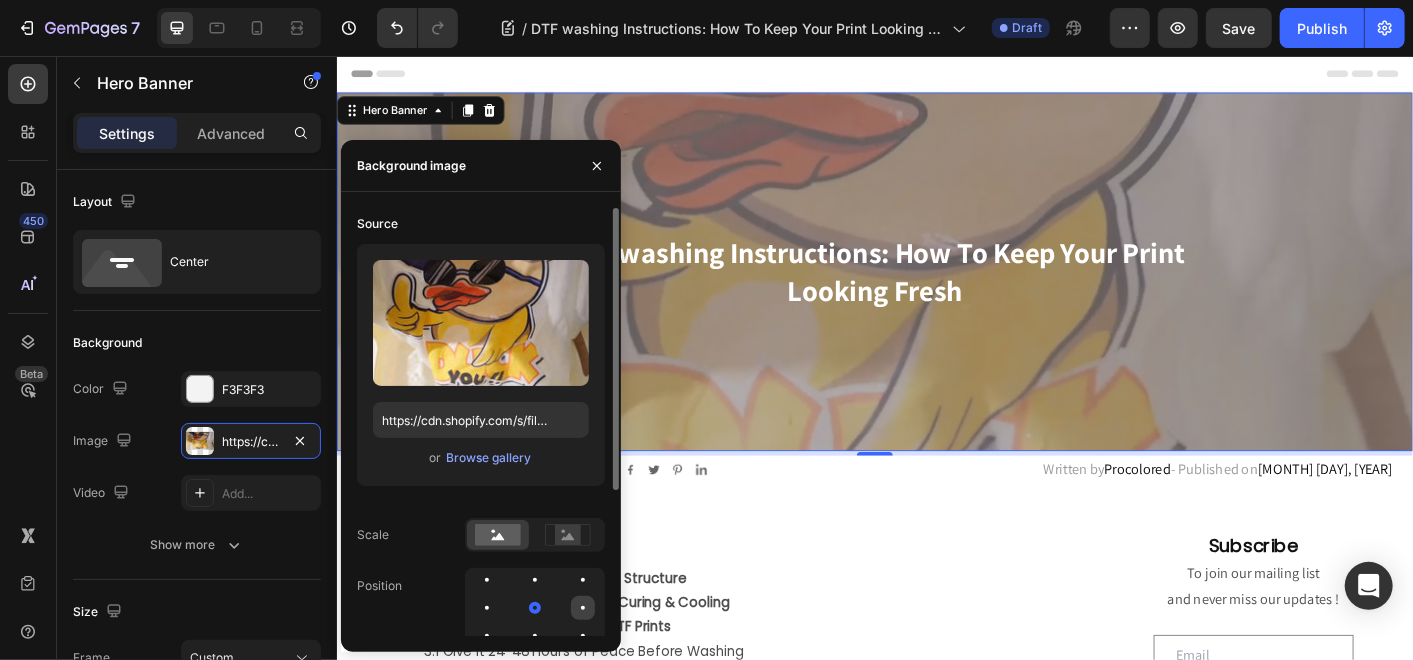click 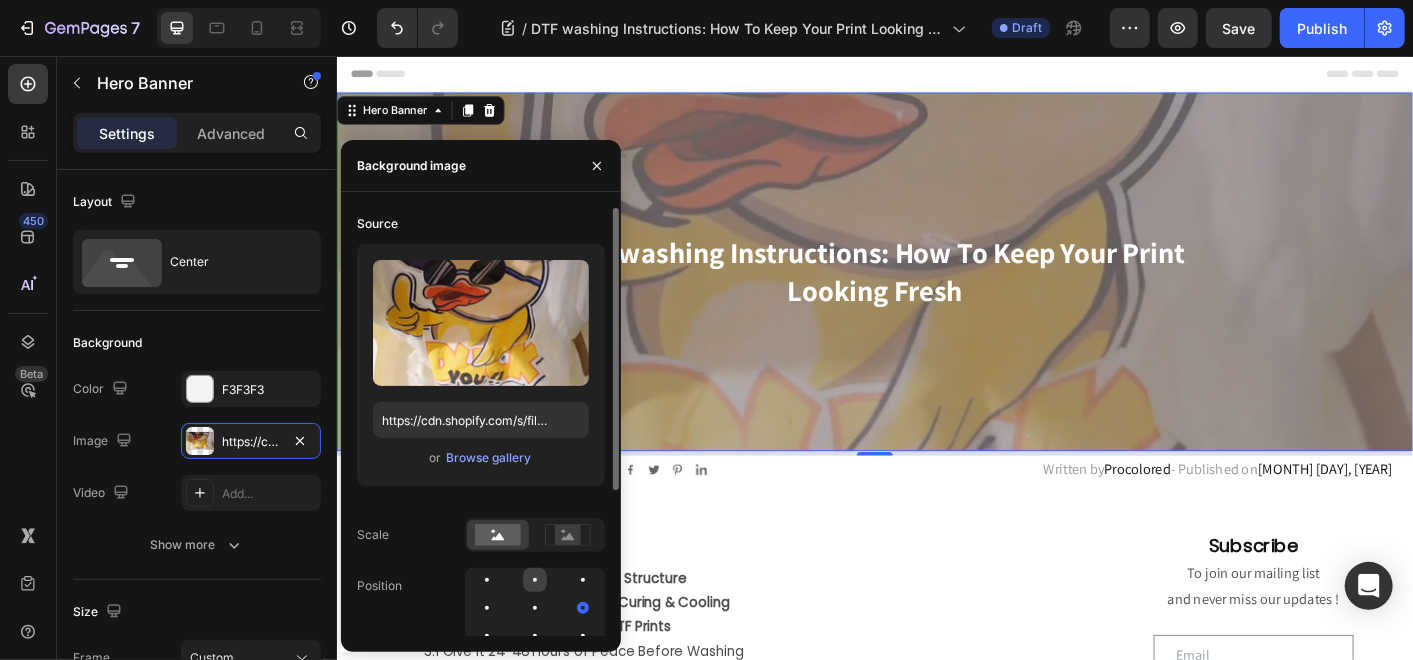 click 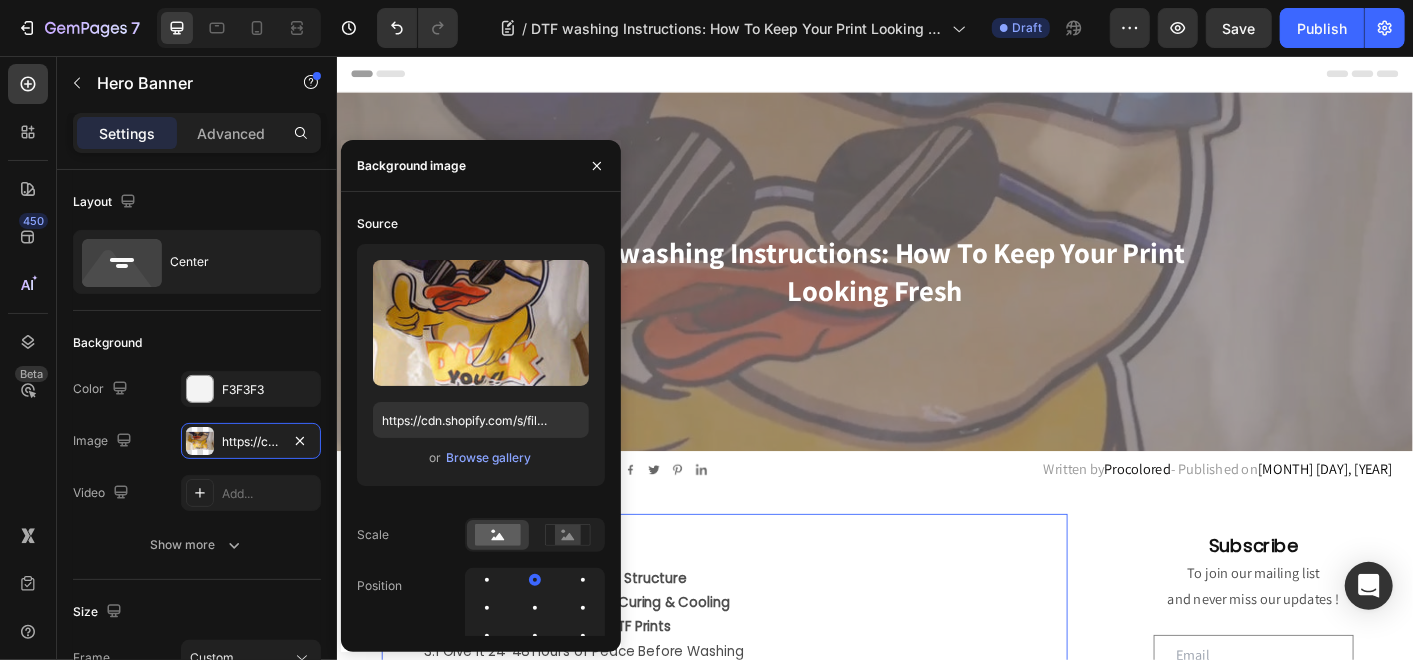 click on "Icon Table of Contents Text Block Row 1. Understanding the DTF Print Structure 2. First Things First: Post-Print Curing & Cooling 3. Golden Rules of Washing DTF Prints    3.1 Give It 24-48 Hours of Peace Before Washing    3.2 Always Turn the Garment Inside Out    3.3 Cold Water, Always    3.4 Choose Gentle, Low-Chemistry Detergent    3.5 Skip the Bleach and Fabric Softener    3.6 Avoid Fast Spins 4. Drying Do’s and Don’ts    4.1 Go For Air-Drying Whenever Possible    4.2 If The Tumble Dryer Is A Must, Keep The Temperature Low ️   4.3 The Sun Isn’t Your Friend 5. Ironing Without Ruining the Print    5.1 Don’t Iron Directly on the Print.    5.2 Insert a Barrier Between Heat and Print.    5.3 Better Yet? Turn the Shirt Inside Out. 6. How Procolored DTF Printers Give You a Wash-Friendly Advantage    6.1 Anti-Collision Technology    6.2 Smart ICC Profiling    6.3 Nano-Level Ink Placement    6.4 Auto-Cleaning System 7. Troubleshooting Fading or Peeling Prints" at bounding box center (768, 995) 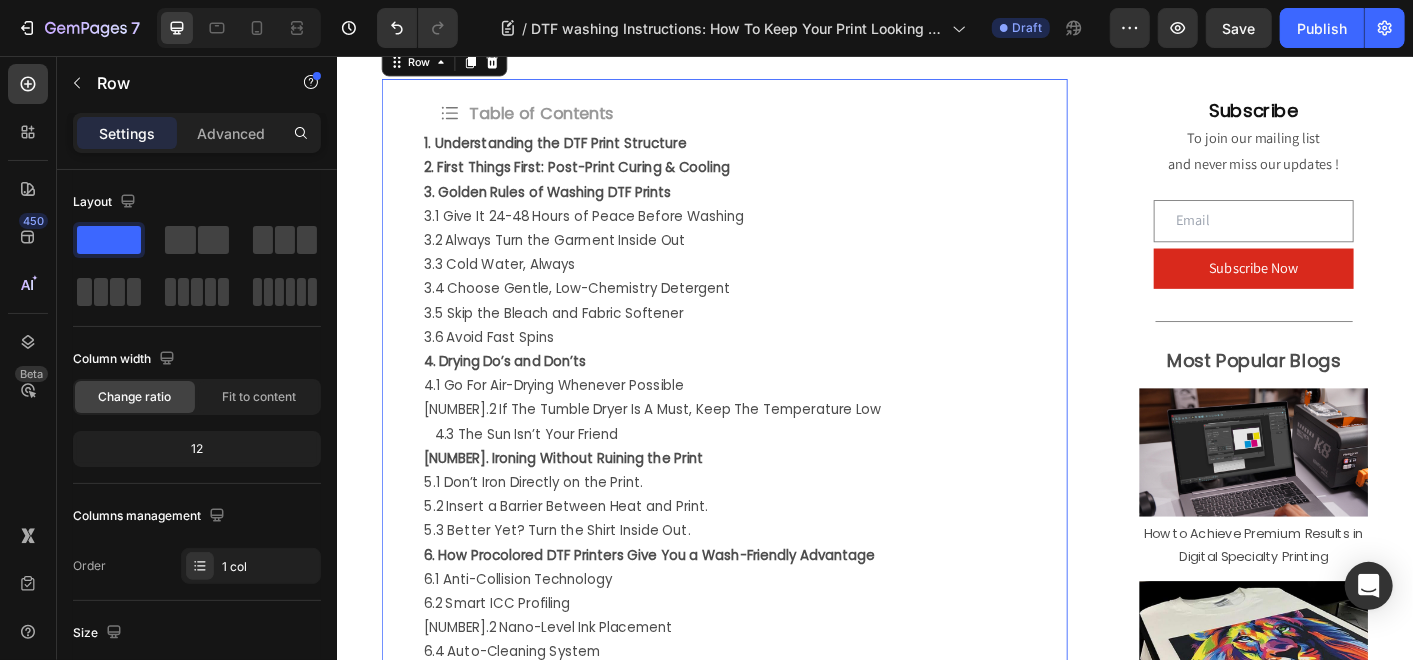 scroll, scrollTop: 0, scrollLeft: 0, axis: both 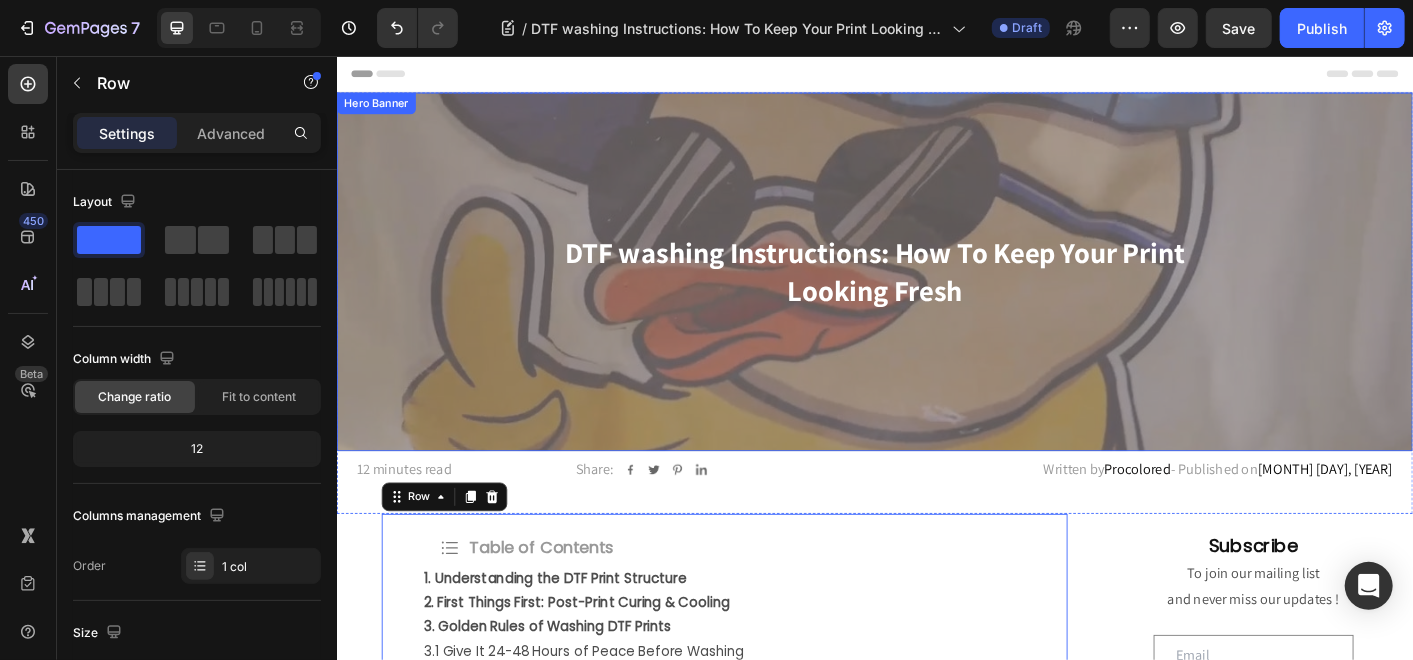 click at bounding box center [936, 296] 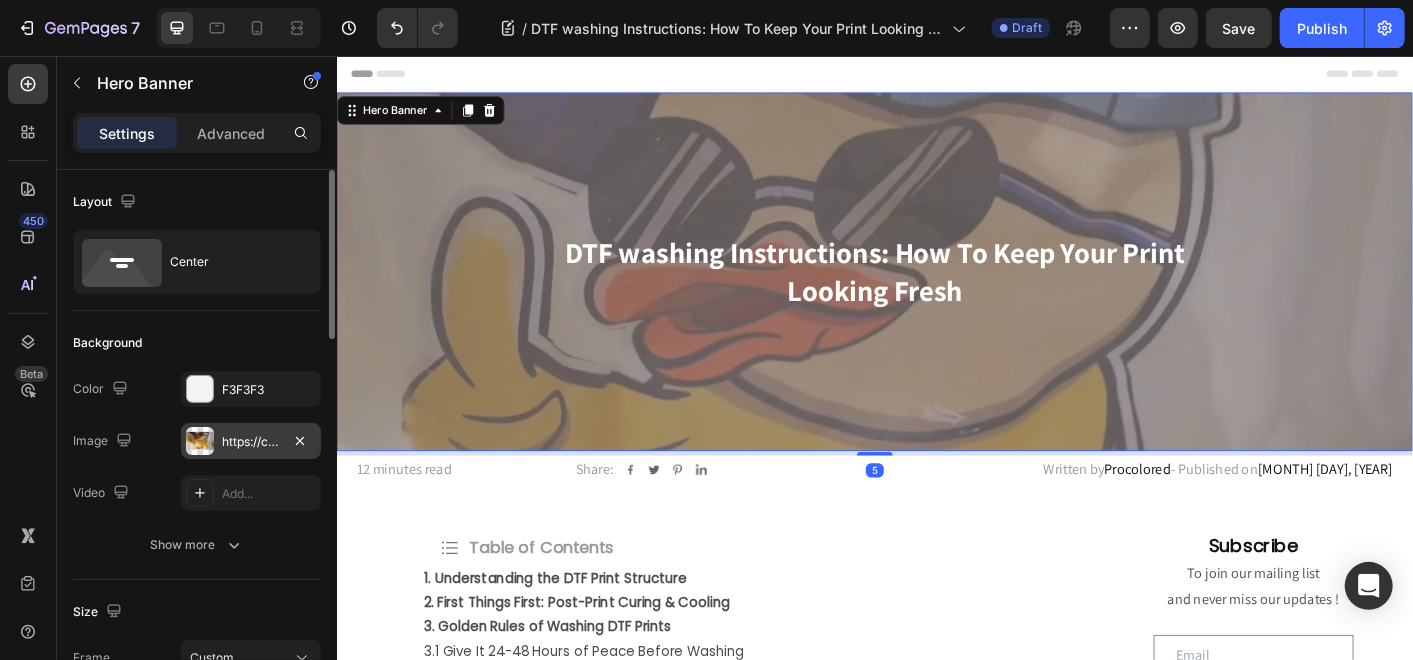 click on "https://cdn.shopify.com/s/files/1/0509/3454/6613/files/gempages_491413794182923290-4cf153a6-478a-4ade-9e26-c7f6bc6209af.jpg" at bounding box center (251, 442) 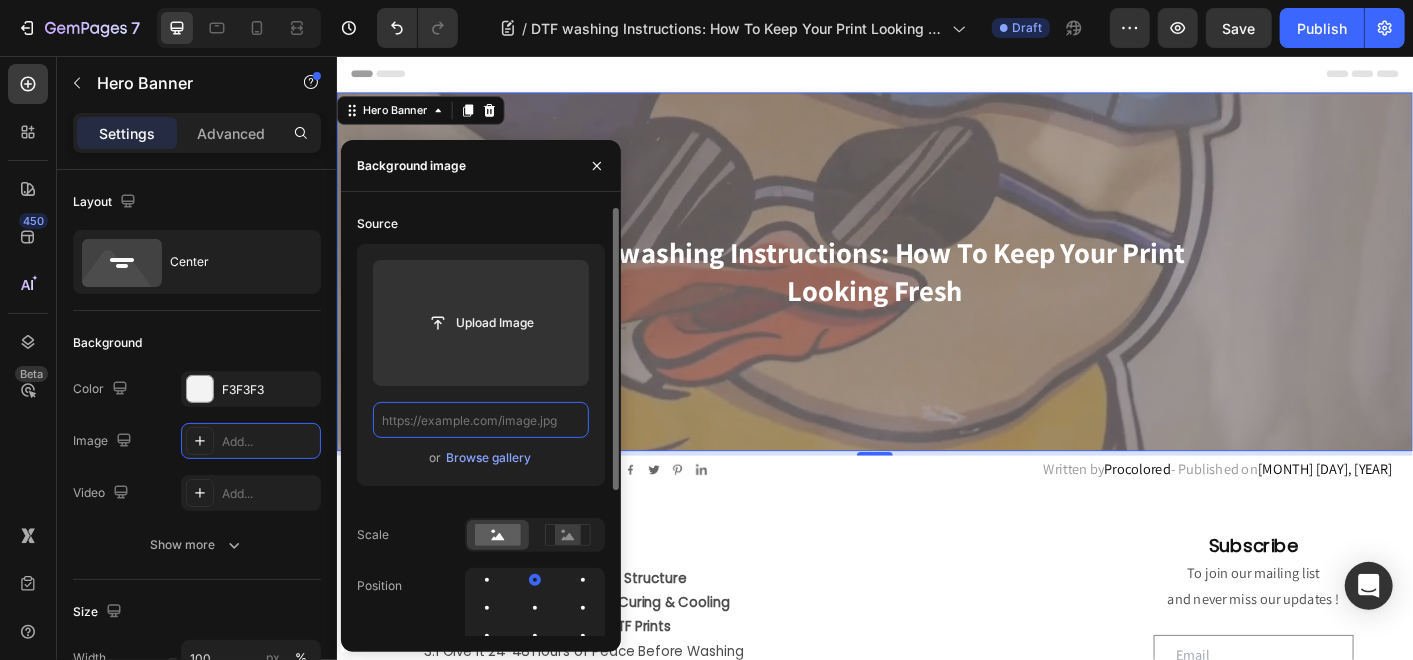 scroll, scrollTop: 0, scrollLeft: 0, axis: both 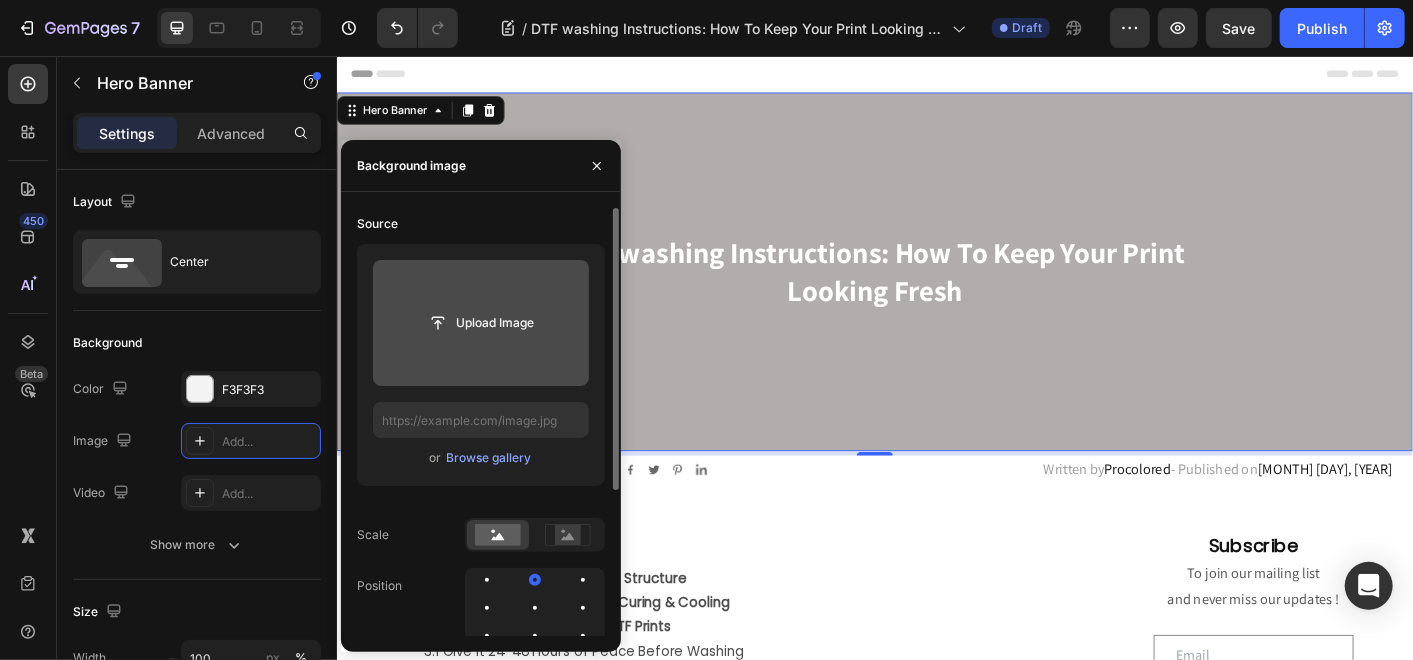 click at bounding box center (481, 323) 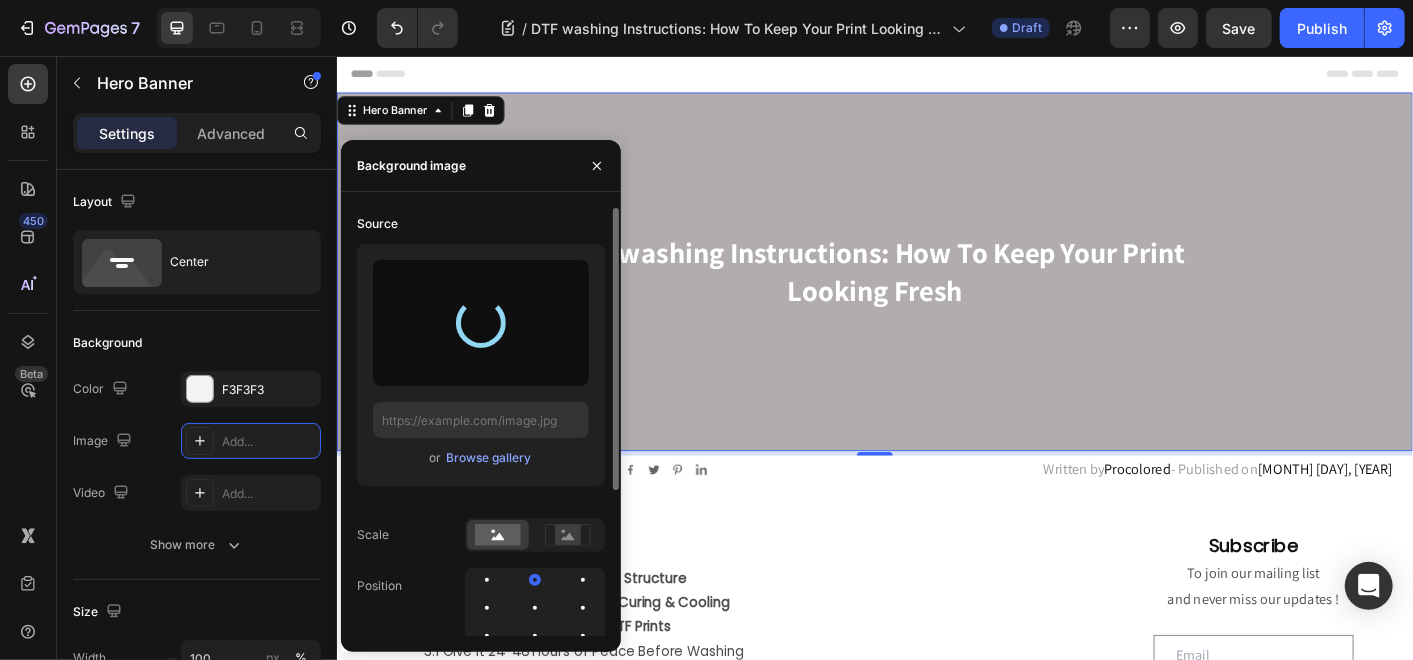type on "https://cdn.shopify.com/s/files/1/0509/3454/6613/files/gempages_491413794182923290-d463e13e-2f50-45bb-b4af-4cb639a39b46.jpg" 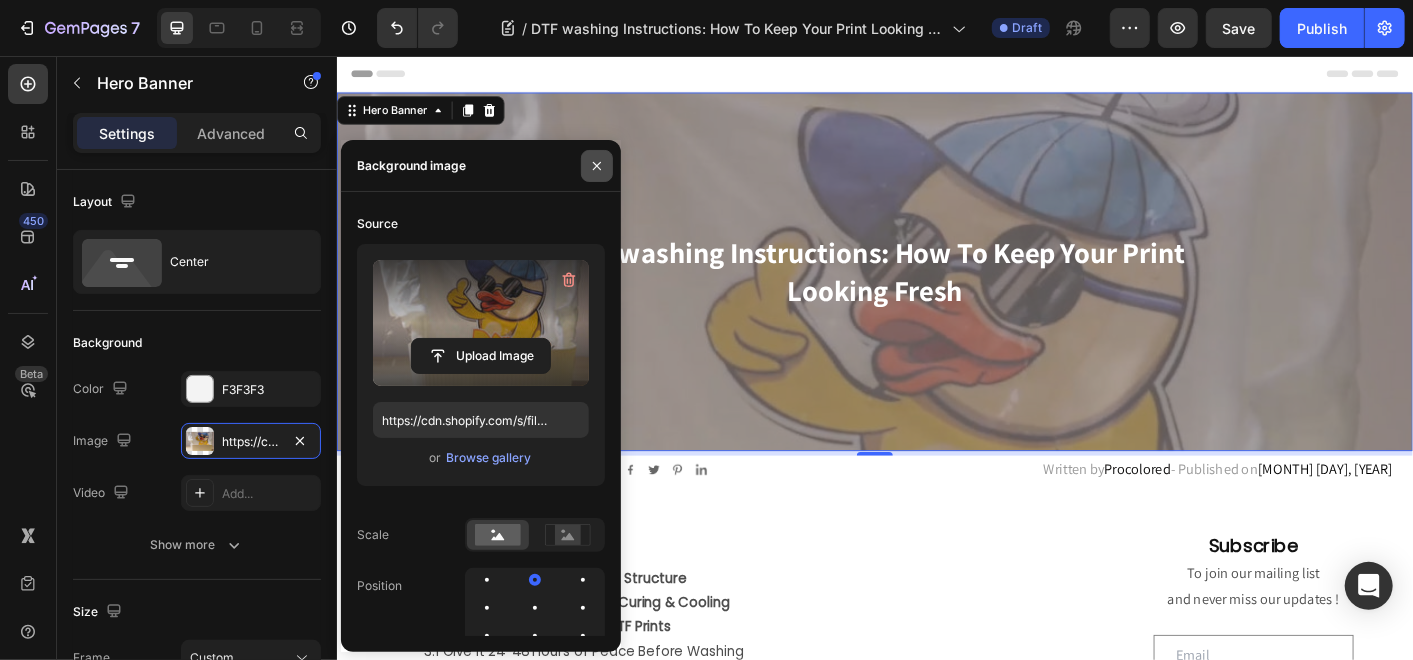click 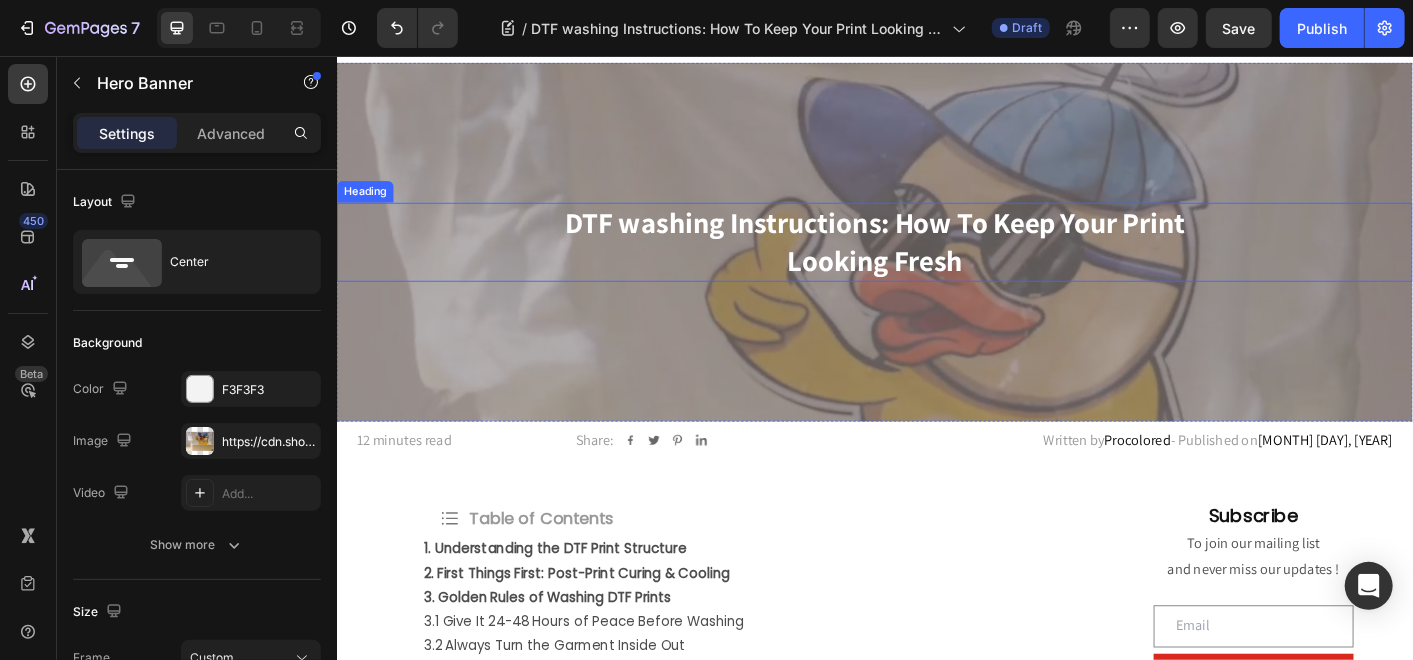scroll, scrollTop: 0, scrollLeft: 0, axis: both 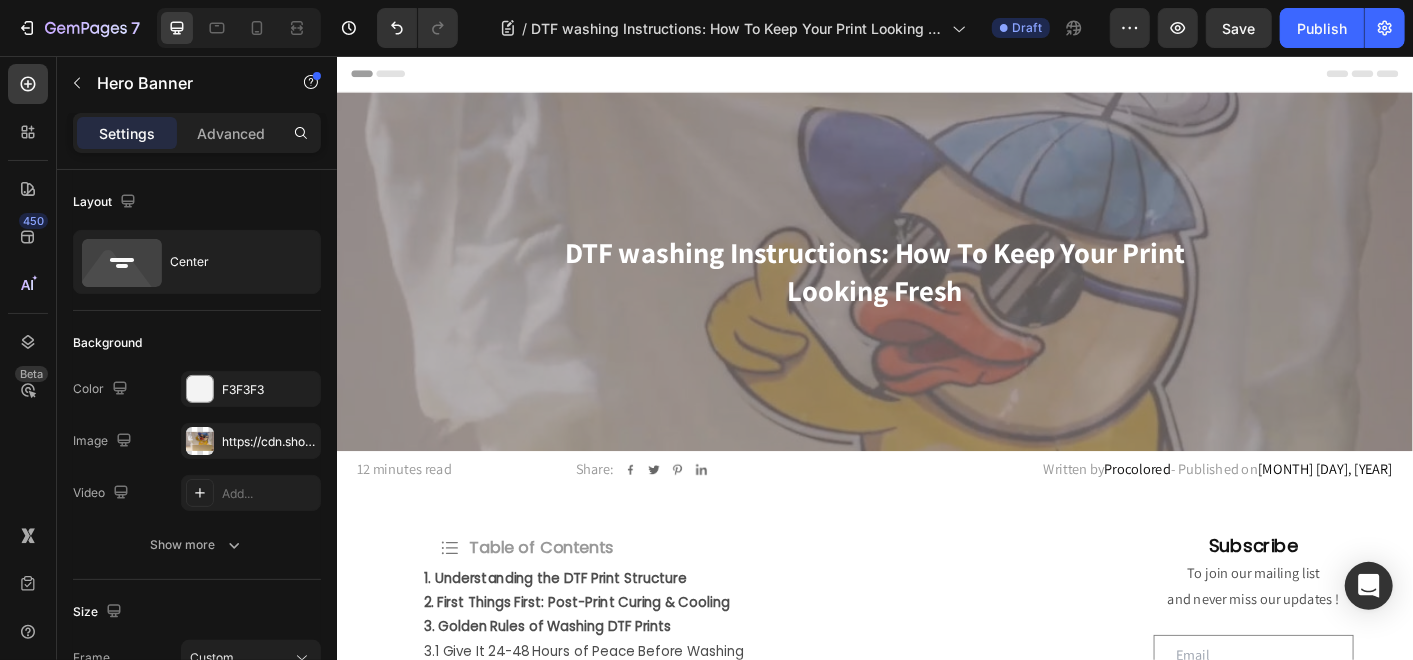 click at bounding box center (936, 296) 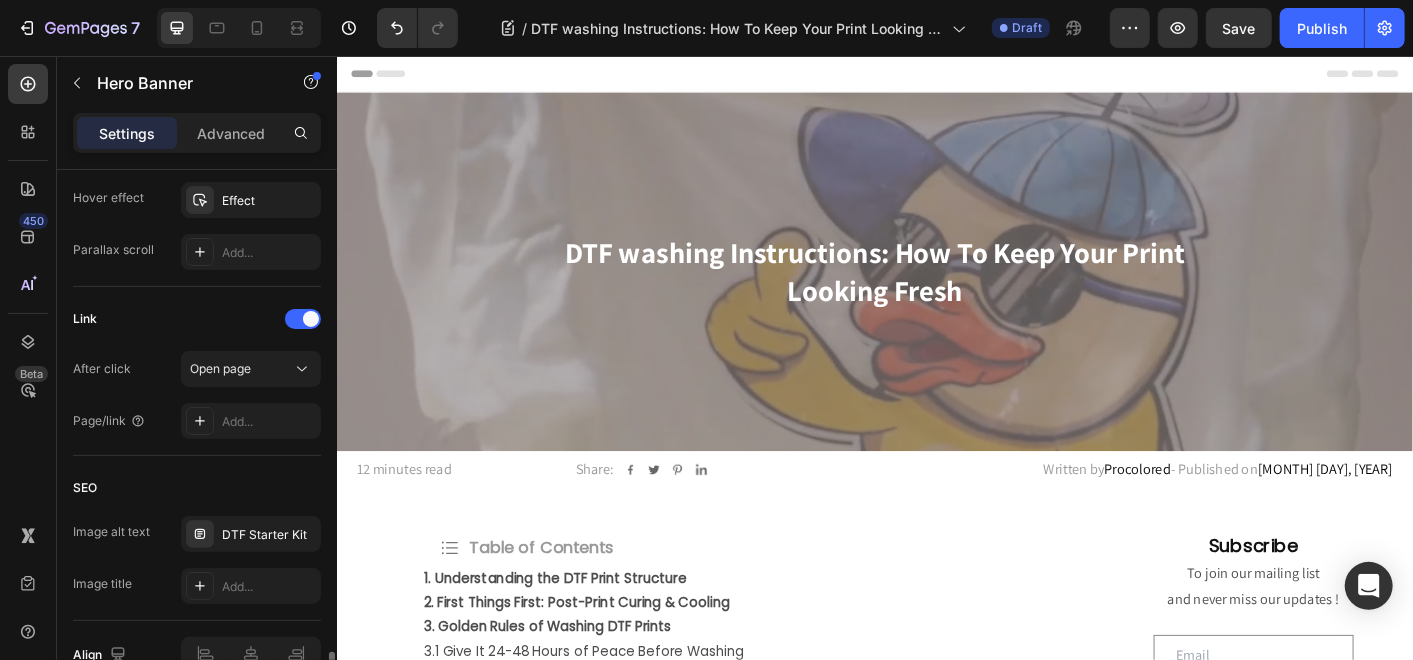 scroll, scrollTop: 1216, scrollLeft: 0, axis: vertical 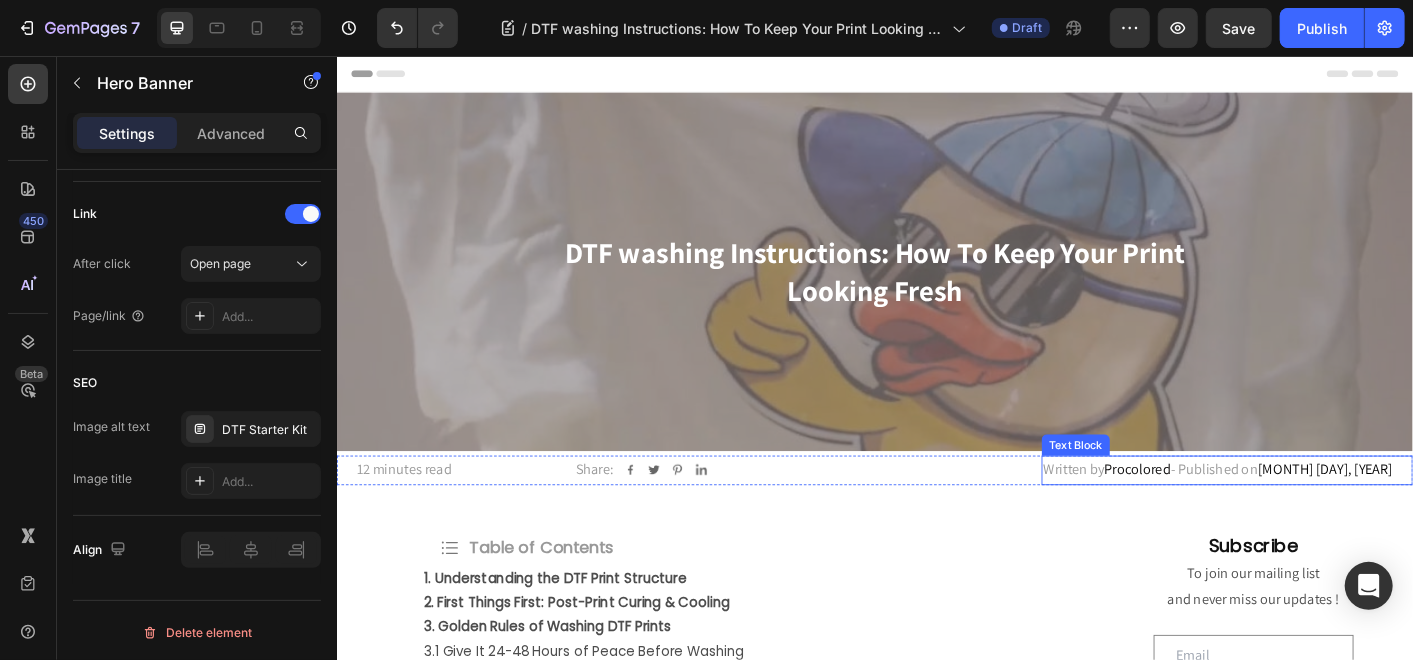click on "[MONTH] [DAY], [YEAR]" at bounding box center [1438, 516] 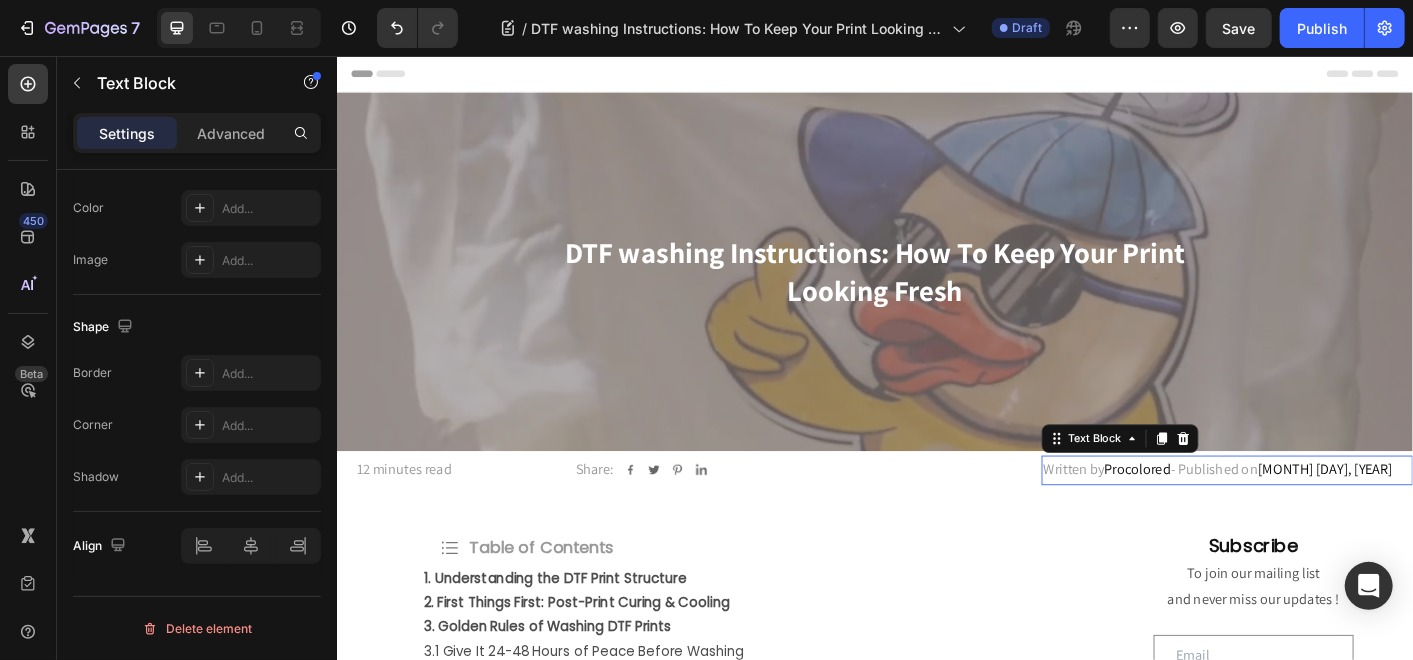 click on "[MONTH] [DAY], [YEAR]" at bounding box center [1438, 516] 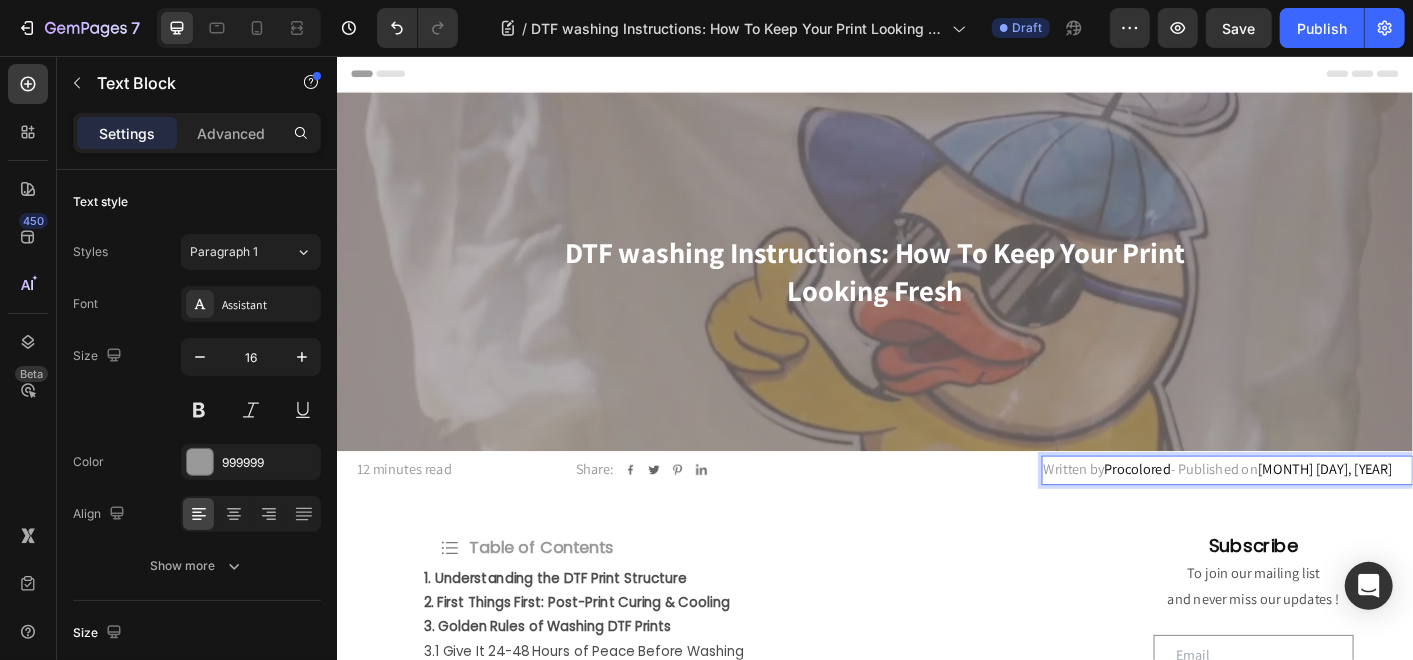 drag, startPoint x: 1454, startPoint y: 522, endPoint x: 1432, endPoint y: 526, distance: 22.36068 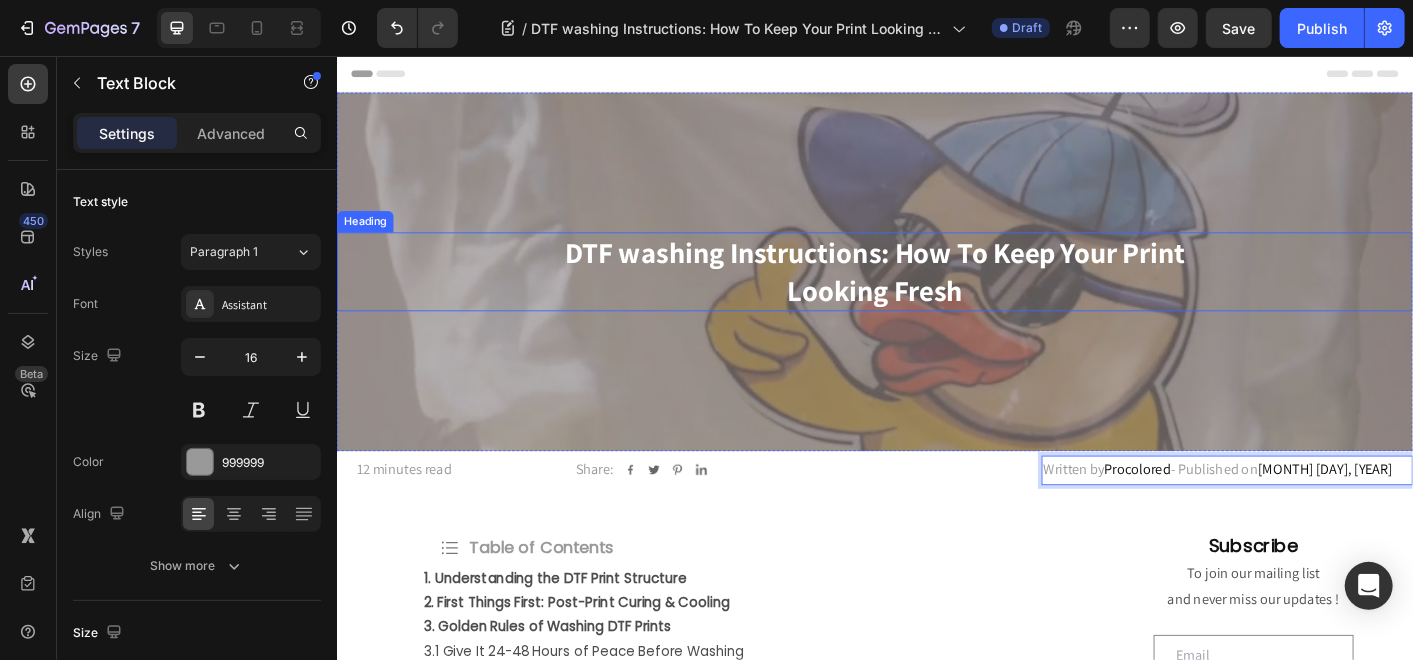 type 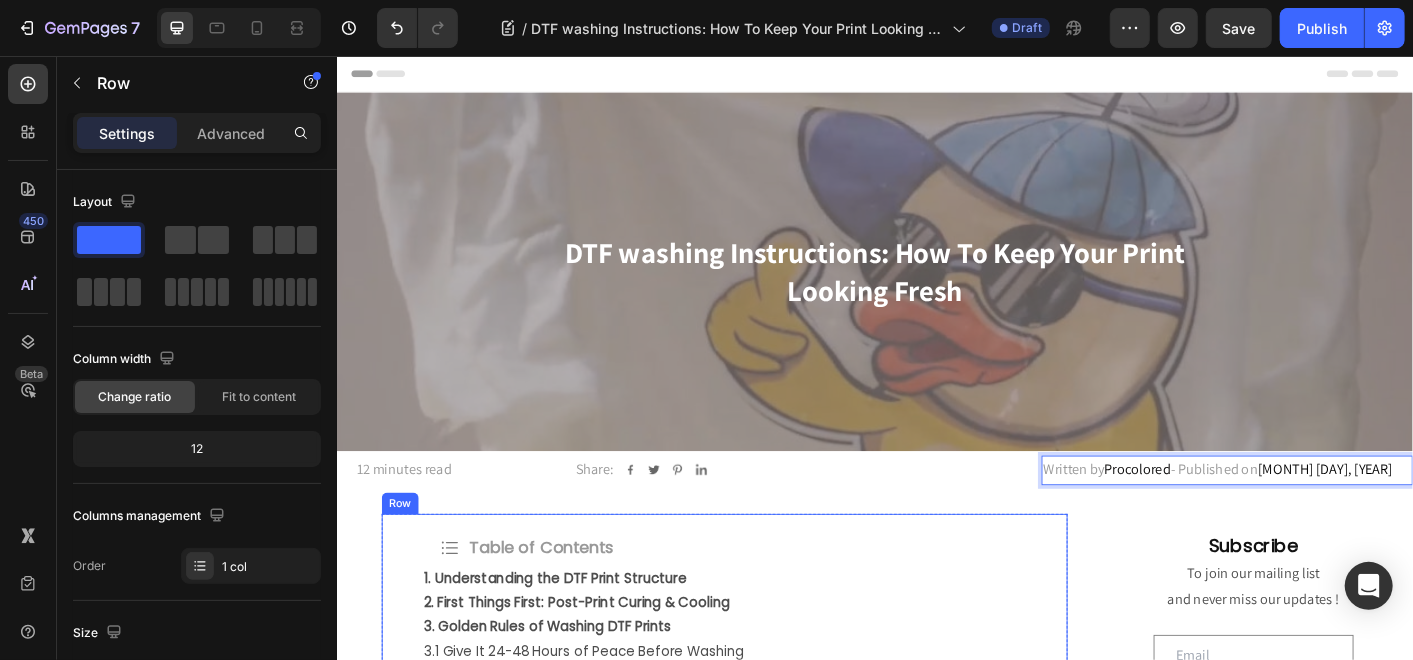 click on "Icon Table of Contents Text Block Row 1. Understanding the DTF Print Structure 2. First Things First: Post-Print Curing & Cooling 3. Golden Rules of Washing DTF Prints    3.1 Give It 24-48 Hours of Peace Before Washing    3.2 Always Turn the Garment Inside Out    3.3 Cold Water, Always    3.4 Choose Gentle, Low-Chemistry Detergent    3.5 Skip the Bleach and Fabric Softener    3.6 Avoid Fast Spins 4. Drying Do’s and Don’ts    4.1 Go For Air-Drying Whenever Possible    4.2 If The Tumble Dryer Is A Must, Keep The Temperature Low ️   4.3 The Sun Isn’t Your Friend 5. Ironing Without Ruining the Print    5.1 Don’t Iron Directly on the Print.    5.2 Insert a Barrier Between Heat and Print.    5.3 Better Yet? Turn the Shirt Inside Out. 6. How Procolored DTF Printers Give You a Wash-Friendly Advantage    6.1 Anti-Collision Technology    6.2 Smart ICC Profiling    6.3 Nano-Level Ink Placement    6.4 Auto-Cleaning System 7. Troubleshooting Fading or Peeling Prints" at bounding box center [768, 995] 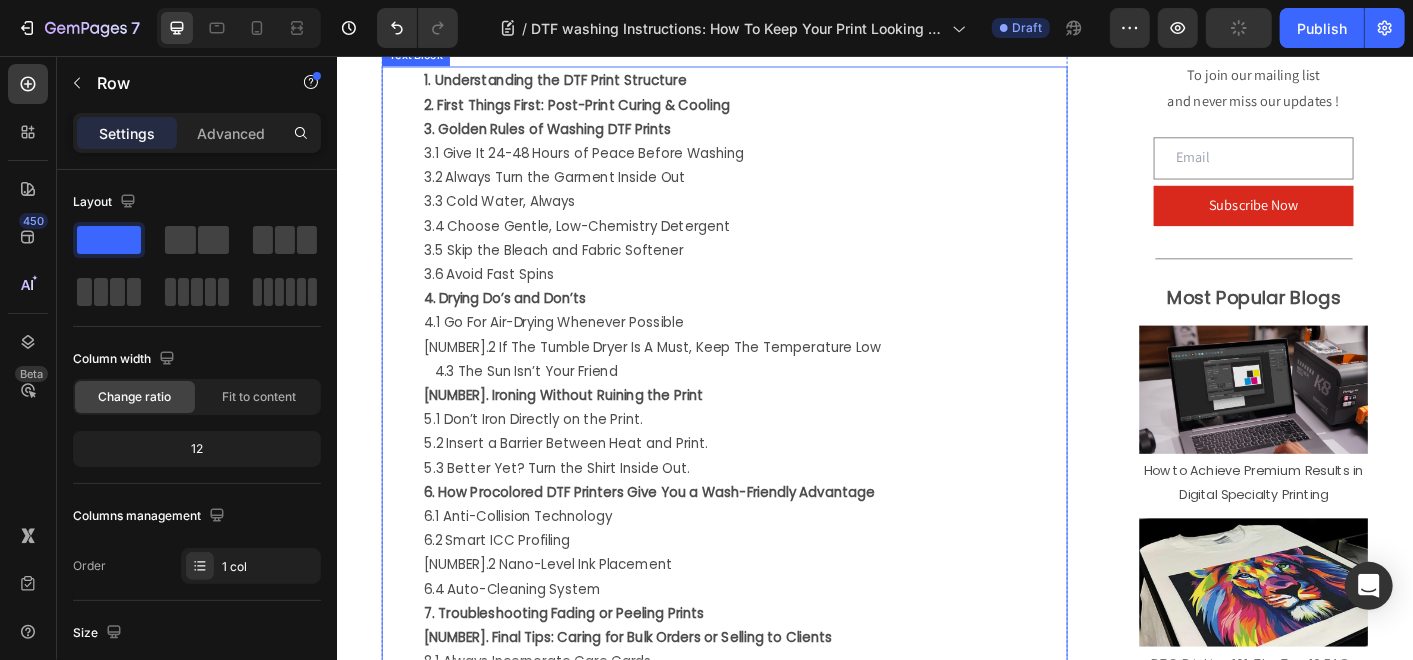 scroll, scrollTop: 0, scrollLeft: 0, axis: both 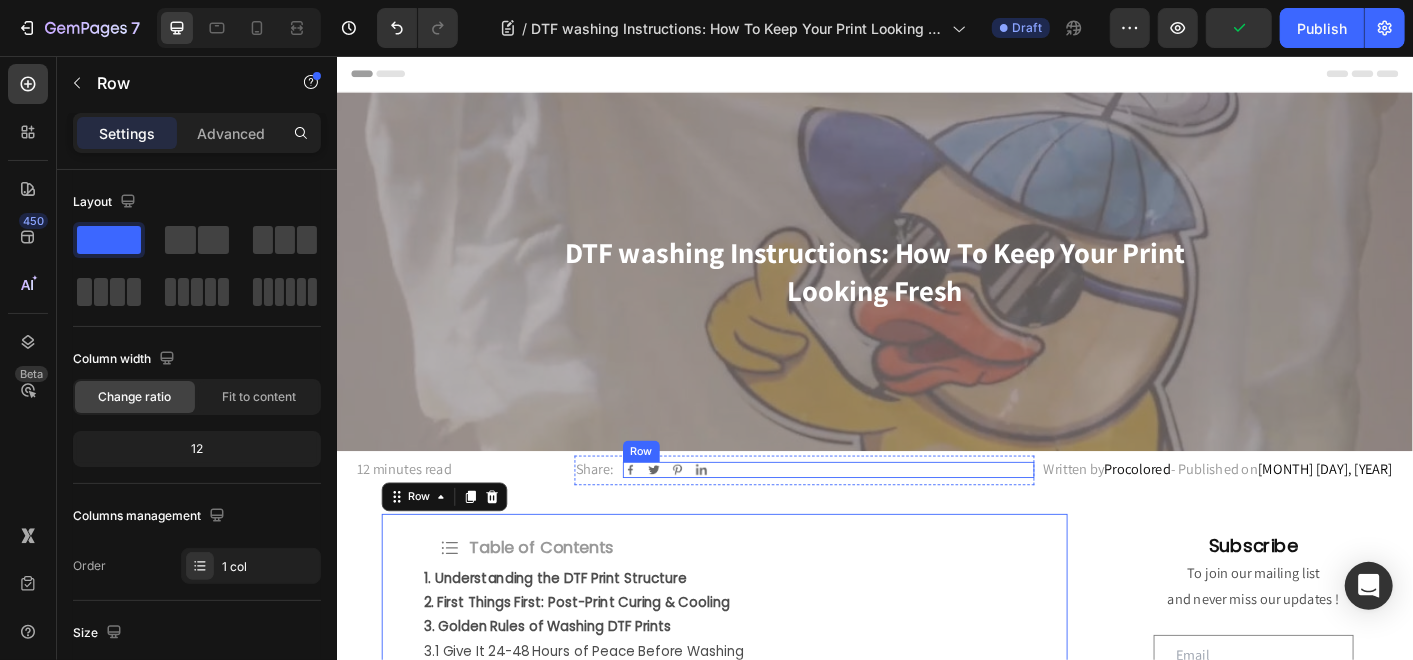 click on "DTF washing Instructions: How To Keep Your Print  Looking Fresh Heading Hero Banner Written by  Procolored  - Published on  [MONTH] [DAY], [YEAR] Text Block Share: Text Block Image Image Image Image Row Row 9 minutes read Text Block Row 12 minutes read Text Block Share: Text Block Image Image Image Image Row Row Row Written by  Procolored  - Published on  [MONTH] [DAY], [YEAR] Text Block Row Section 1" at bounding box center [936, 331] 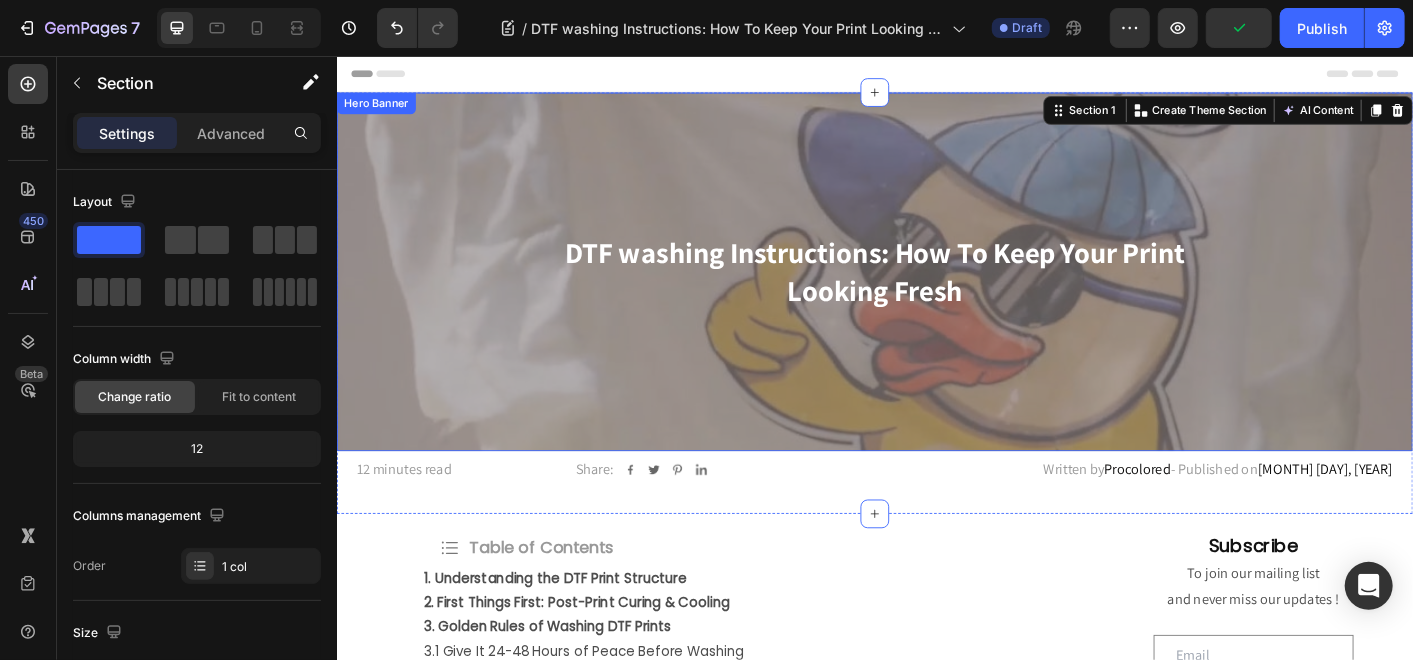 click at bounding box center (936, 296) 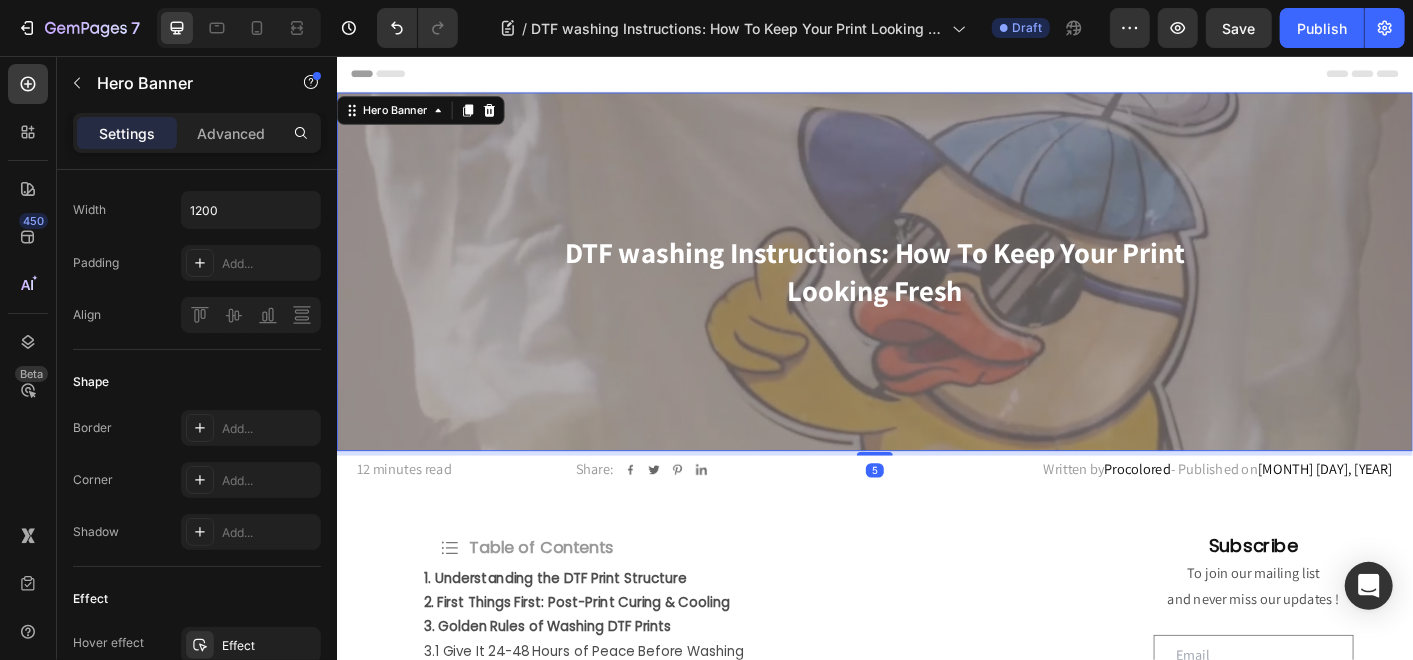 scroll, scrollTop: 1216, scrollLeft: 0, axis: vertical 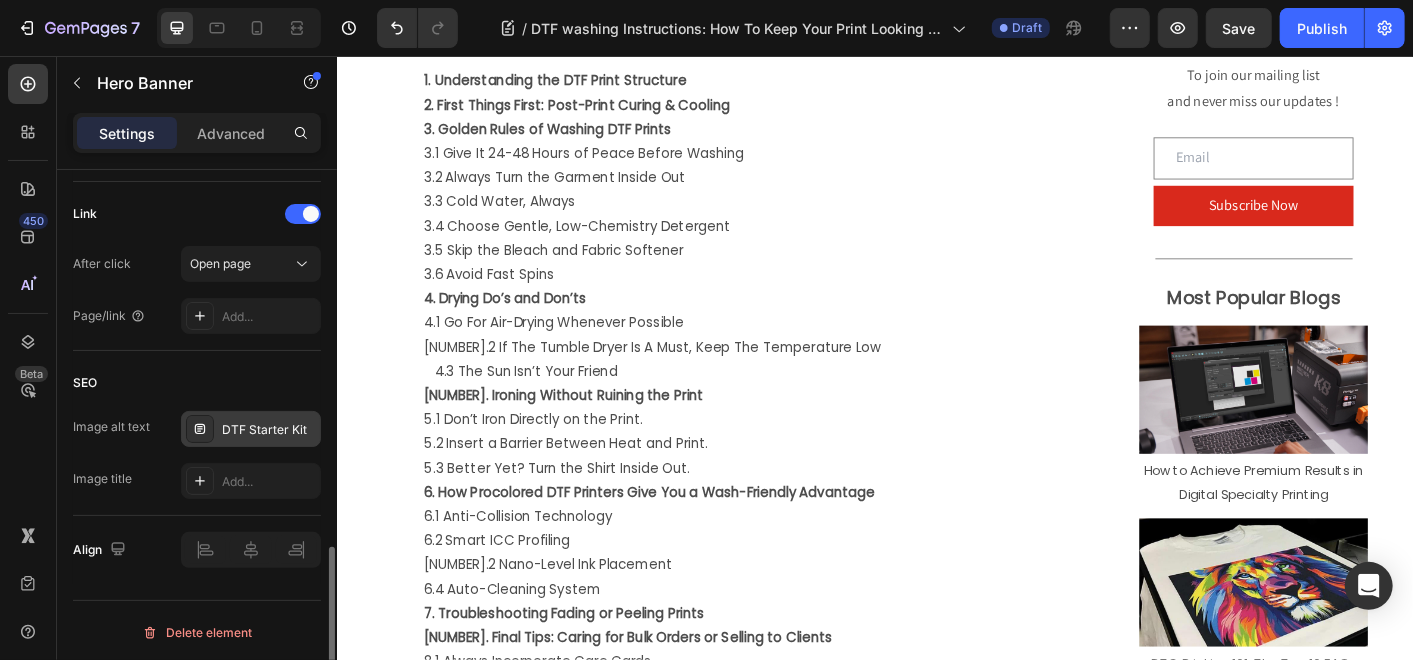 click on "DTF Starter Kit" at bounding box center [251, 429] 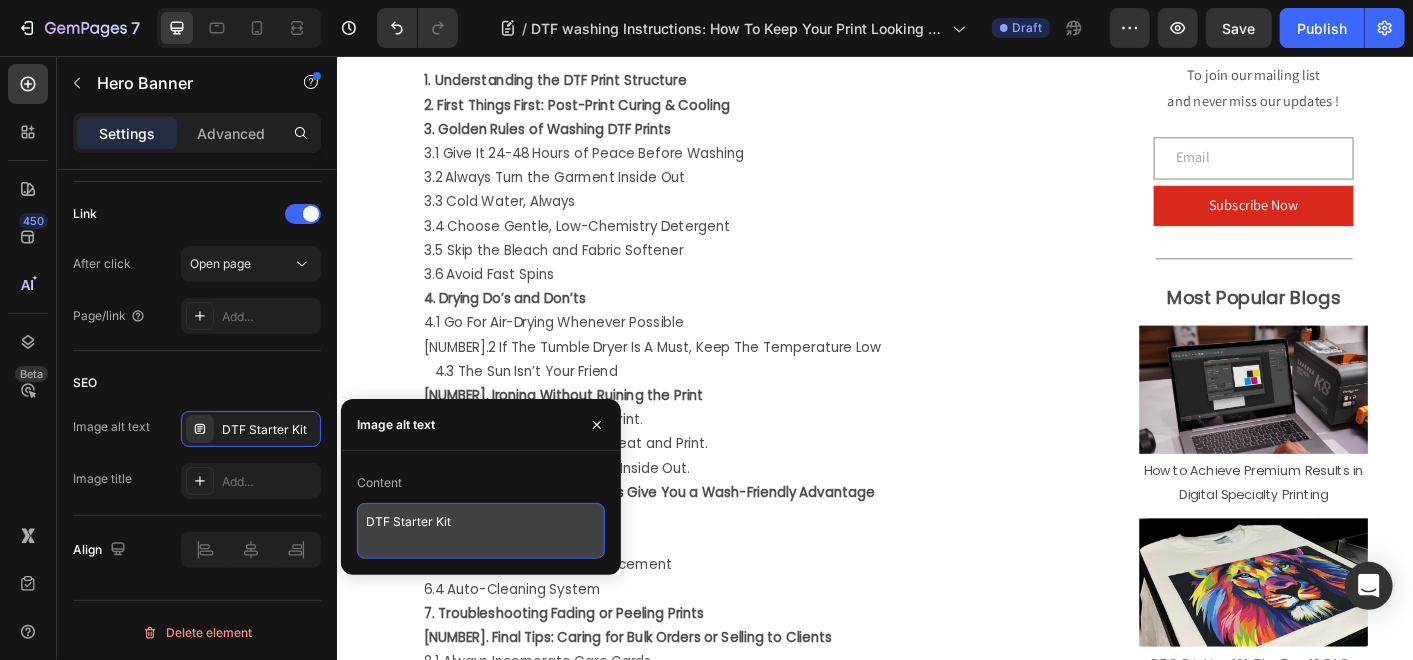 click on "DTF Starter Kit" at bounding box center [481, 531] 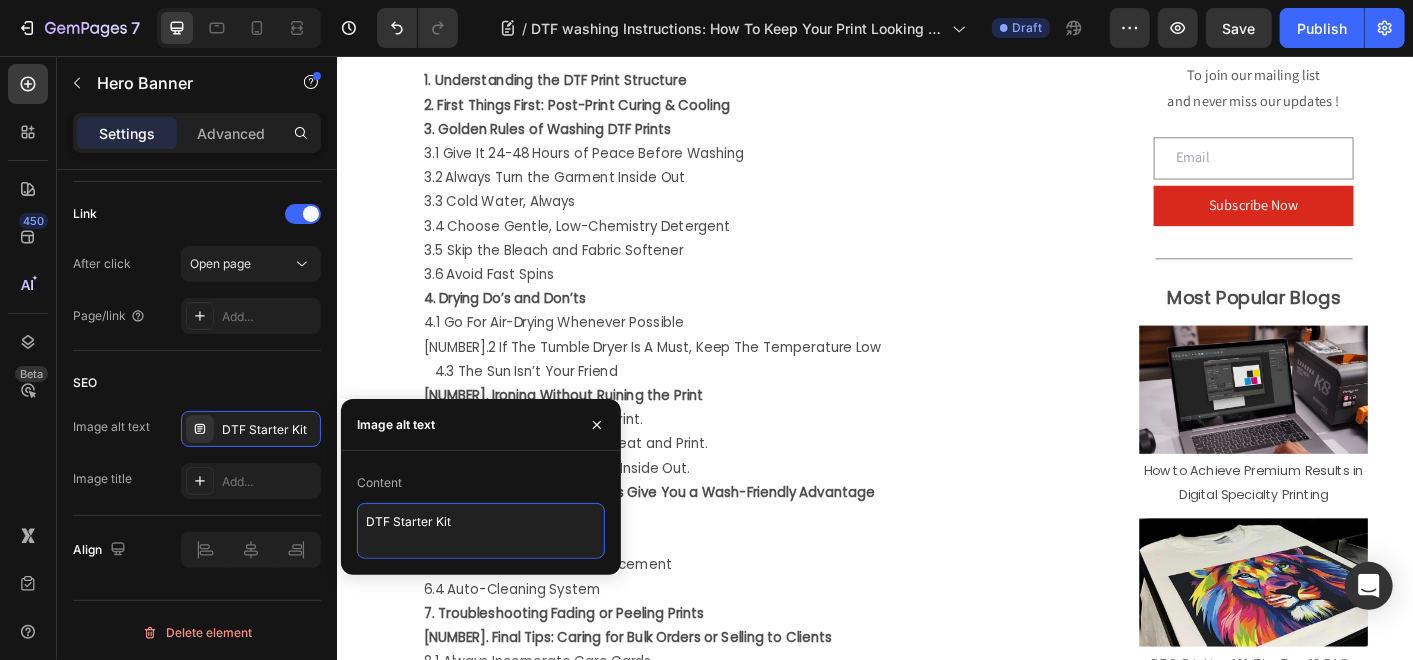 click on "DTF Starter Kit" at bounding box center (481, 531) 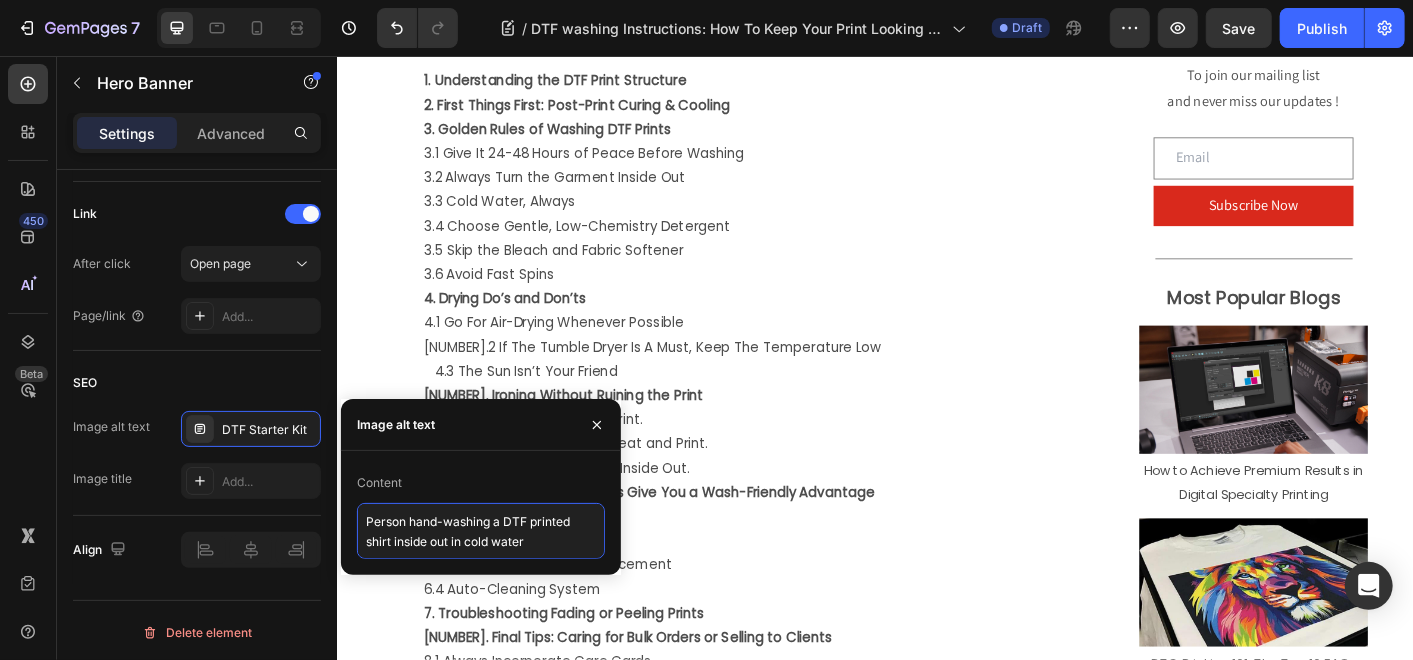 click on "Person hand-washing a DTF printed shirt inside out in cold water" at bounding box center [481, 531] 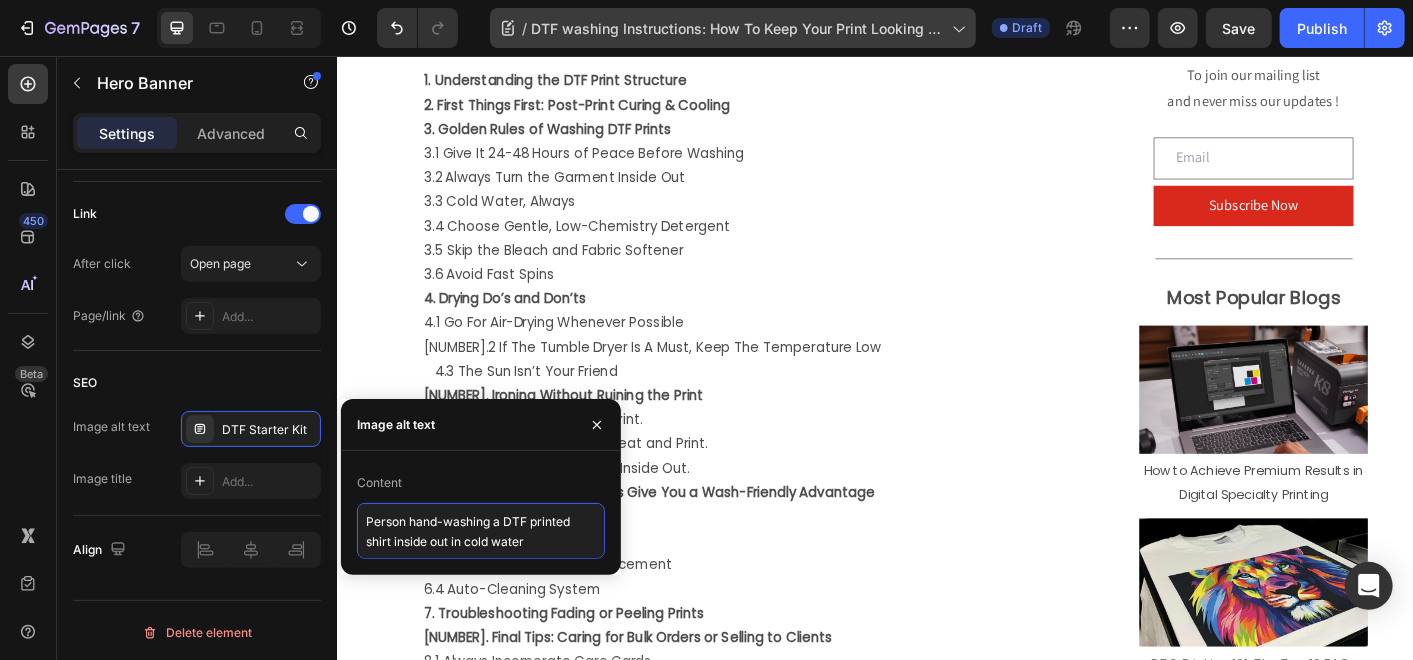 type on "Person hand-washing a DTF printed shirt inside out in cold water" 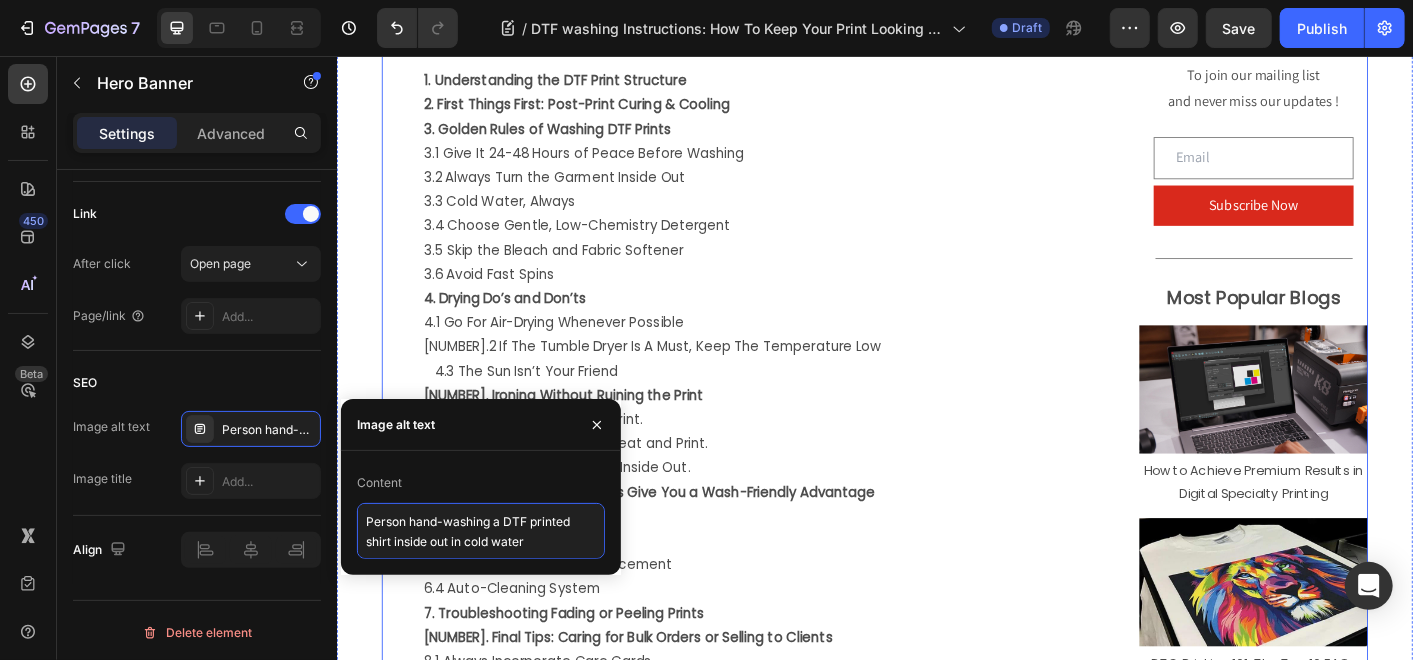 scroll, scrollTop: 0, scrollLeft: 0, axis: both 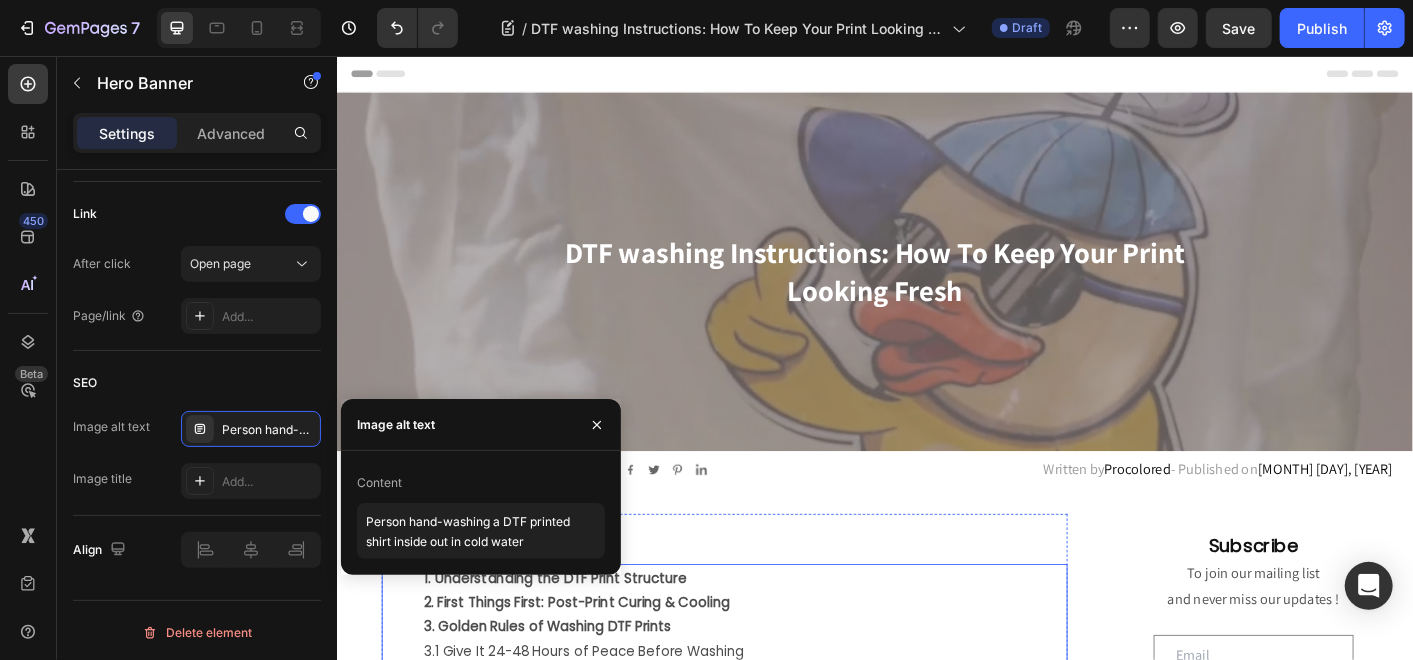 click on "2. First Things First: Post-Print Curing & Cooling" at bounding box center [791, 664] 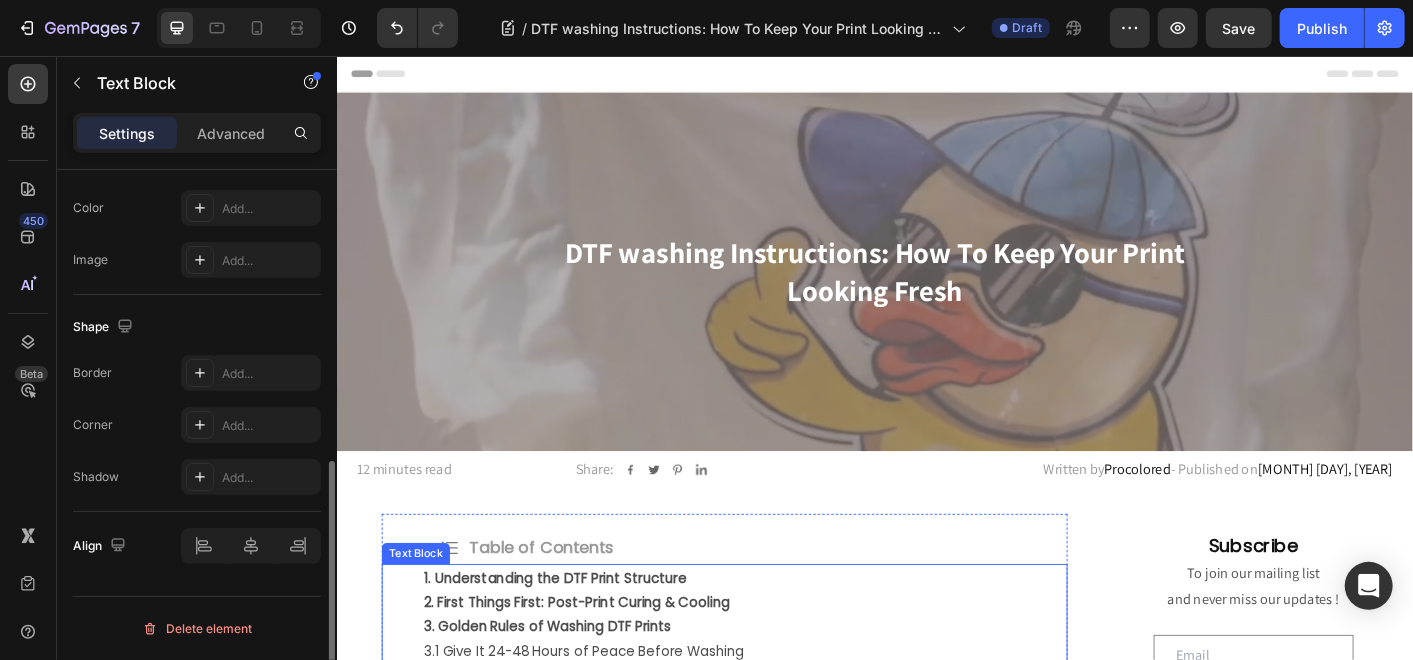 scroll, scrollTop: 0, scrollLeft: 0, axis: both 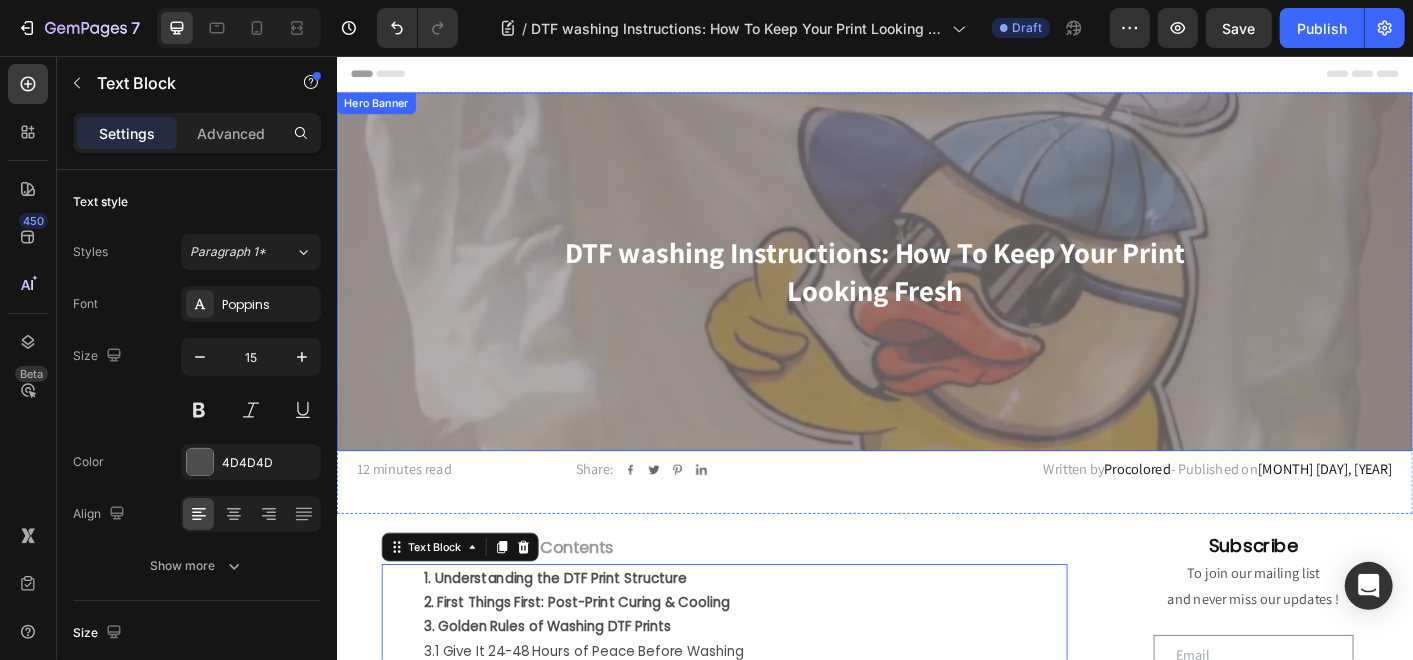 click at bounding box center (936, 296) 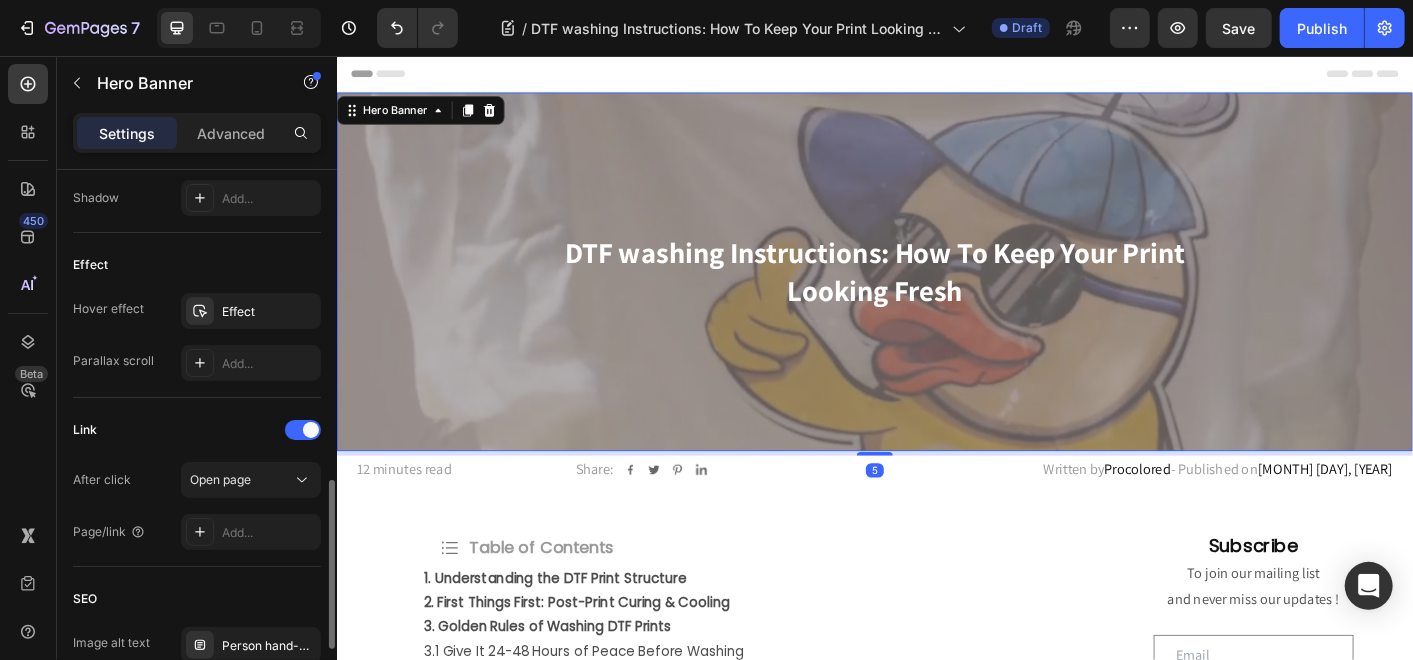 scroll, scrollTop: 1216, scrollLeft: 0, axis: vertical 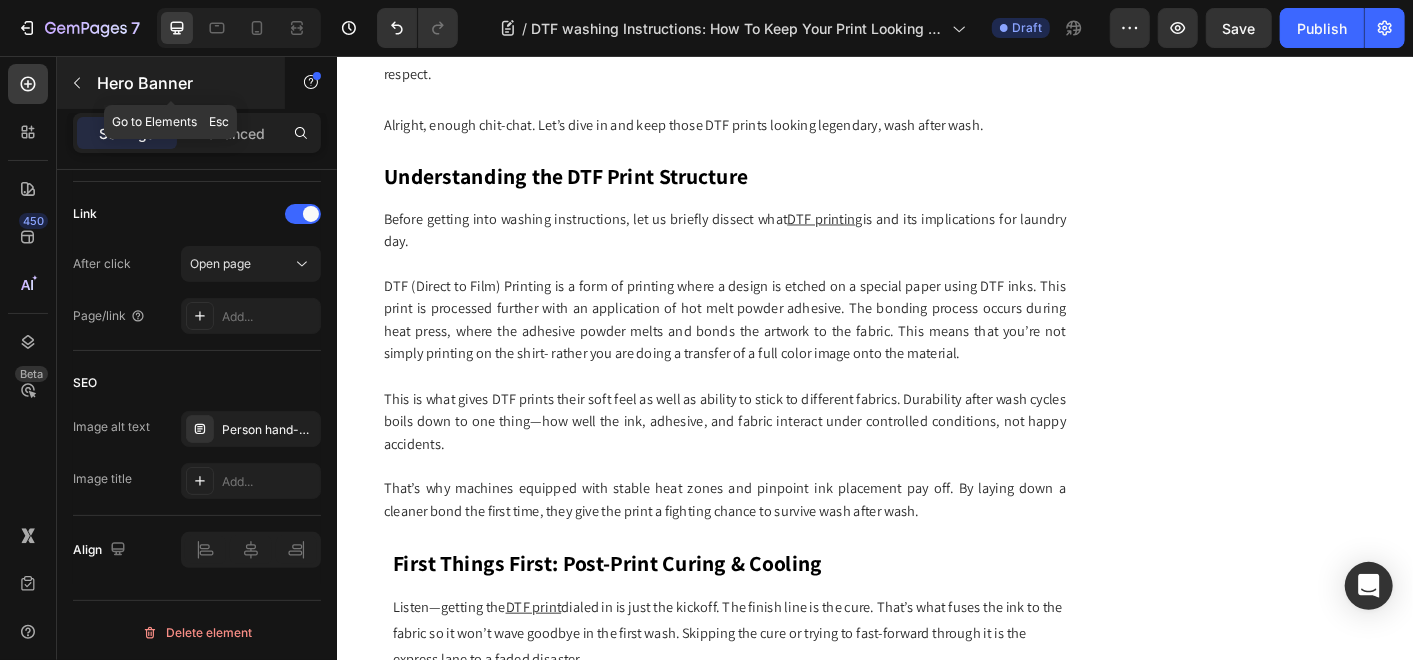 click at bounding box center (77, 83) 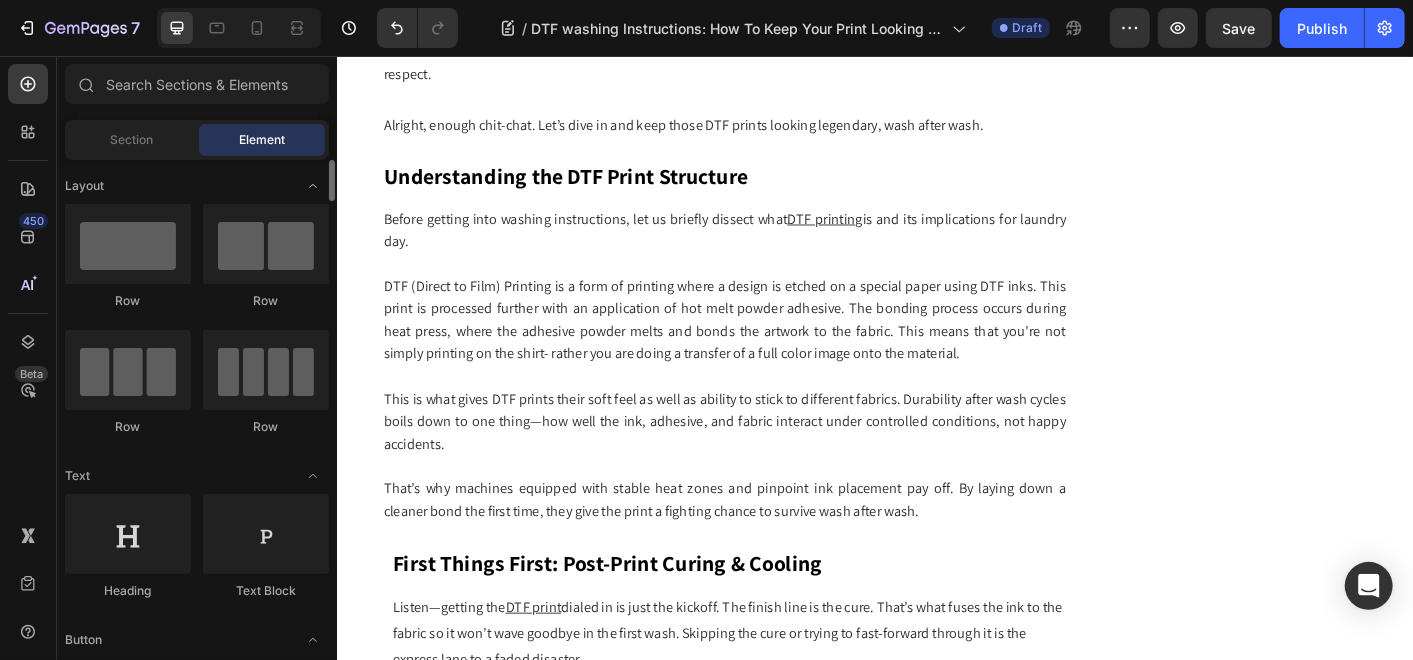 scroll, scrollTop: 444, scrollLeft: 0, axis: vertical 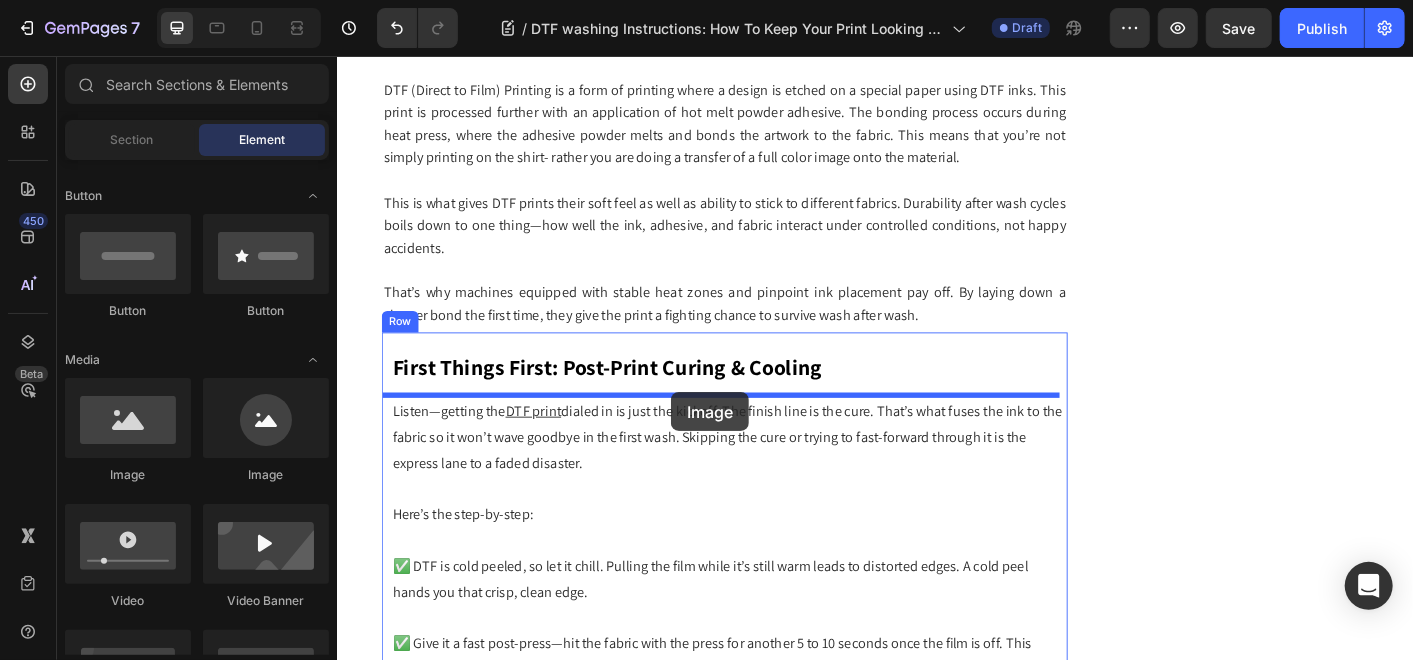 drag, startPoint x: 485, startPoint y: 489, endPoint x: 702, endPoint y: 427, distance: 225.68341 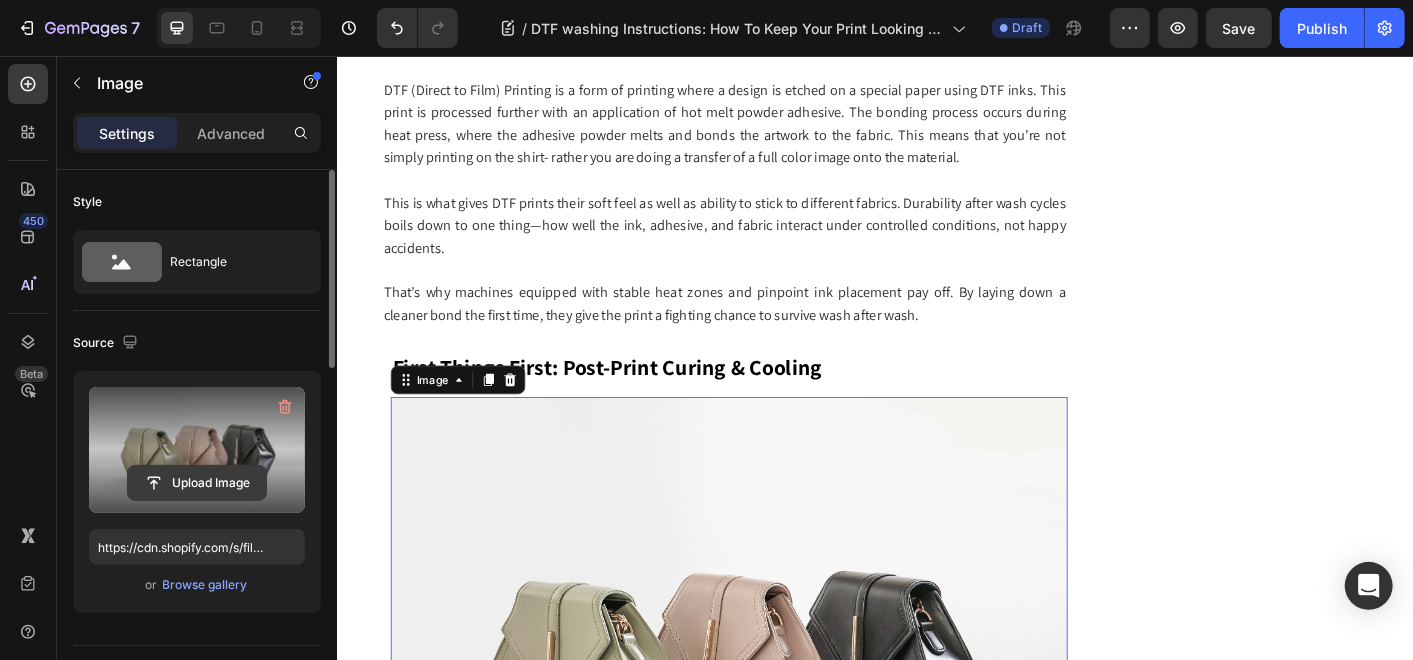 click 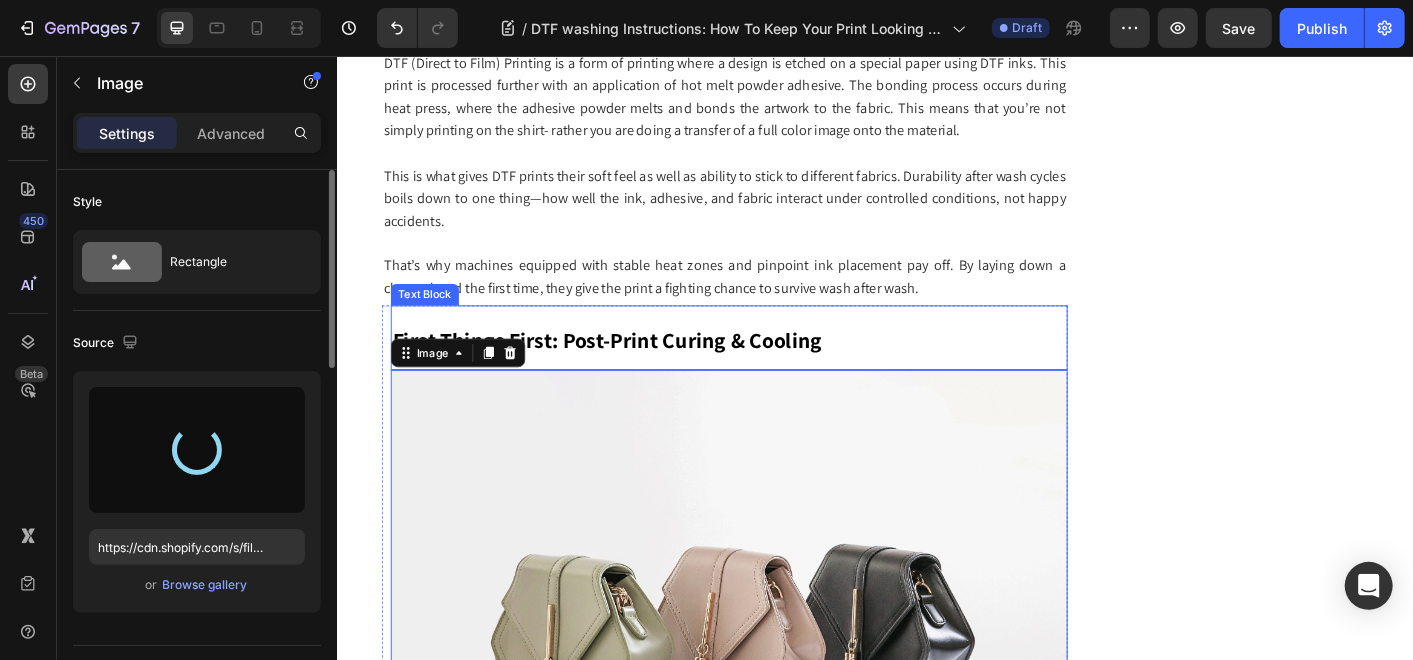 scroll, scrollTop: 2328, scrollLeft: 0, axis: vertical 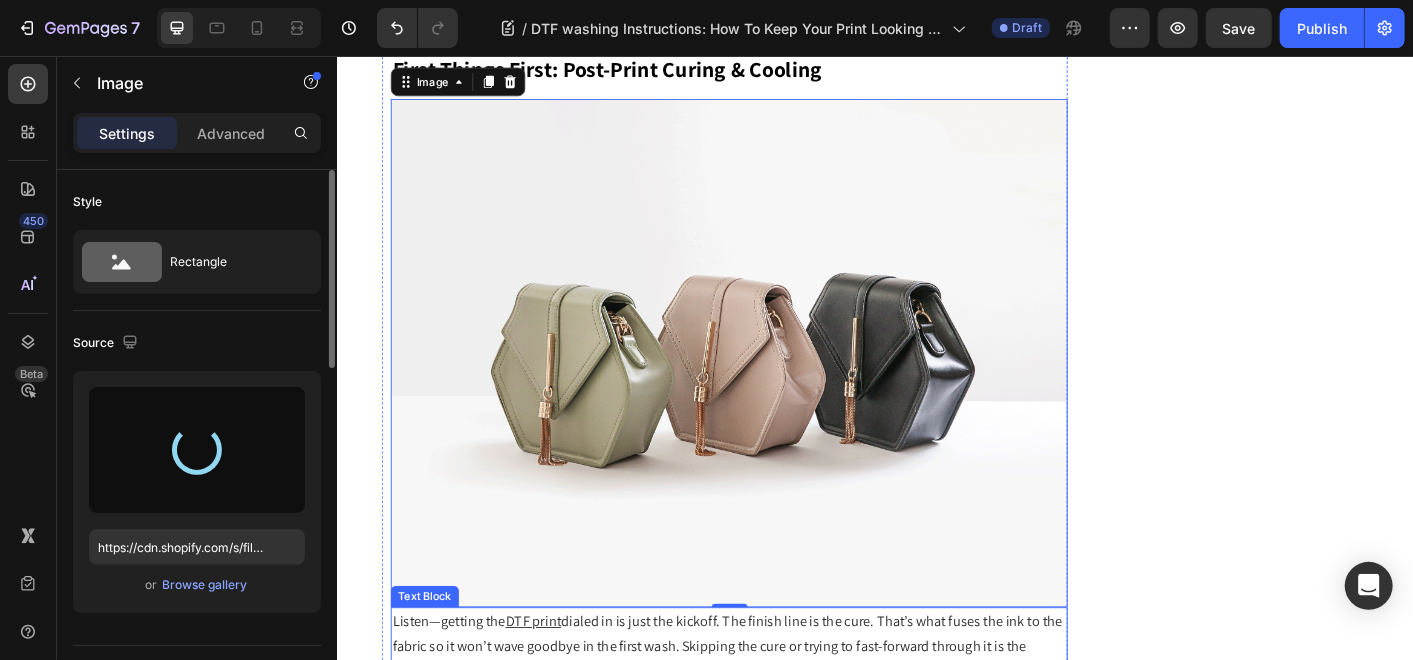 type on "https://cdn.shopify.com/s/files/1/0509/3454/6613/files/gempages_491413794182923290-ebb17e8d-f1d2-4c81-8a42-429f028ef87a.jpg" 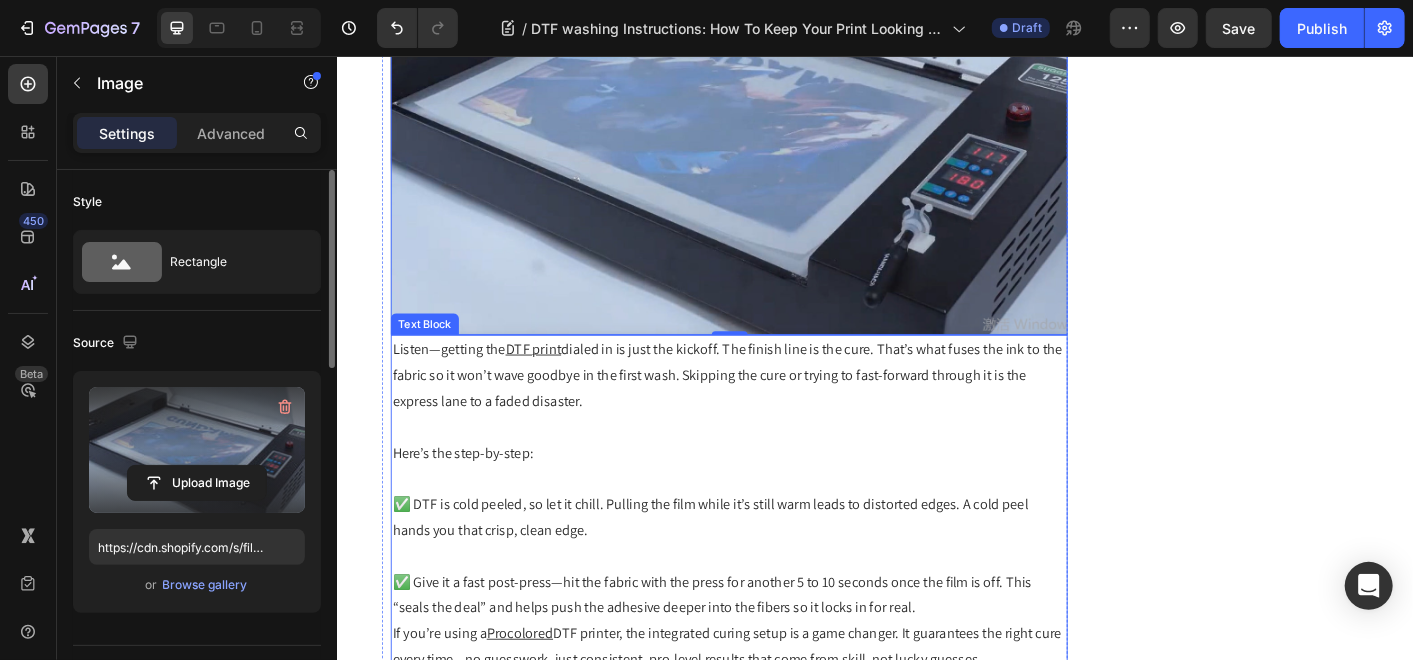 scroll, scrollTop: 2662, scrollLeft: 0, axis: vertical 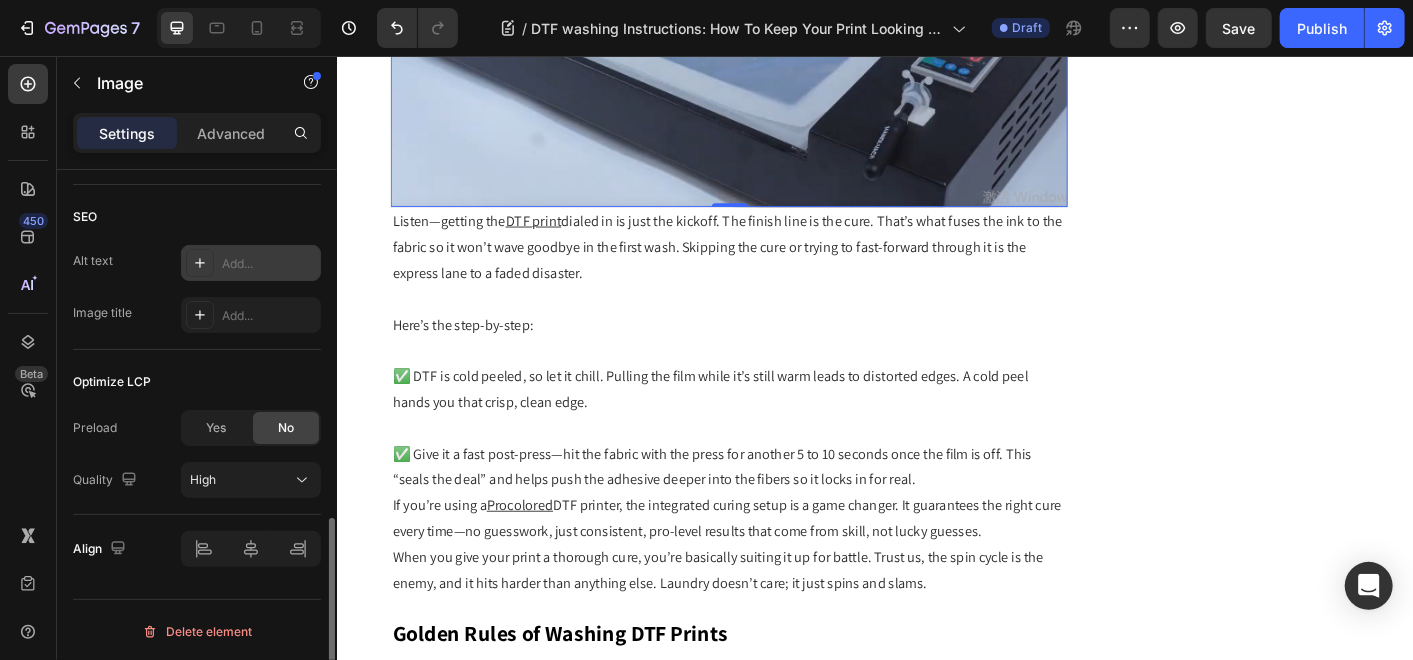 click on "Add..." at bounding box center (269, 264) 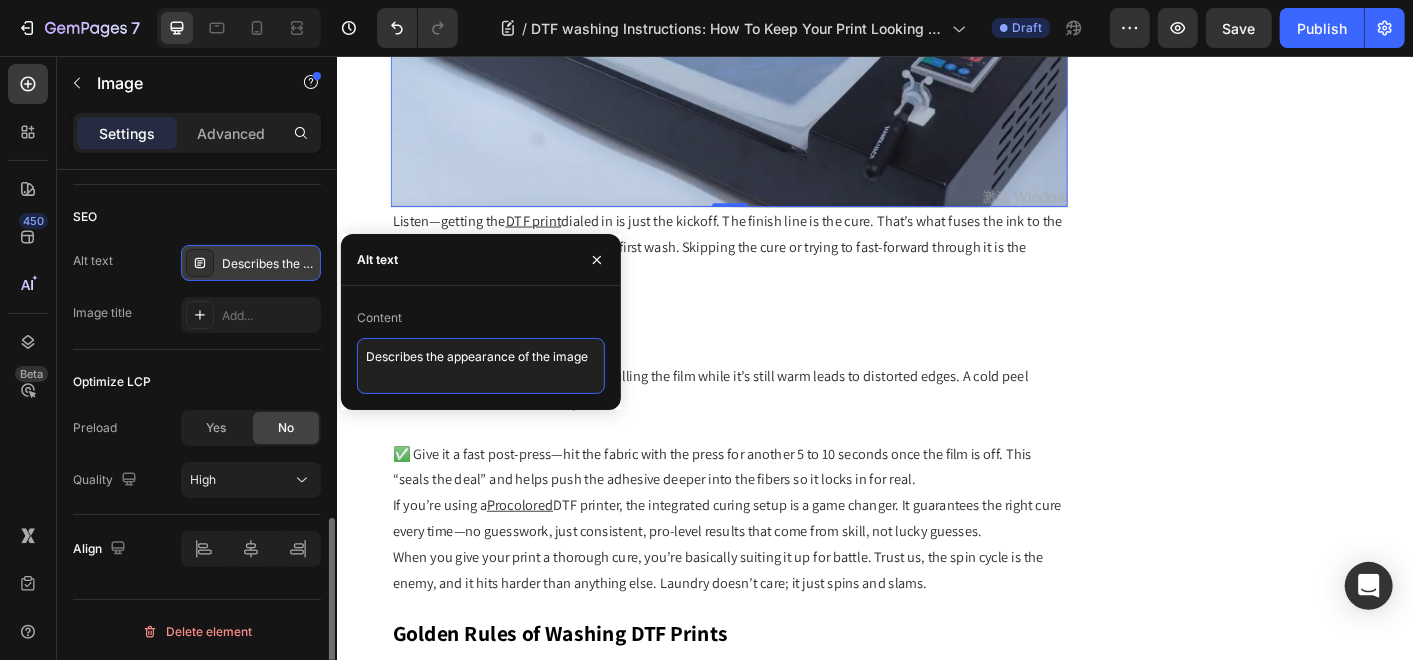 click on "Describes the appearance of the image" at bounding box center (481, 366) 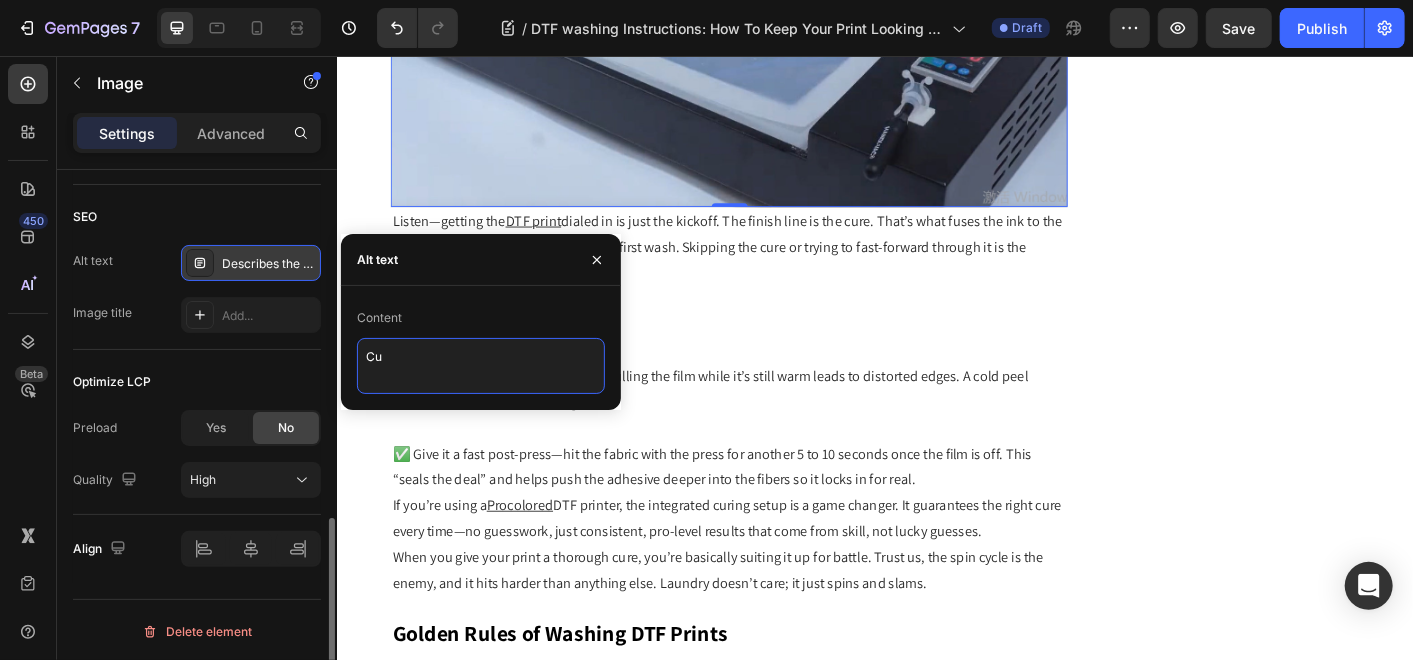 type on "C" 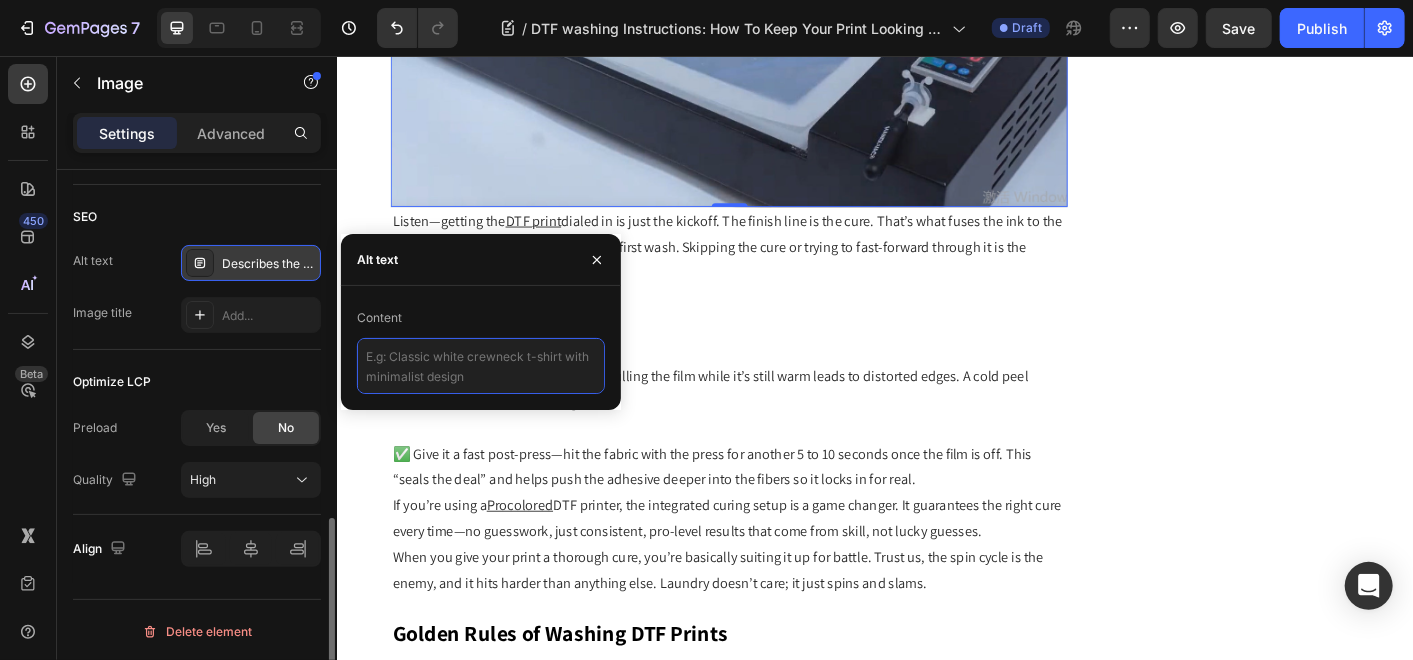 paste on "The powdered prints are cured in the oven" 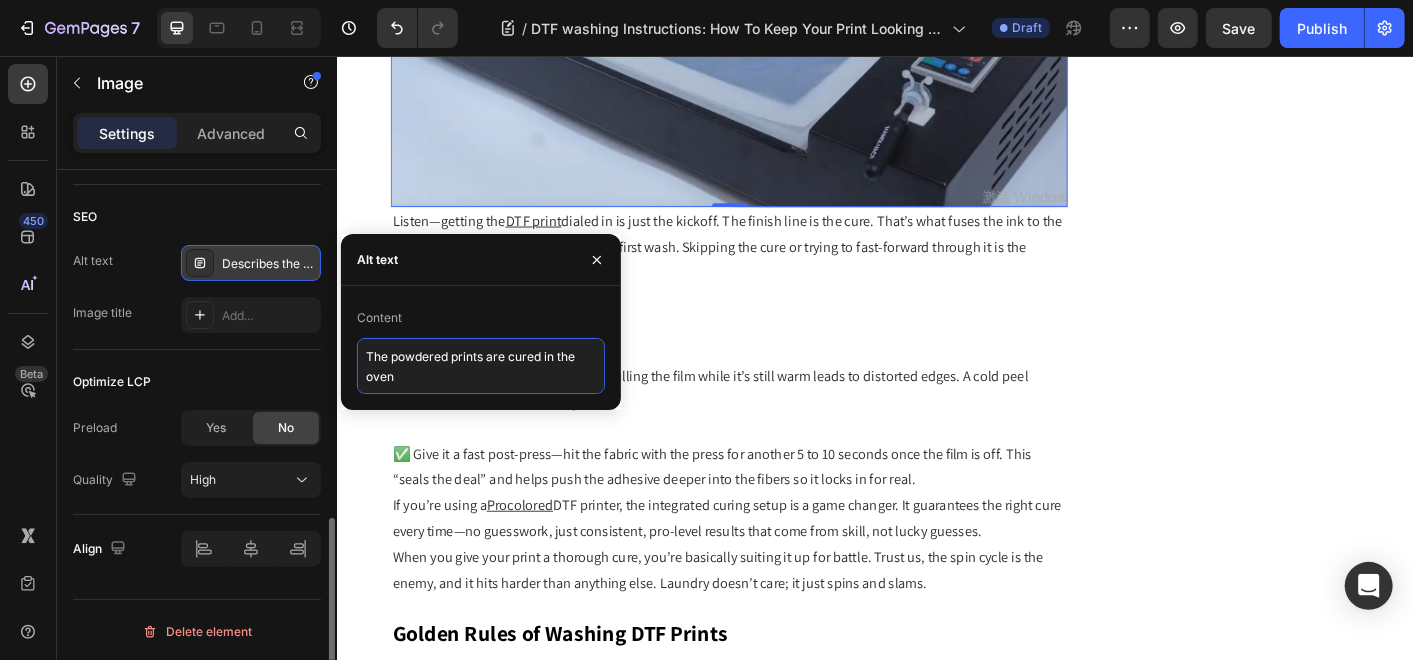 click on "The powdered prints are cured in the oven" at bounding box center (481, 366) 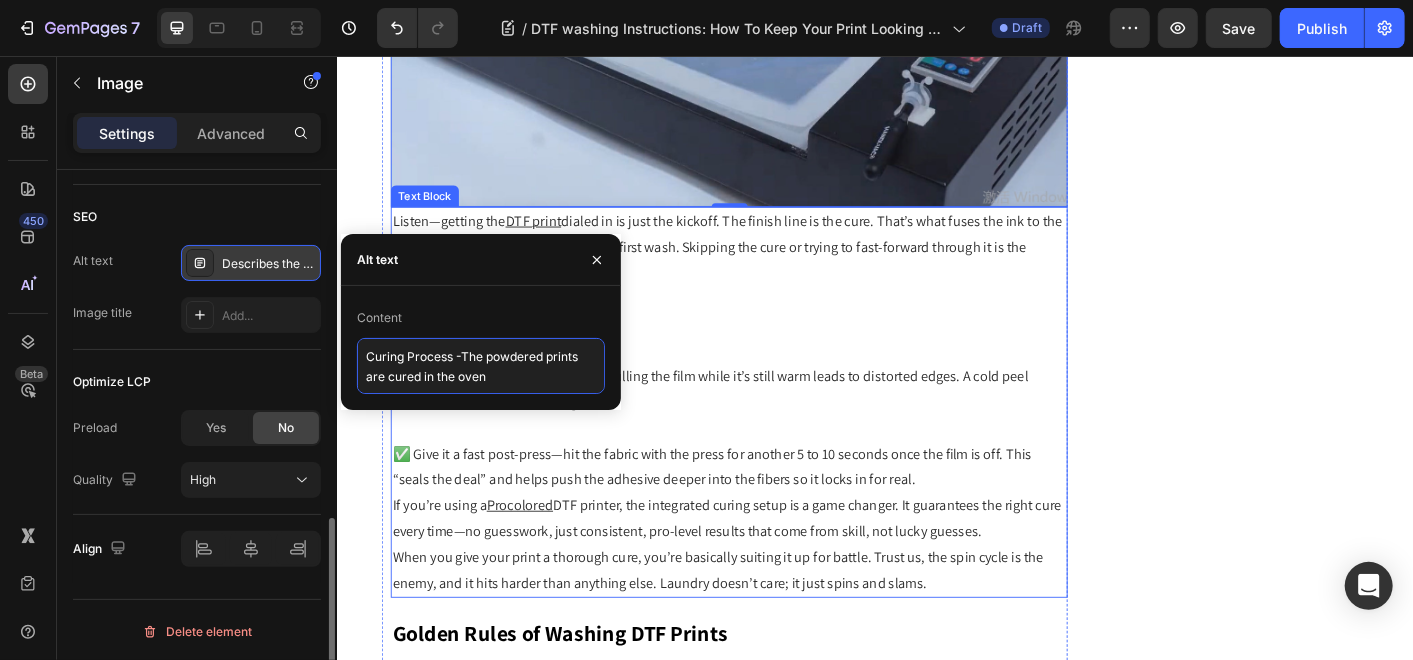 type on "Curing Process - The powdered prints are cured in the oven" 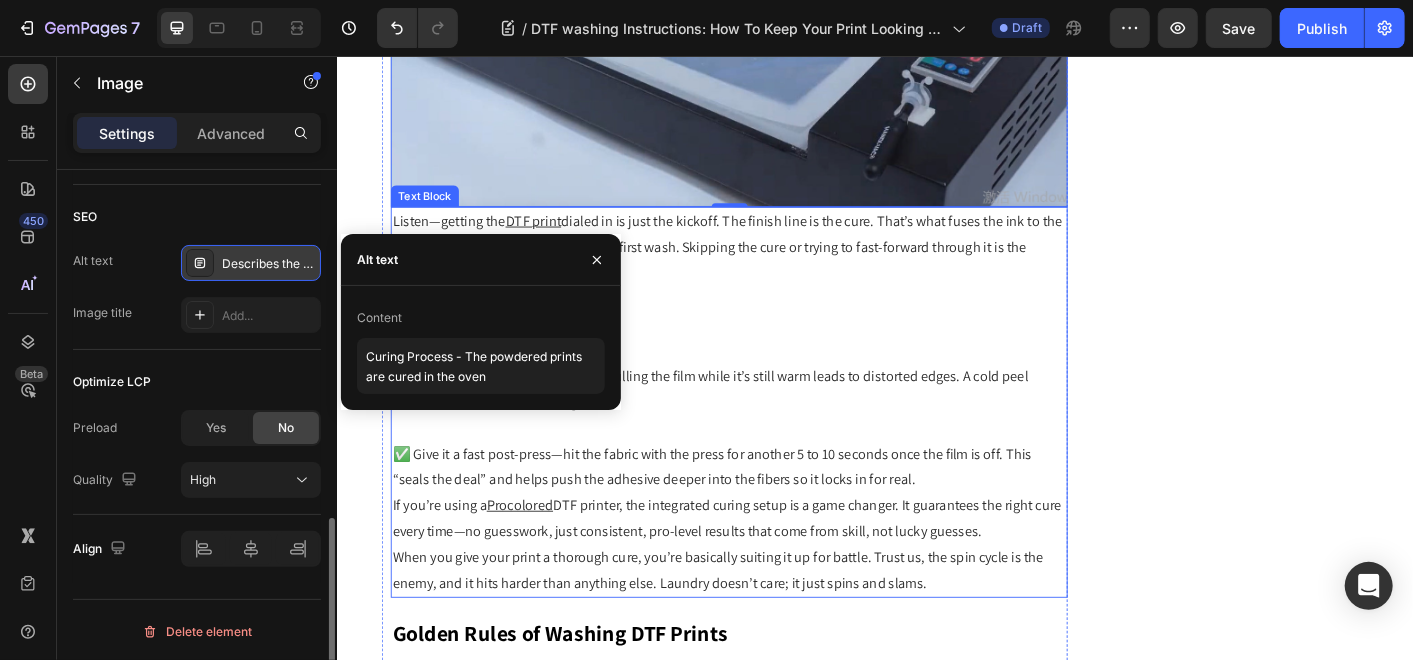 click at bounding box center (773, 384) 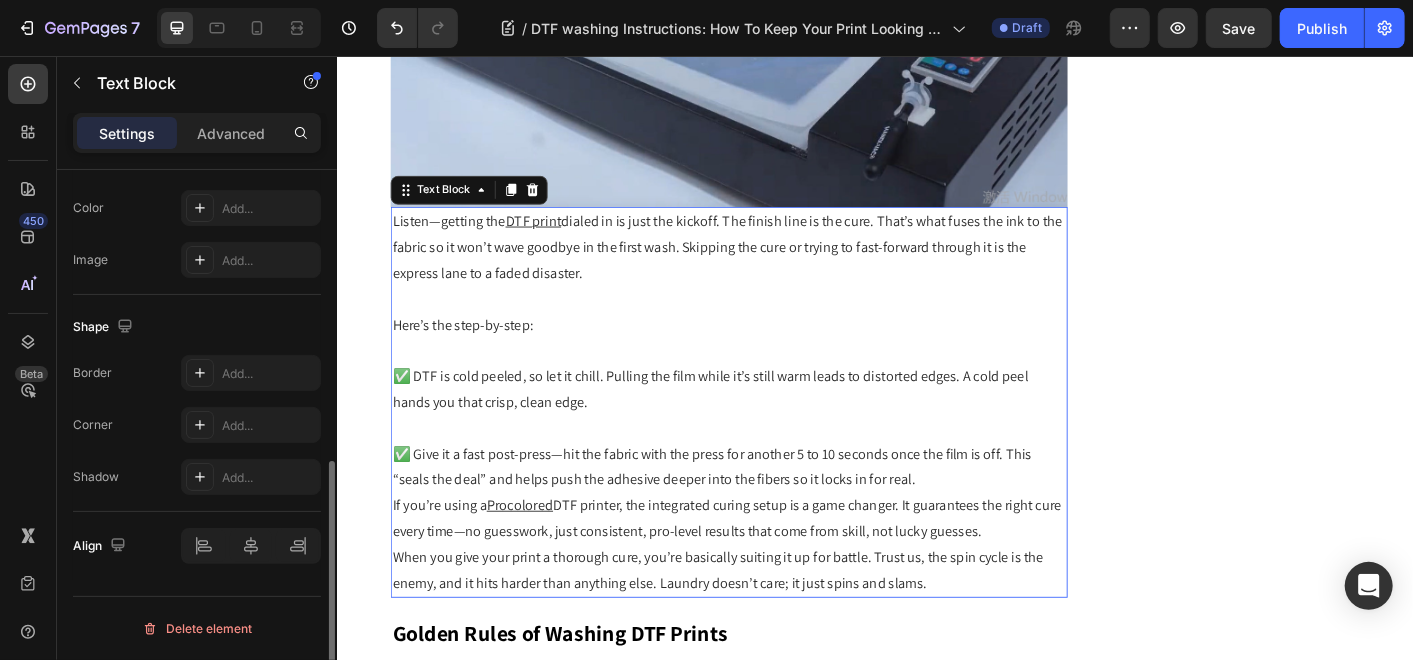 scroll, scrollTop: 0, scrollLeft: 0, axis: both 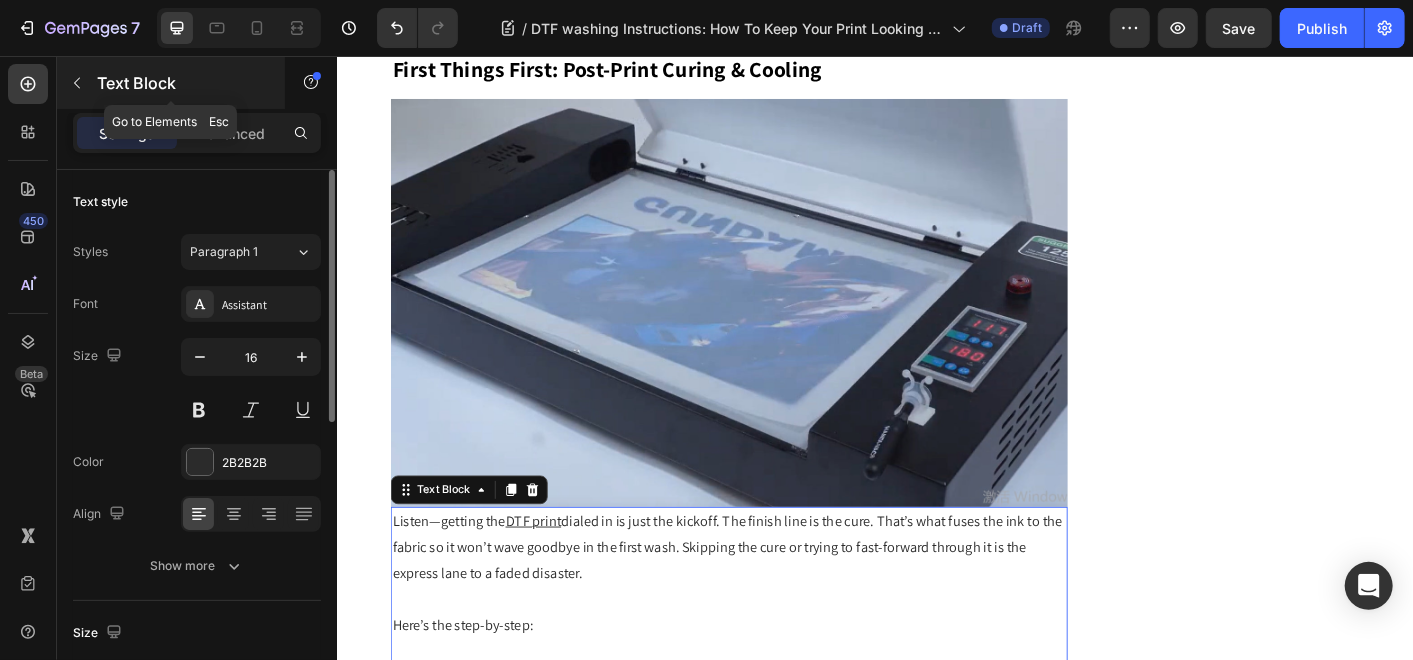 click on "Text Block" at bounding box center (171, 83) 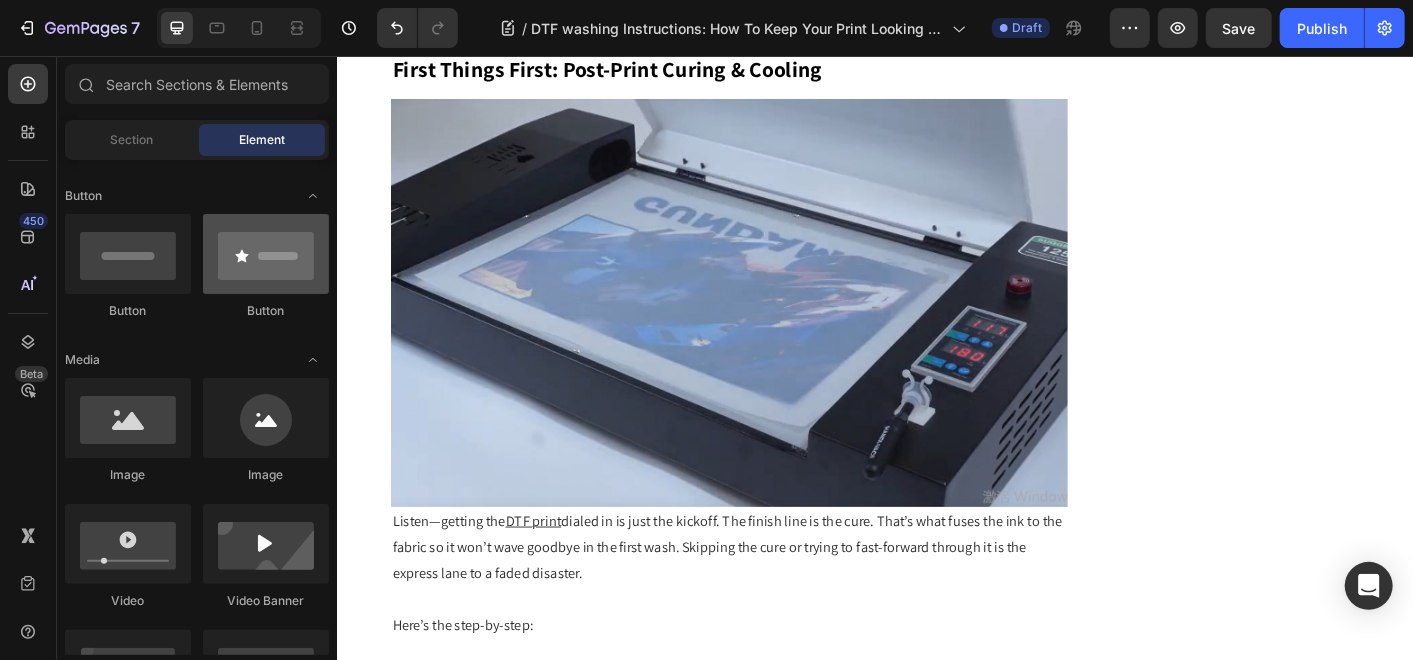 scroll, scrollTop: 555, scrollLeft: 0, axis: vertical 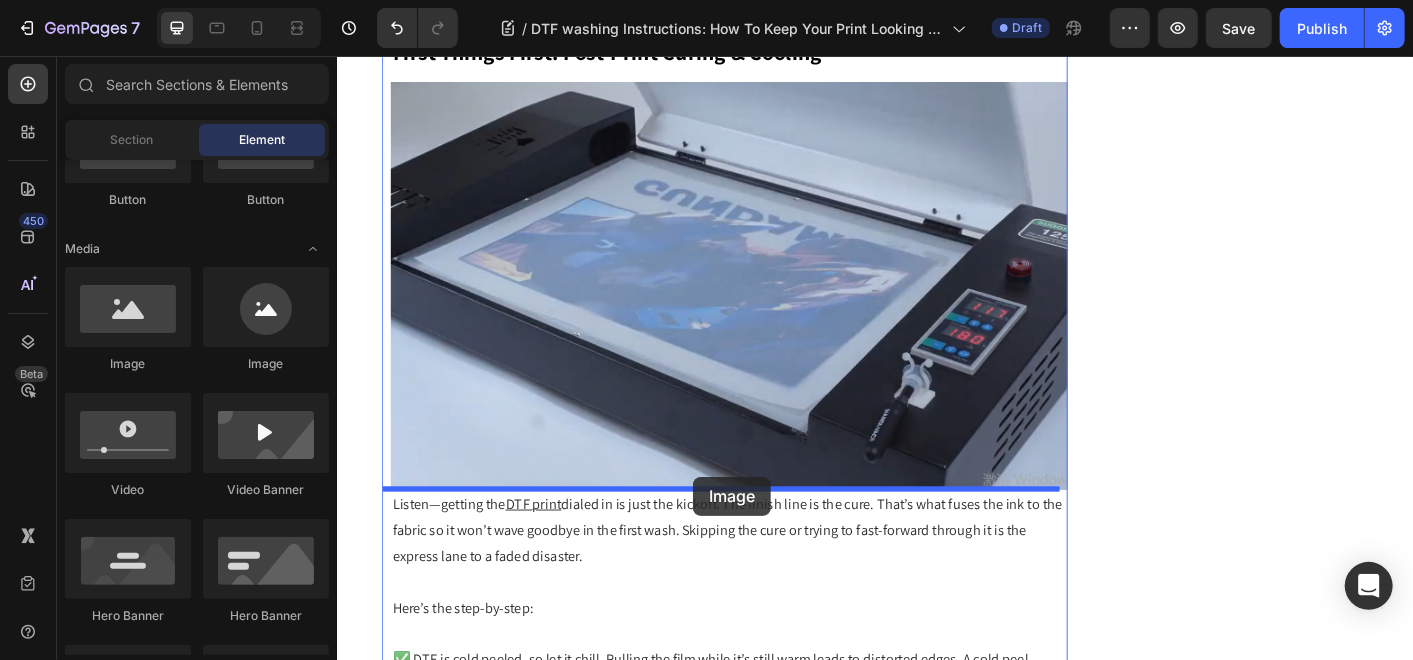 drag, startPoint x: 511, startPoint y: 418, endPoint x: 714, endPoint y: 535, distance: 234.30322 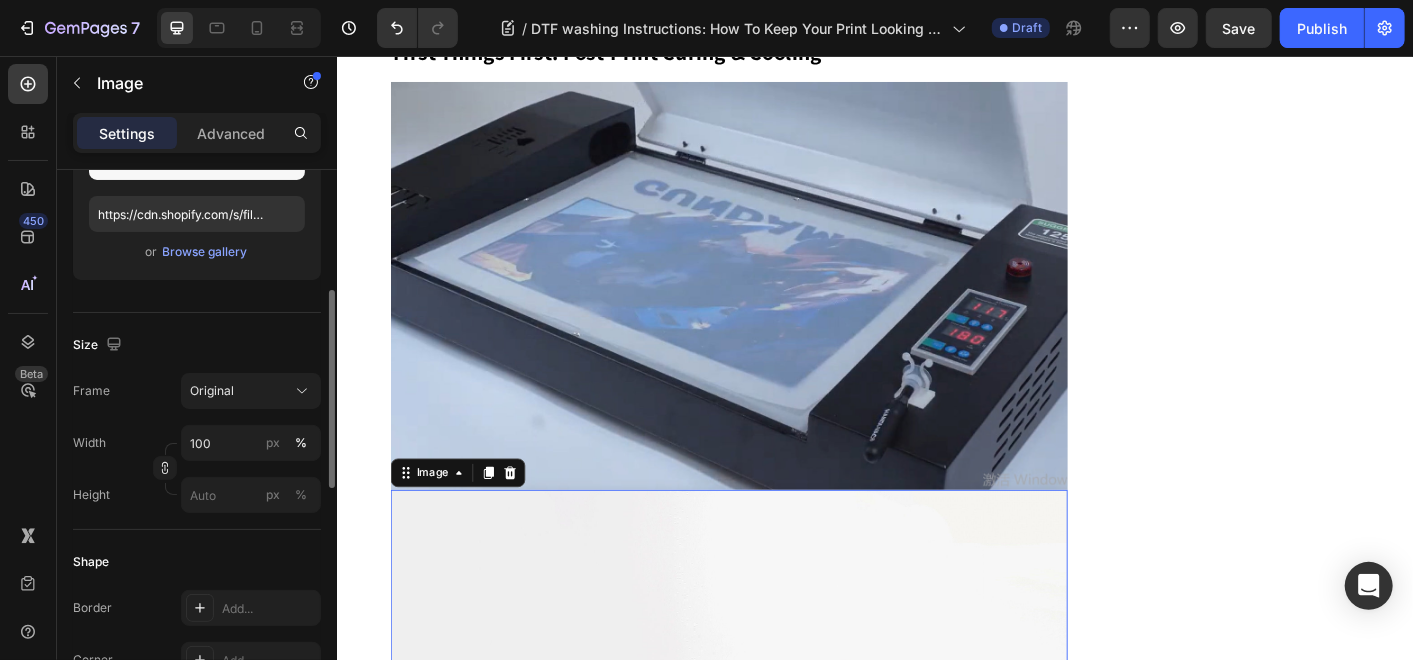 scroll, scrollTop: 0, scrollLeft: 0, axis: both 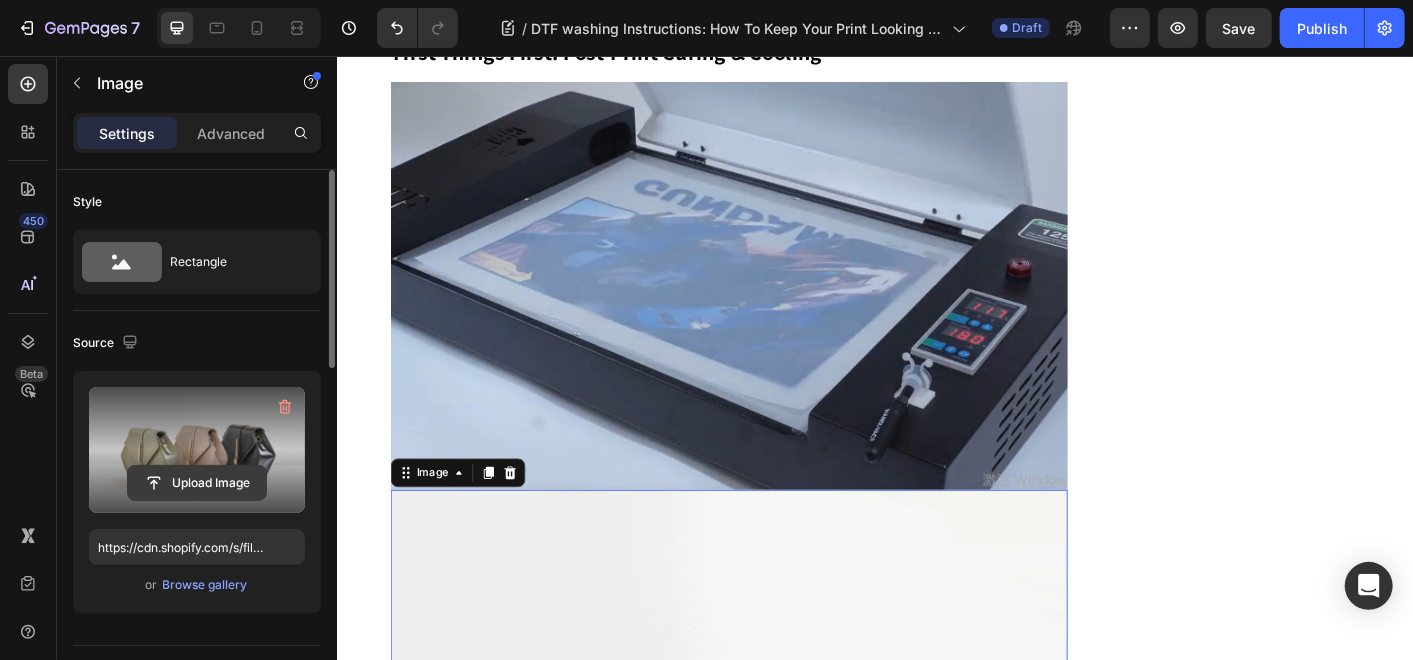 click 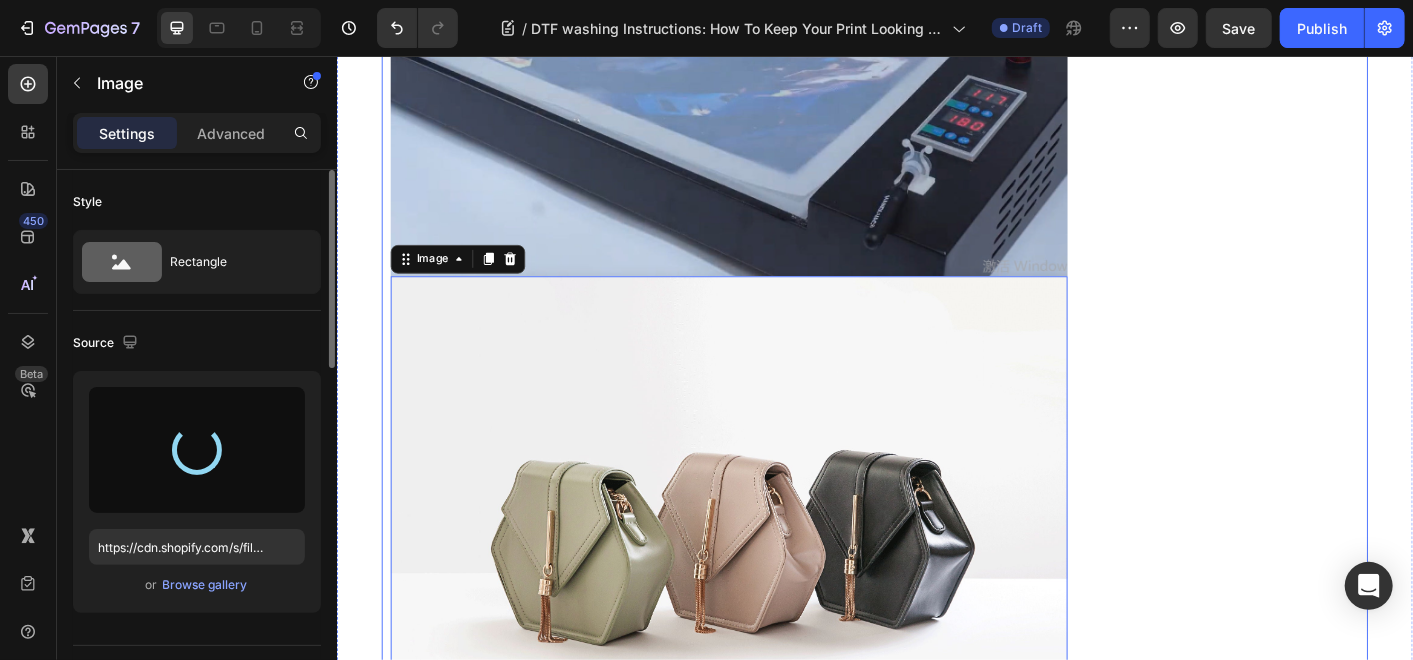 scroll, scrollTop: 2680, scrollLeft: 0, axis: vertical 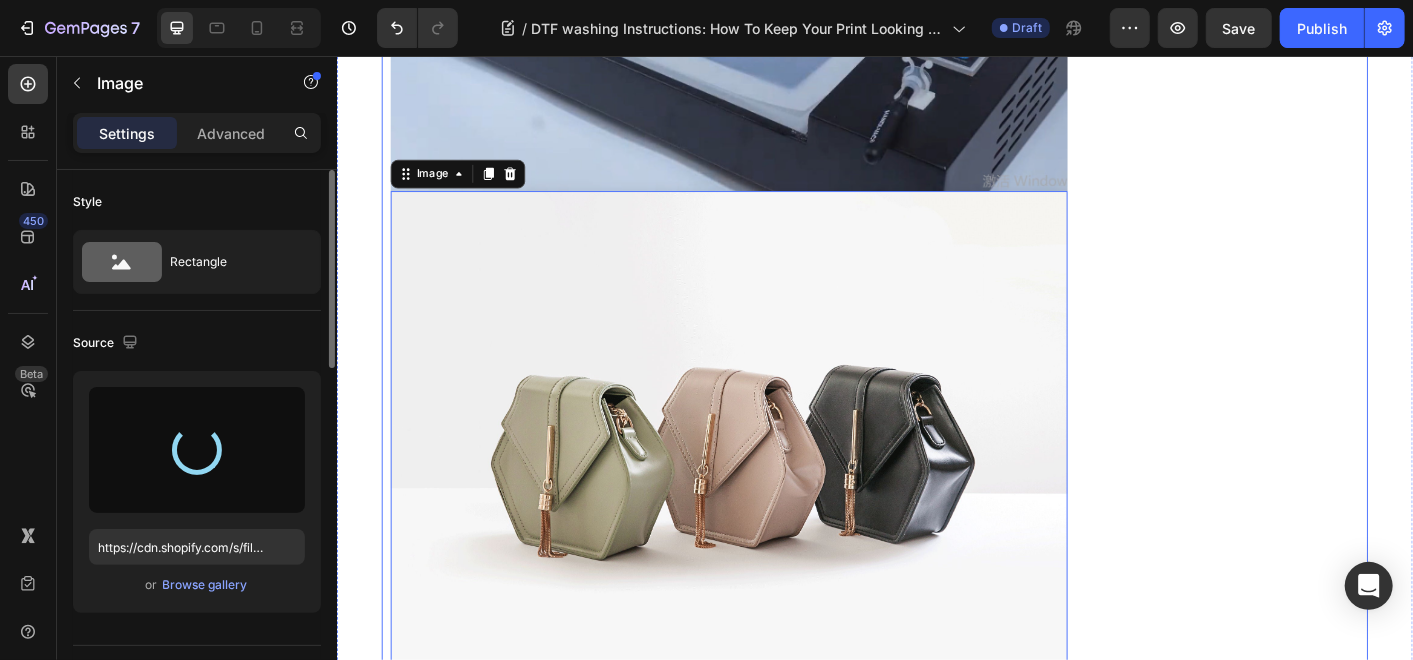 type on "https://cdn.shopify.com/s/files/1/0509/3454/6613/files/gempages_491413794182923290-f30650df-16ed-4552-8208-2591d56ed4cc.jpg" 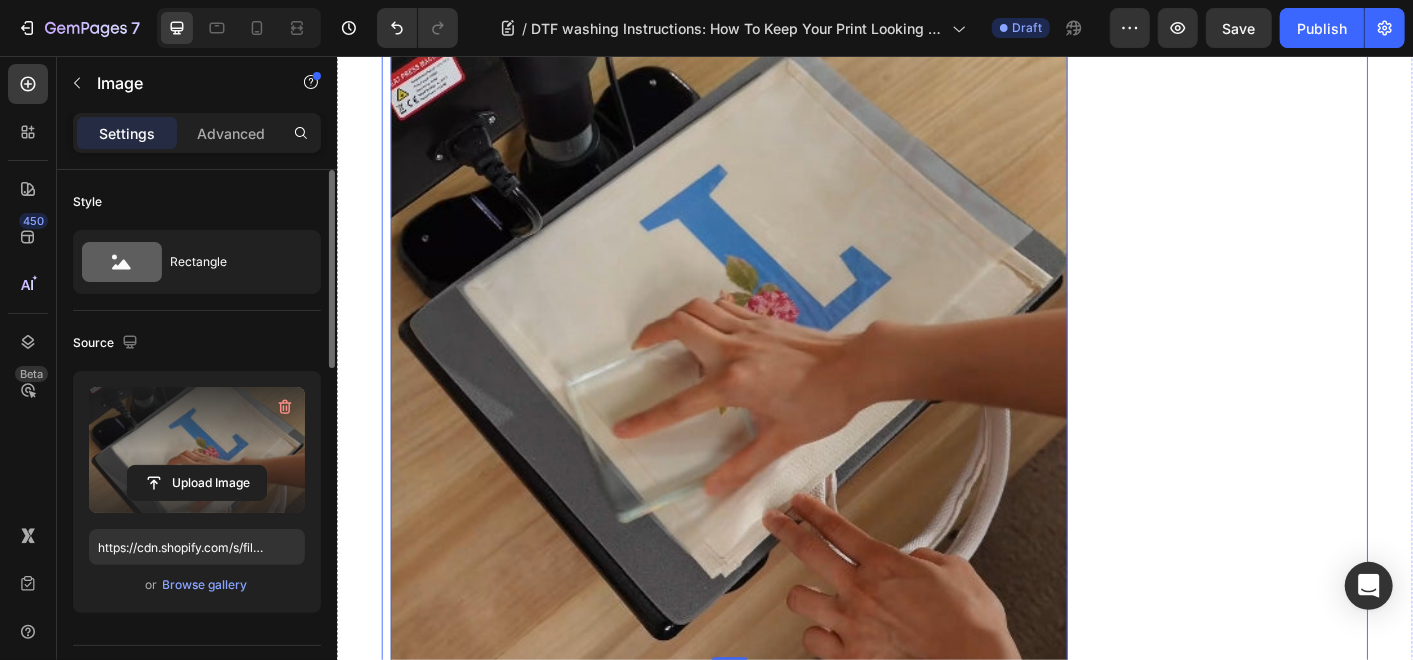 scroll, scrollTop: 3125, scrollLeft: 0, axis: vertical 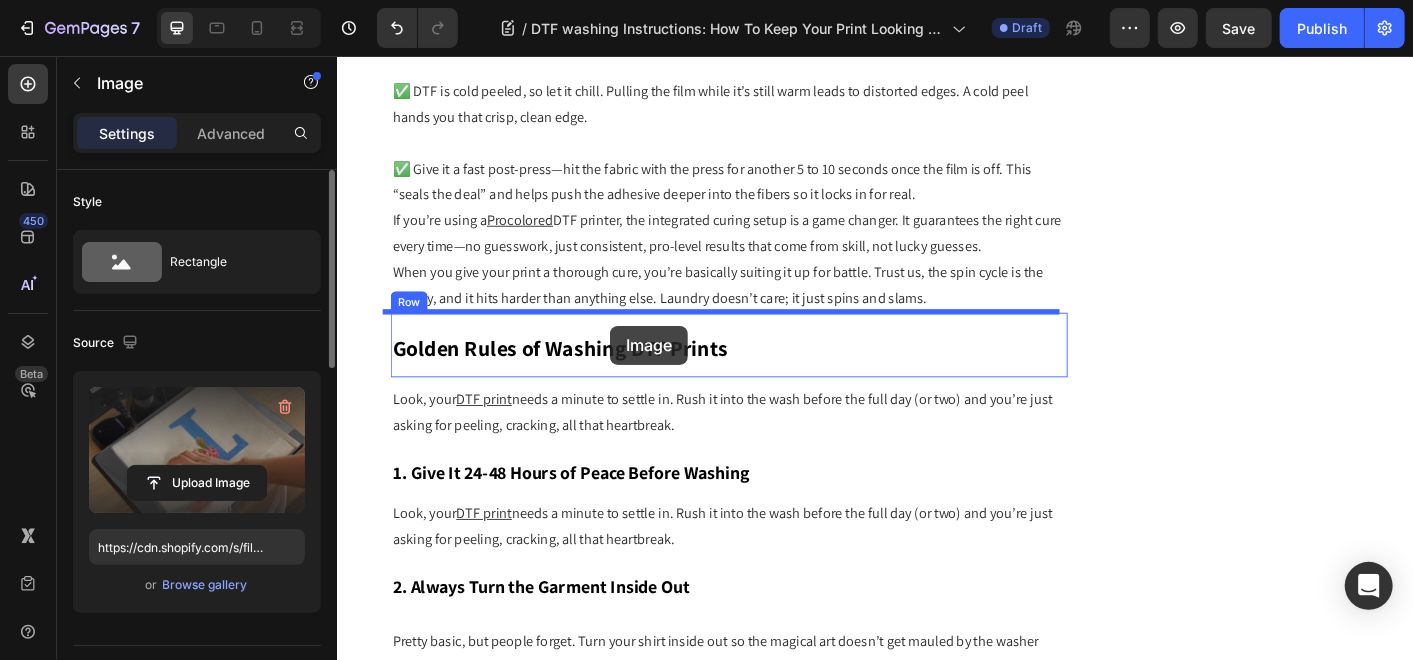 drag, startPoint x: 756, startPoint y: 372, endPoint x: 640, endPoint y: 354, distance: 117.388245 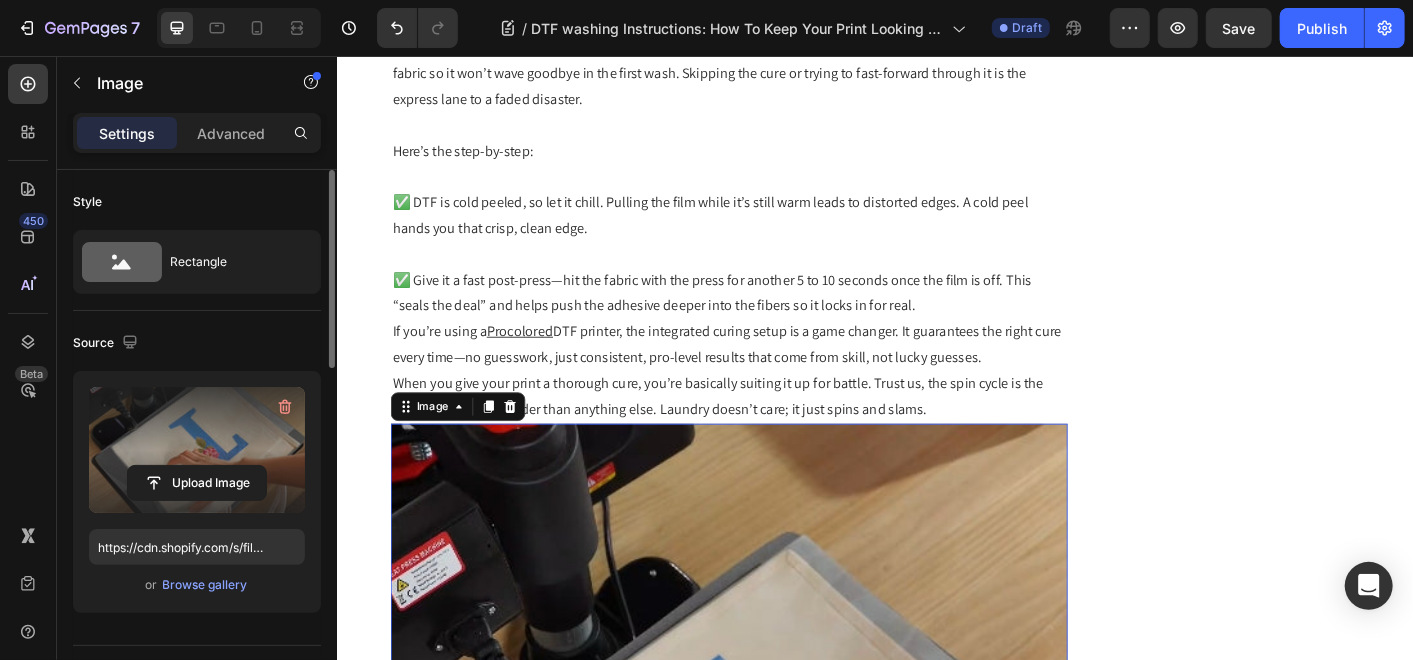 scroll, scrollTop: 2758, scrollLeft: 0, axis: vertical 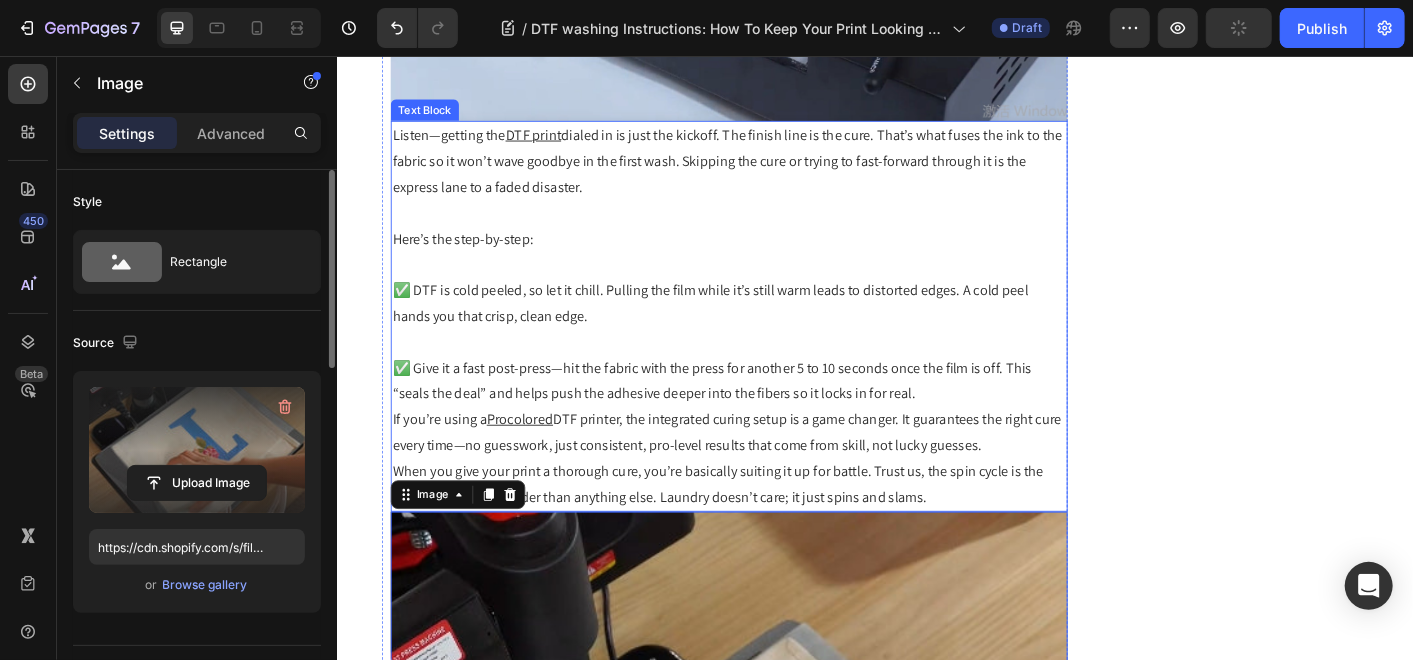click on "Listen—getting the  DTF print  dialed in is just the kickoff. The finish line is the cure. That’s what fuses the ink to the fabric so it won’t wave goodbye in the first wash. Skipping the cure or trying to fast-forward through it is the express lane to a faded disaster." at bounding box center [773, 173] 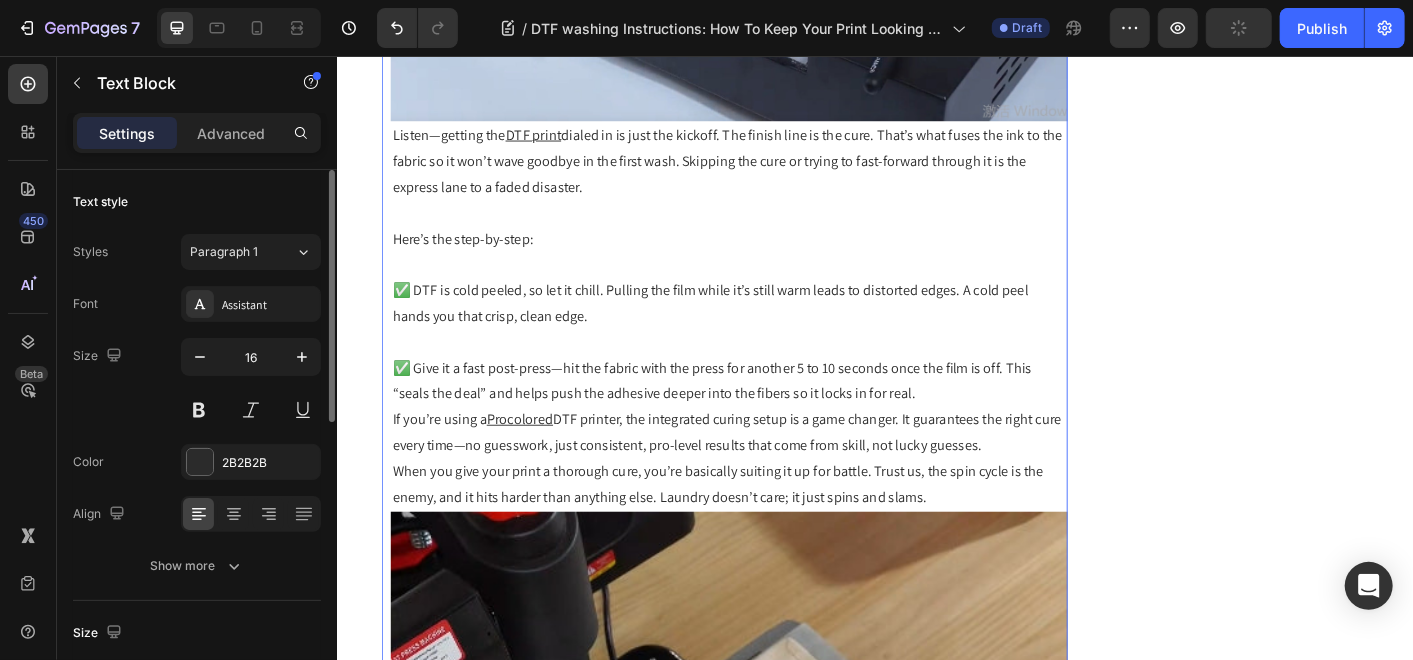 click on "First Things First: Post-Print Curing & Cooling Text Block Image Listen—getting the  DTF print  dialed in is just the kickoff. The finish line is the cure. That’s what fuses the ink to the fabric so it won’t wave goodbye in the first wash. Skipping the cure or trying to fast-forward through it is the express lane to a faded disaster.   Here’s the step-by-step:   ✅ DTF is cold peeled, so let it chill. Pulling the film while it’s still warm leads to distorted edges. A cold peel hands you that crisp, clean edge.   ✅ Give it a fast post-press—hit the fabric with the press for another 5 to 10 seconds once the film is off. This “seals the deal” and helps push the adhesive deeper into the fibers so it locks in for real. If you’re using a  Procolored  DTF printer, the integrated curing setup is a game changer. It guarantees the right cure every time—no guesswork, just consistent, pro-level results that come from skill, not lucky guesses. Text Block Image Golden Rules of Washing DTF Prints" at bounding box center (768, 3027) 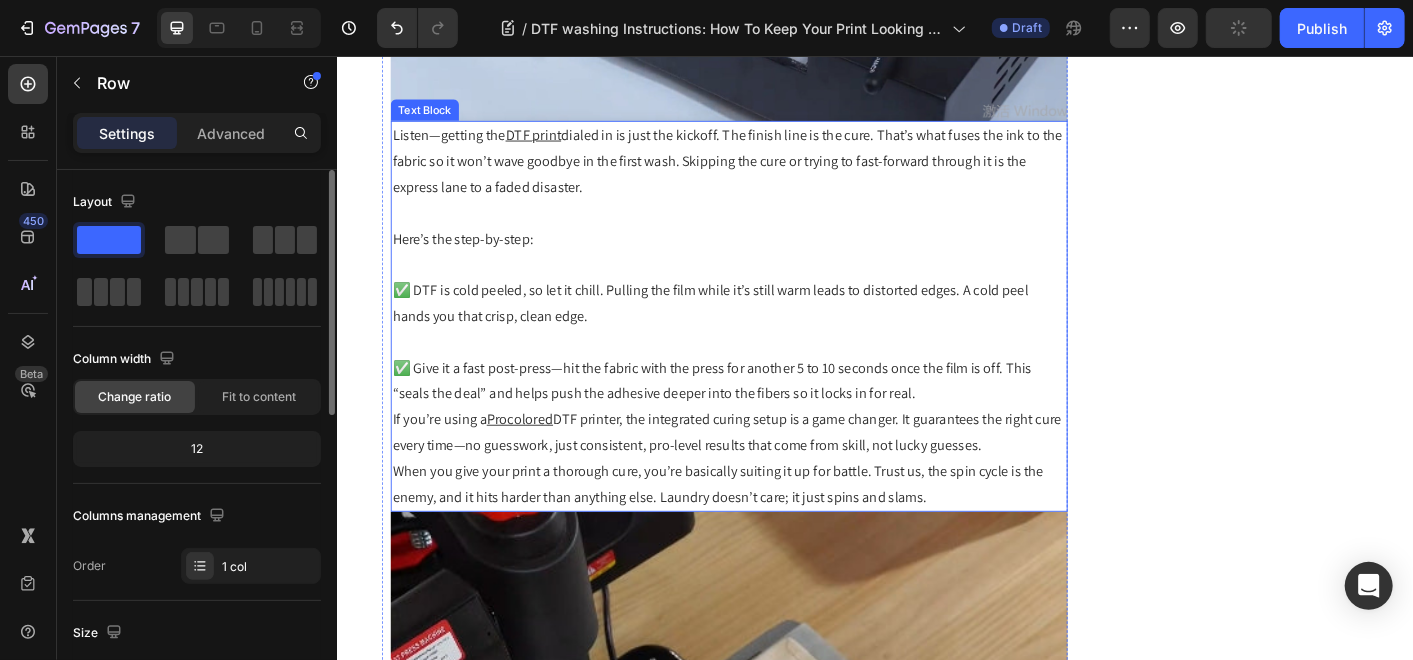 click on "Listen—getting the  DTF print  dialed in is just the kickoff. The finish line is the cure. That’s what fuses the ink to the fabric so it won’t wave goodbye in the first wash. Skipping the cure or trying to fast-forward through it is the express lane to a faded disaster." at bounding box center [773, 173] 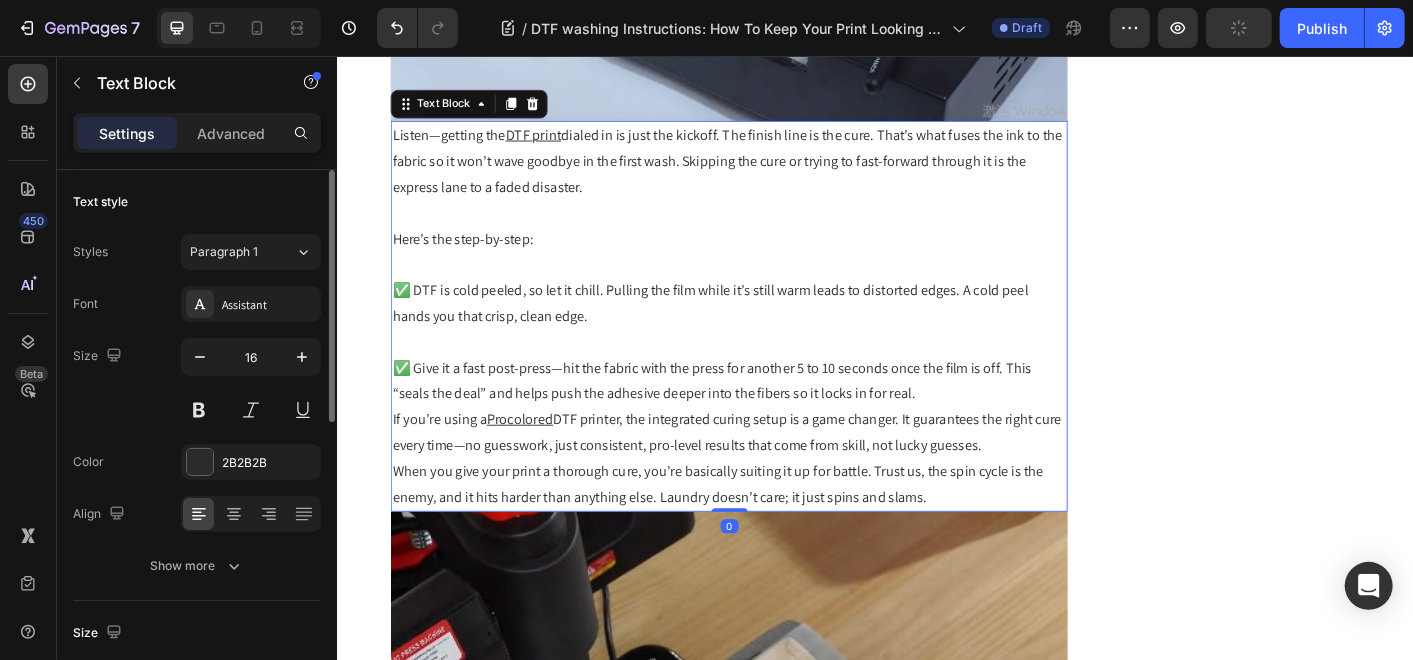click on "Listen—getting the  DTF print  dialed in is just the kickoff. The finish line is the cure. That’s what fuses the ink to the fabric so it won’t wave goodbye in the first wash. Skipping the cure or trying to fast-forward through it is the express lane to a faded disaster.   Here’s the step-by-step:   ✅ DTF is cold peeled, so let it chill. Pulling the film while it’s still warm leads to distorted edges. A cold peel hands you that crisp, clean edge.   ✅ Give it a fast post-press—hit the fabric with the press for another 5 to 10 seconds once the film is off. This “seals the deal” and helps push the adhesive deeper into the fibers so it locks in for real. If you’re using a  Procolored  DTF printer, the integrated curing setup is a game changer. It guarantees the right cure every time—no guesswork, just consistent, pro-level results that come from skill, not lucky guesses." at bounding box center (773, 346) 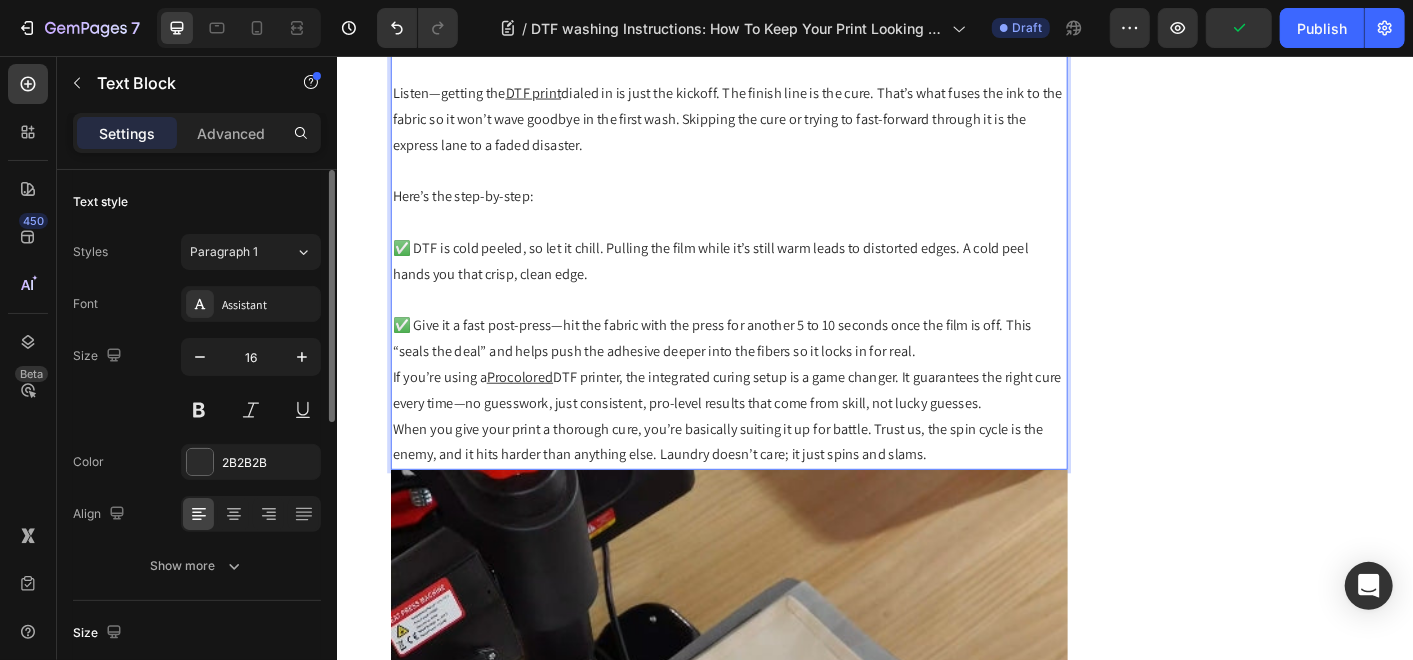 scroll, scrollTop: 2869, scrollLeft: 0, axis: vertical 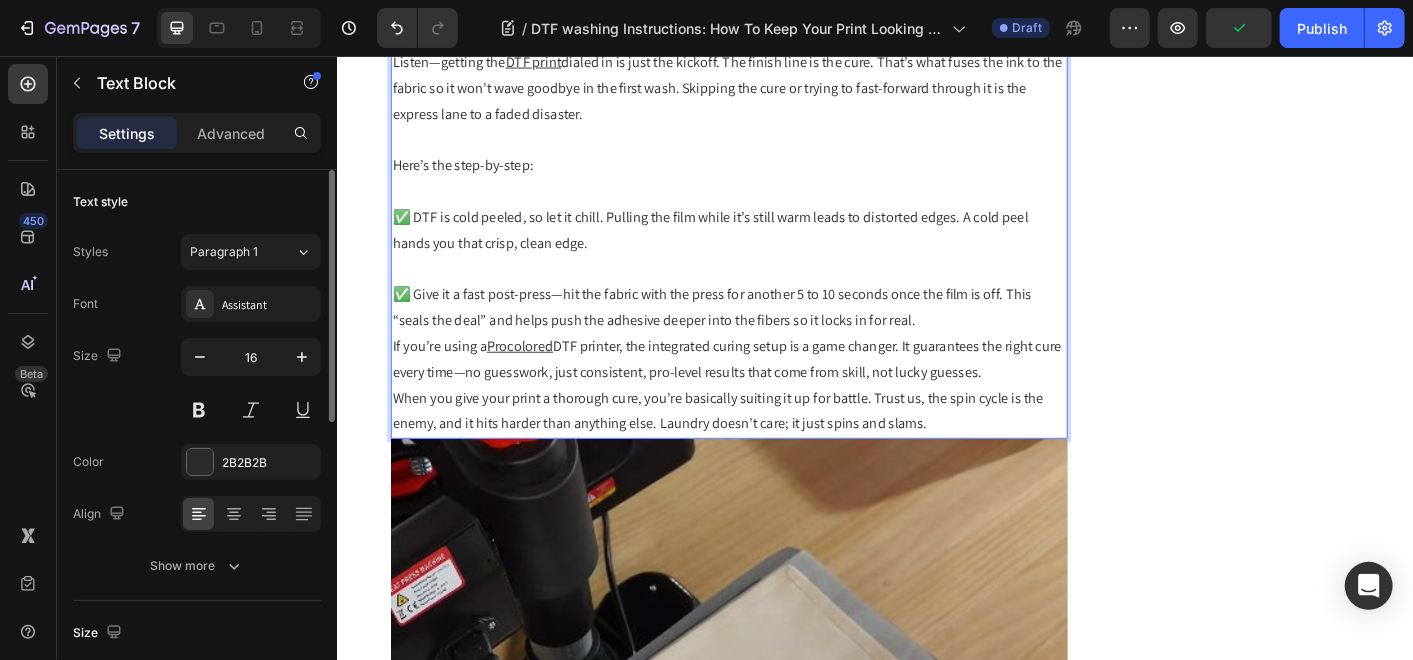 click on "When you give your print a thorough cure, you’re basically suiting it up for battle. Trust us, the spin cycle is the enemy, and it hits harder than anything else. Laundry doesn’t care; it just spins and slams." at bounding box center (773, 452) 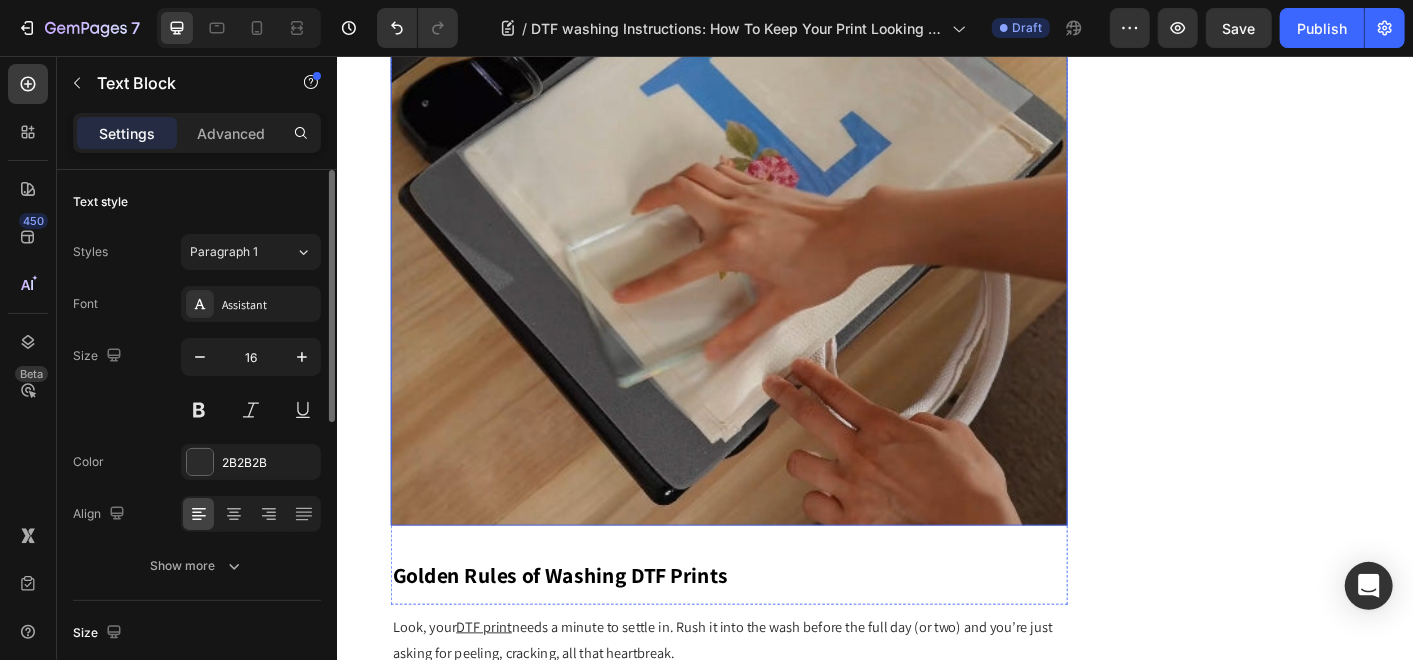 scroll, scrollTop: 3647, scrollLeft: 0, axis: vertical 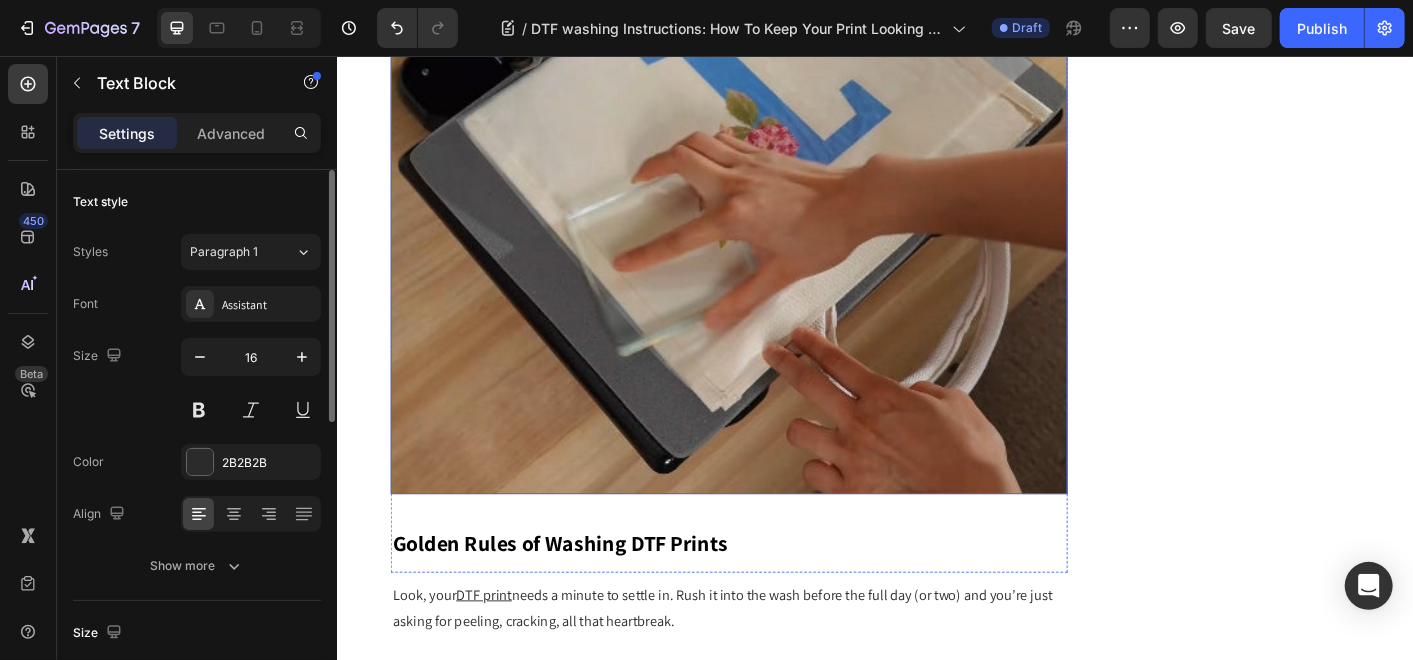click at bounding box center [773, 138] 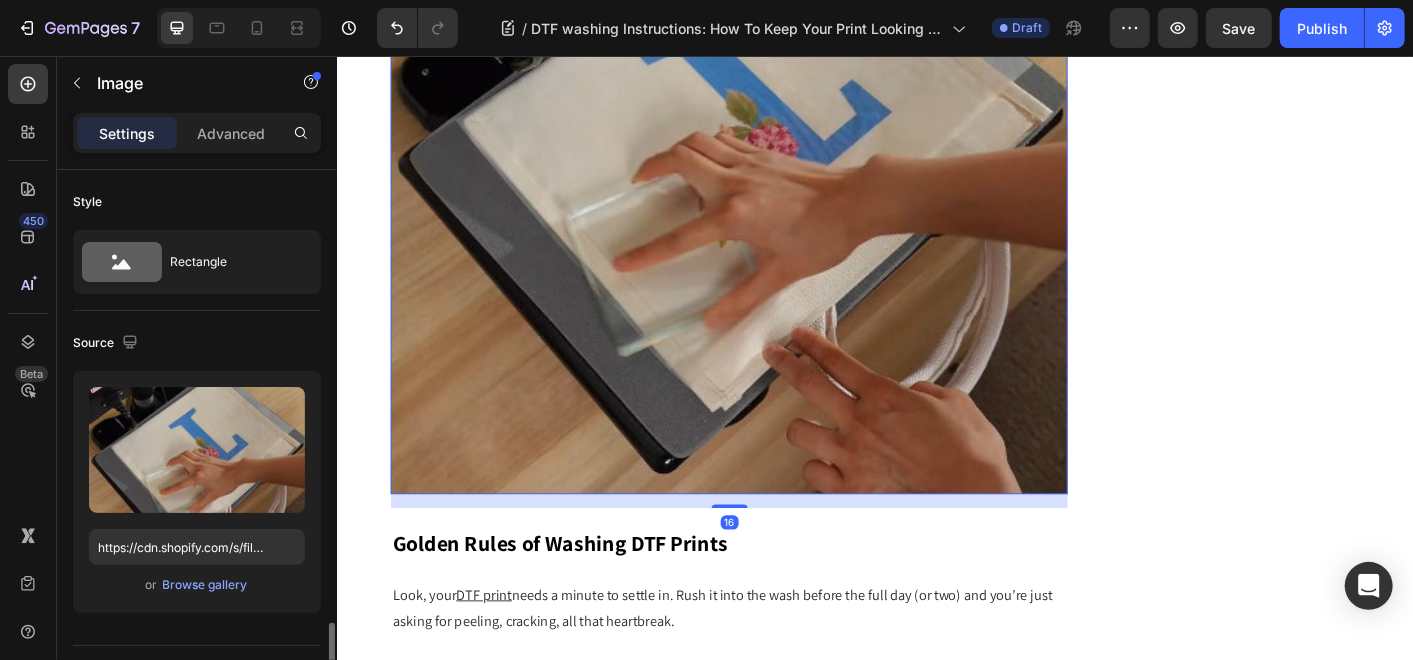 scroll, scrollTop: 333, scrollLeft: 0, axis: vertical 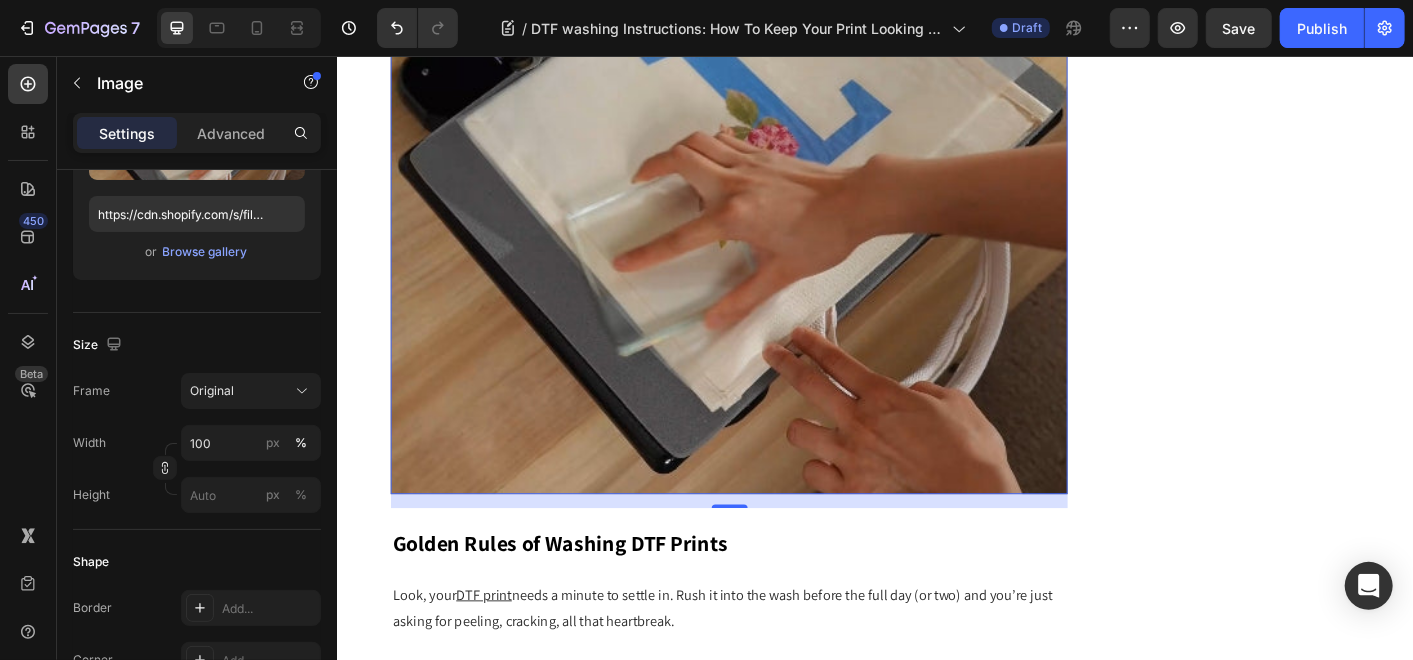 click at bounding box center [773, 138] 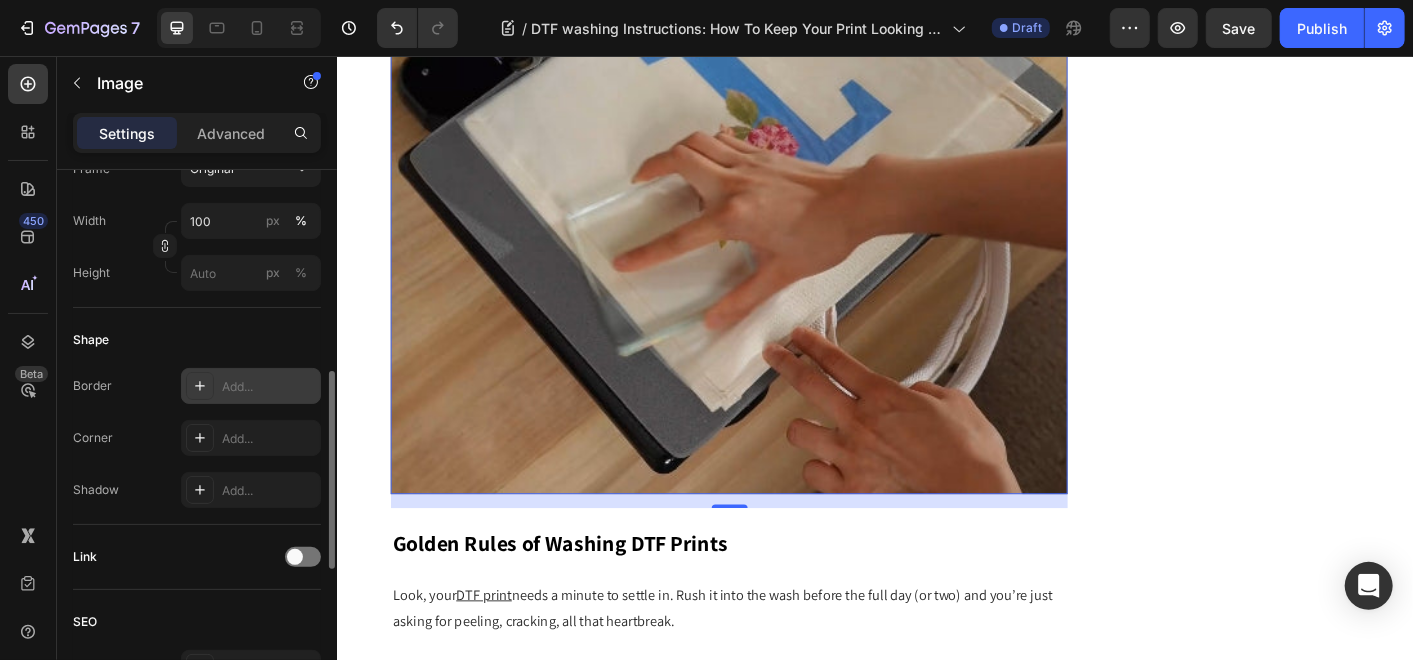 scroll, scrollTop: 888, scrollLeft: 0, axis: vertical 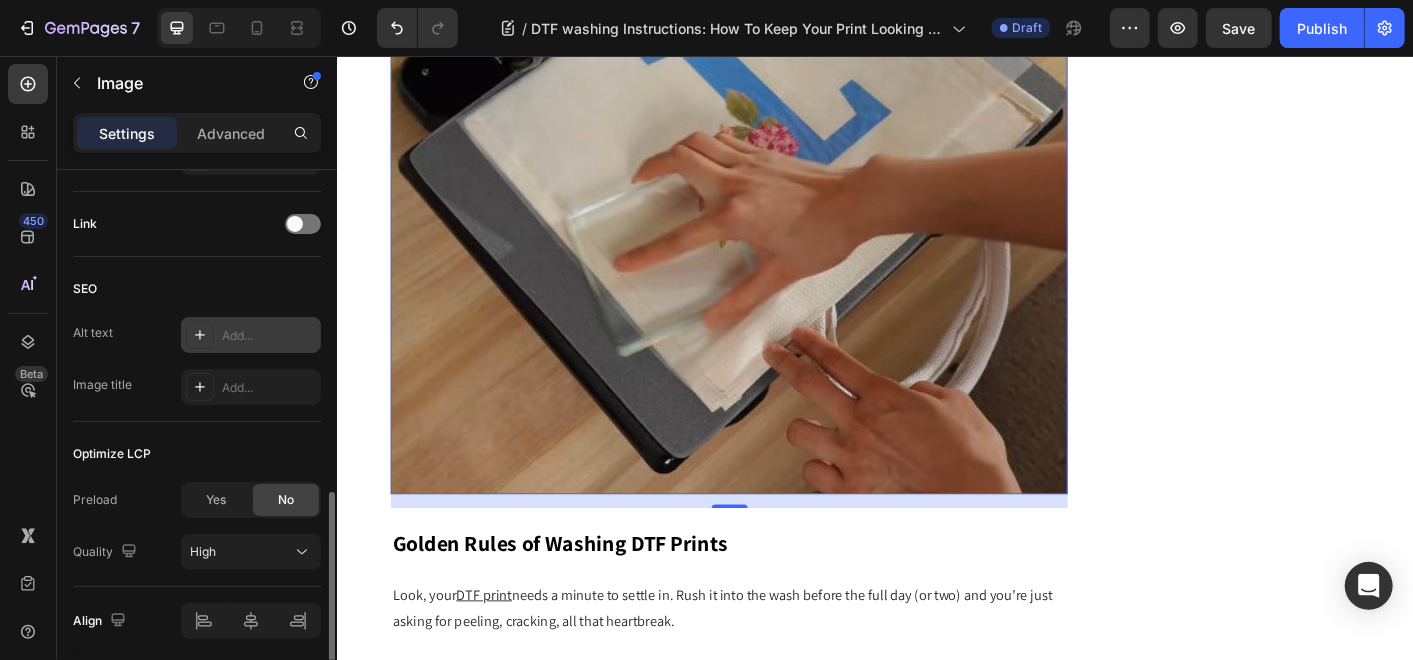 click on "Add..." at bounding box center (269, 336) 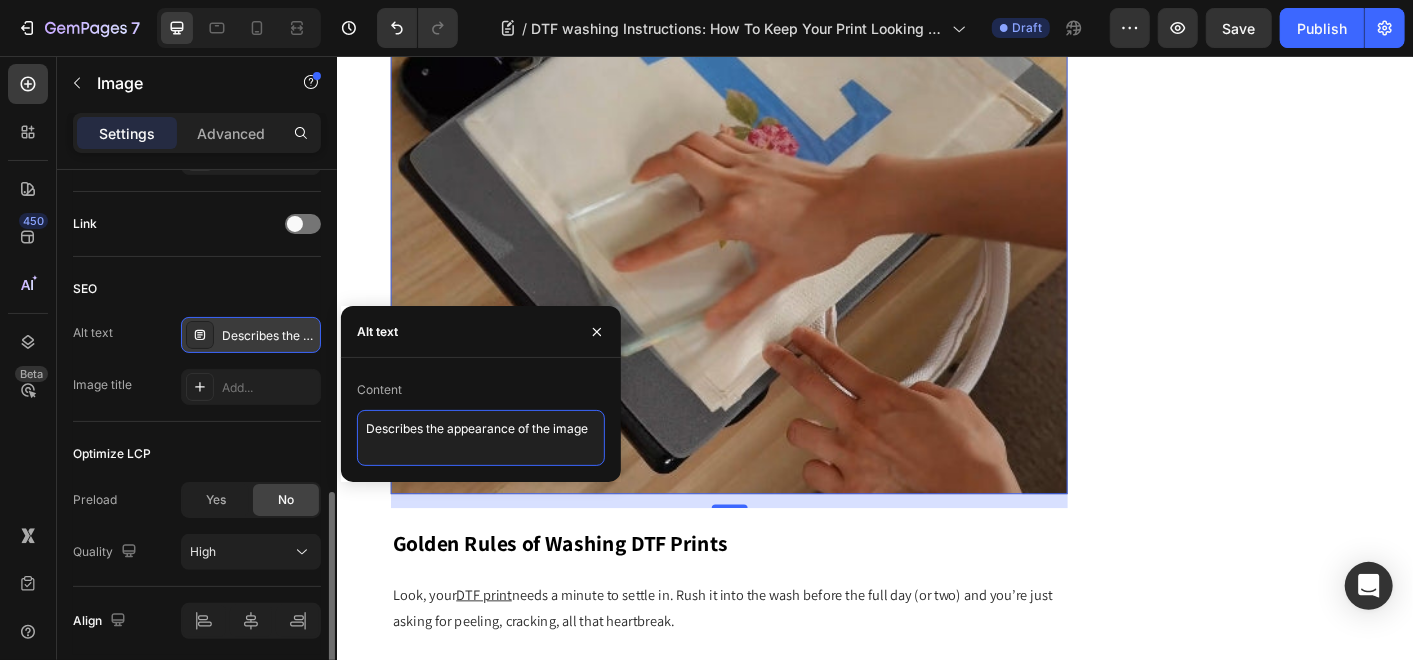 click on "Describes the appearance of the image" at bounding box center (481, 438) 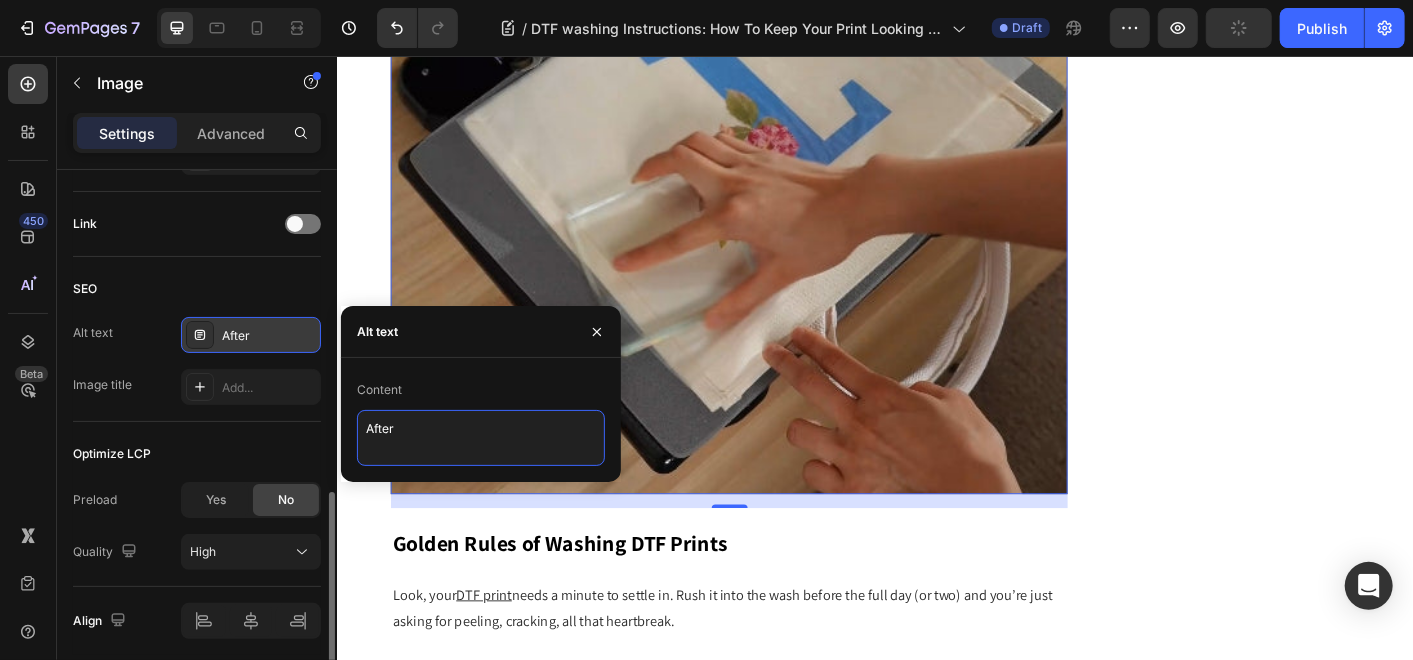paste on "Transfer design onto the garment via heat press" 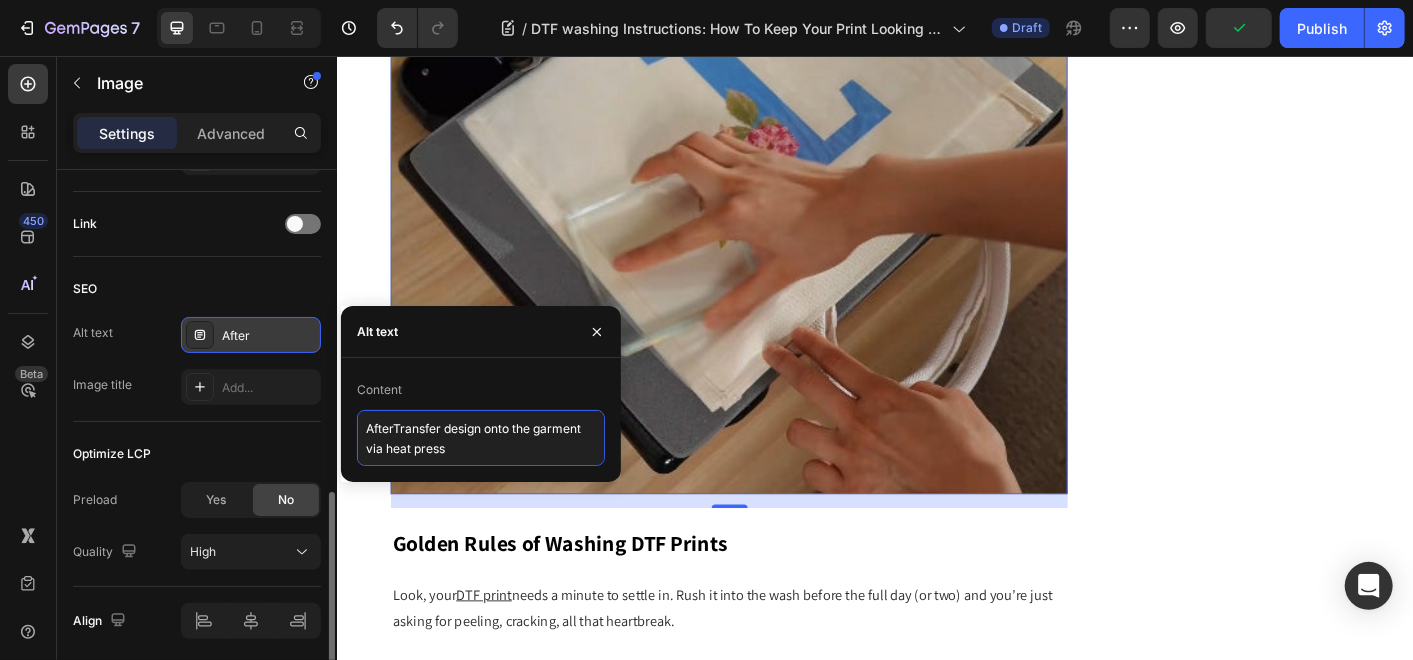 click on "AfterTransfer design onto the garment via heat press" at bounding box center (481, 438) 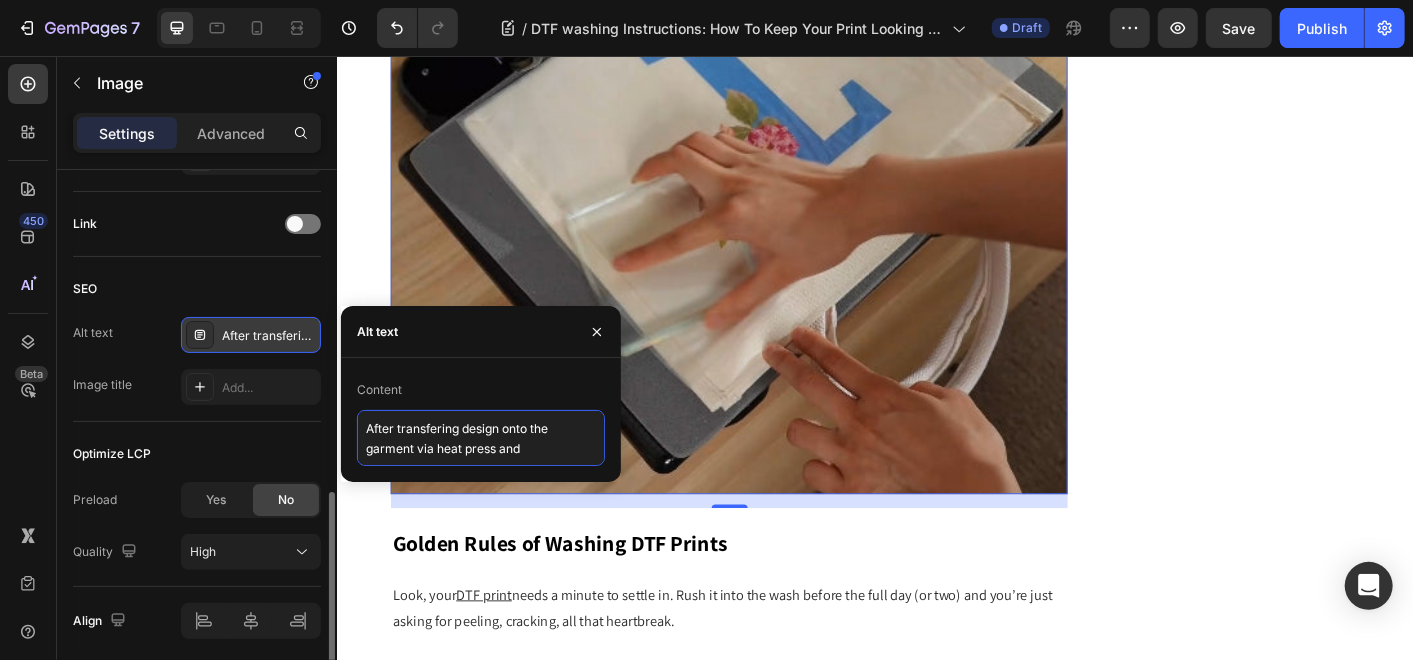 paste on "cooling, peel off the
transfer film." 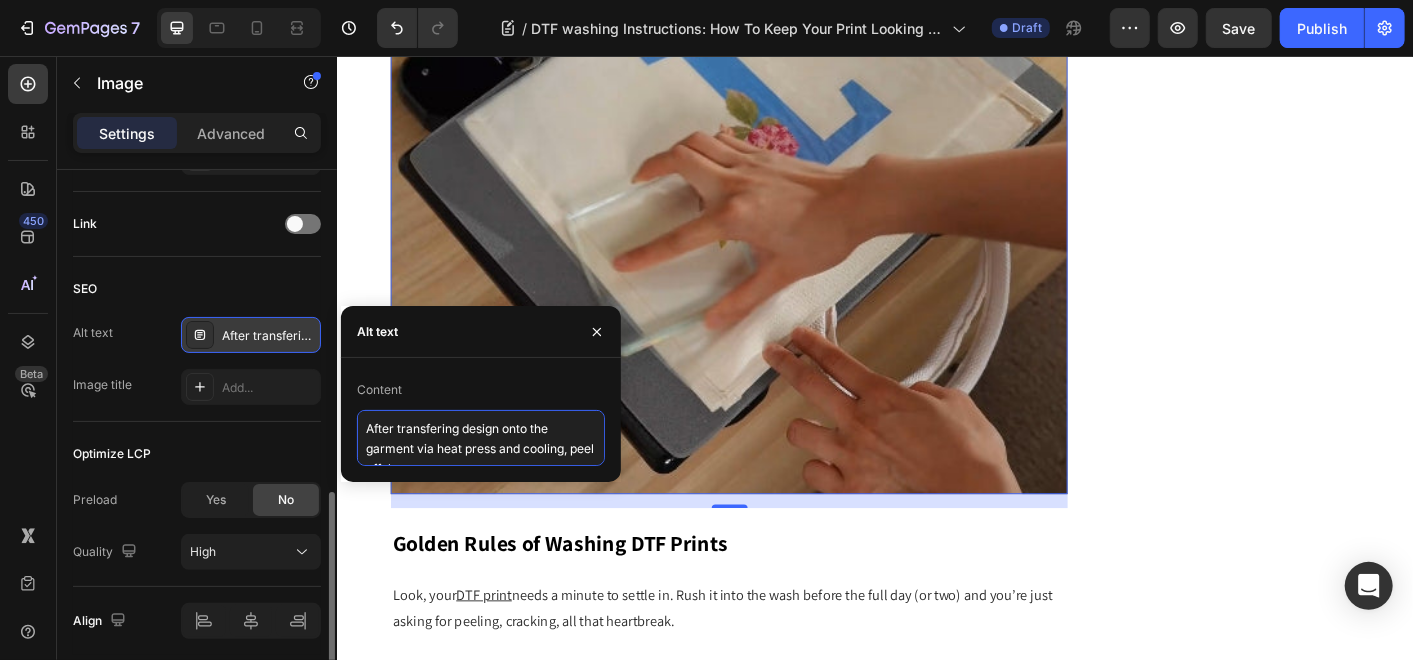 scroll, scrollTop: 7, scrollLeft: 0, axis: vertical 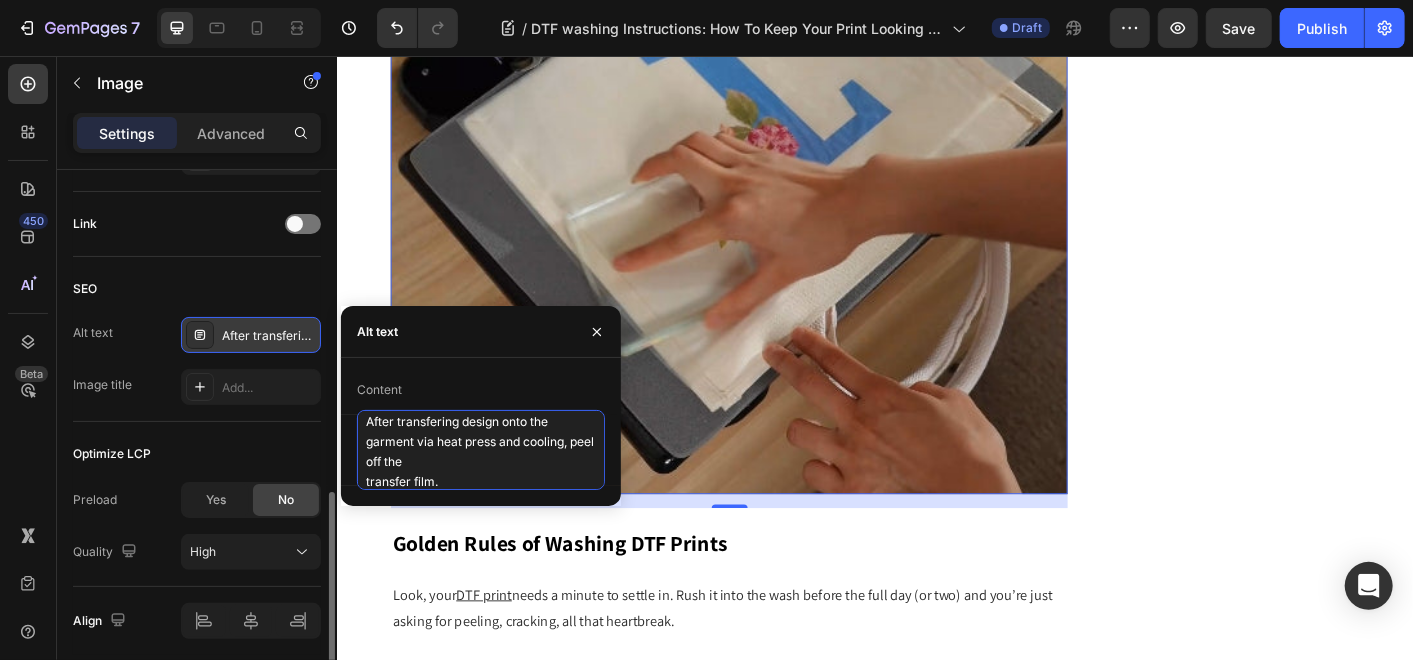click on "After transfering design onto the garment via heat press and cooling, peel off the
transfer film." at bounding box center [481, 450] 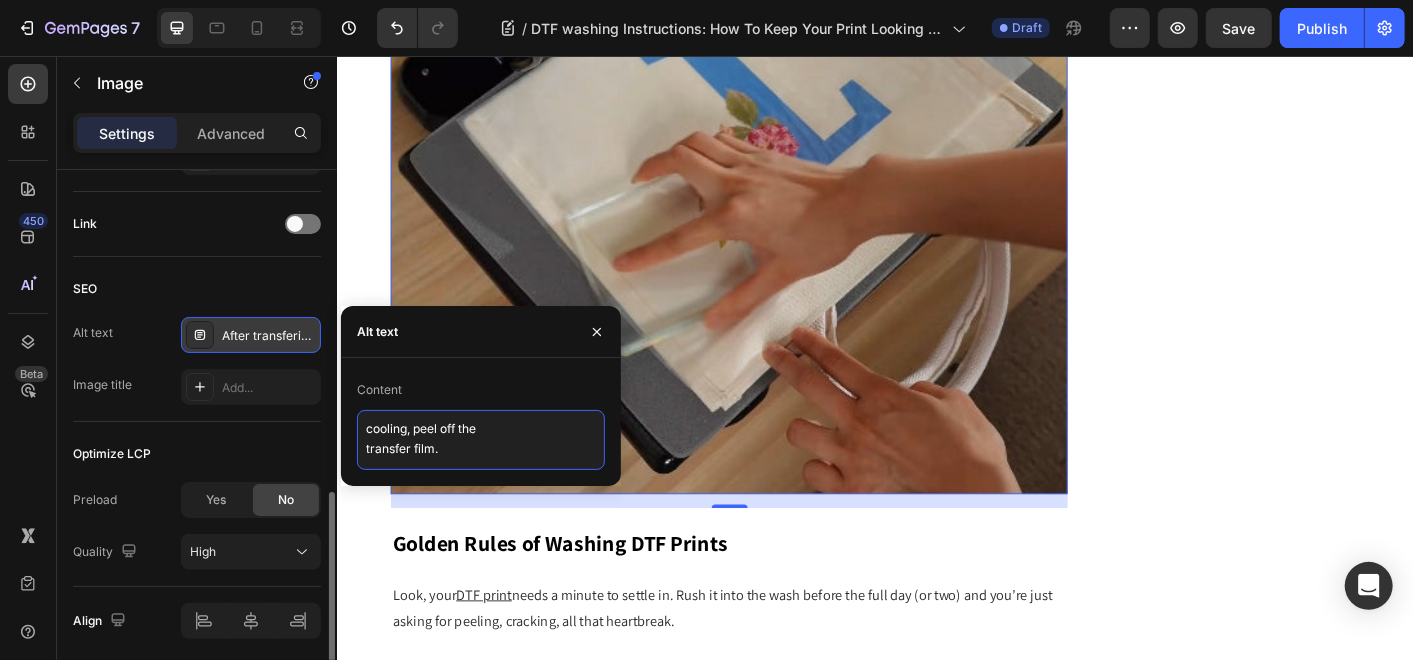 type on "After transfering design onto the garment via heat press and cooling, peel off the transfer film." 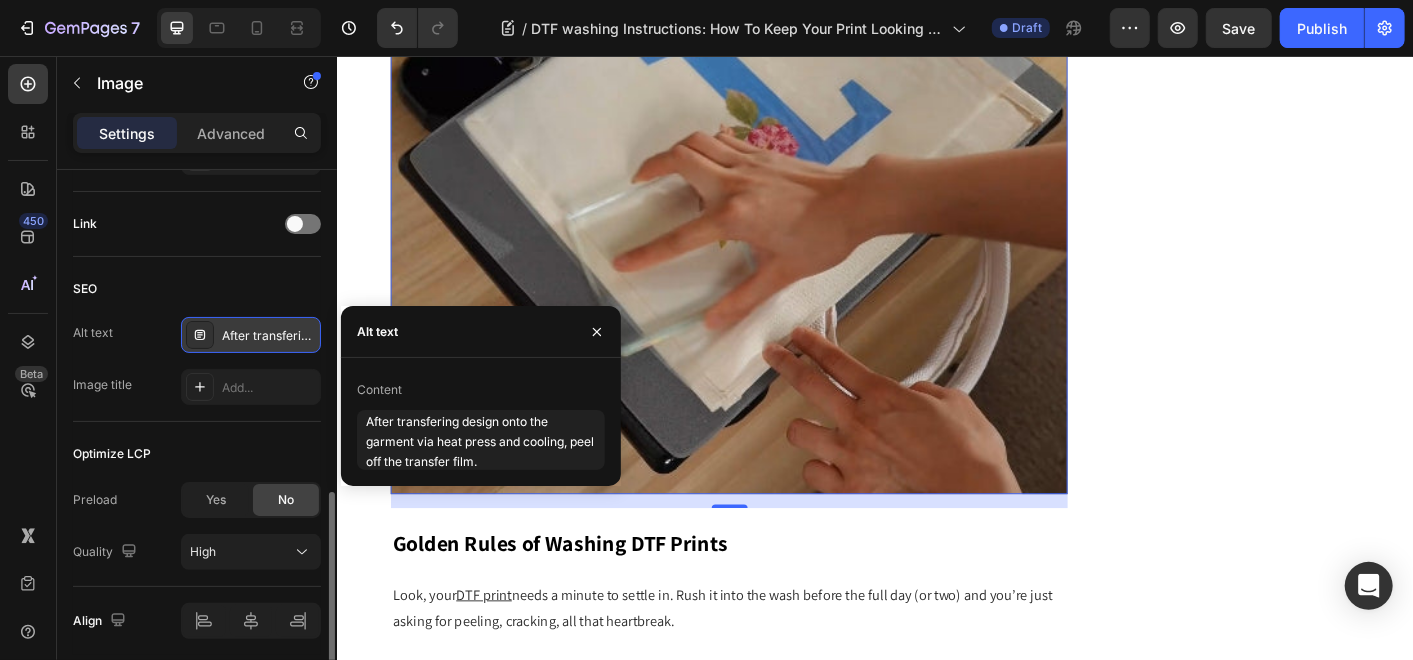 click at bounding box center (773, 138) 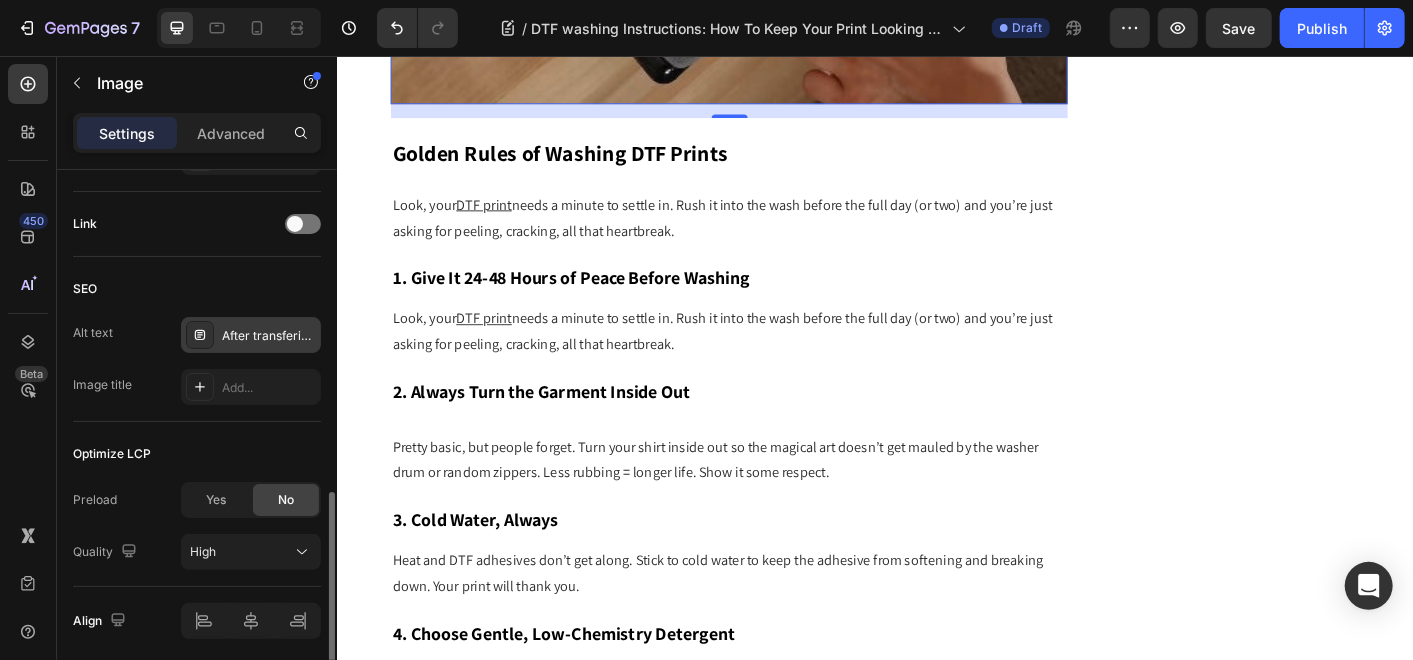 scroll, scrollTop: 4202, scrollLeft: 0, axis: vertical 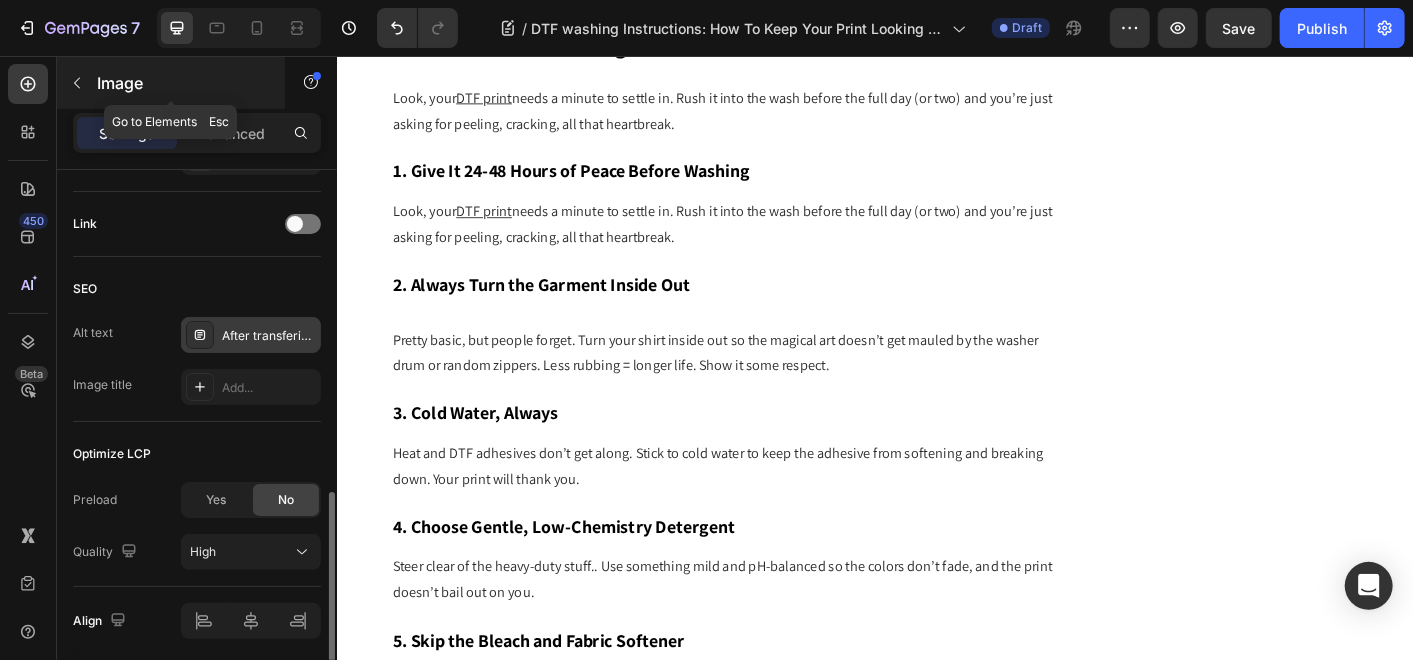 click 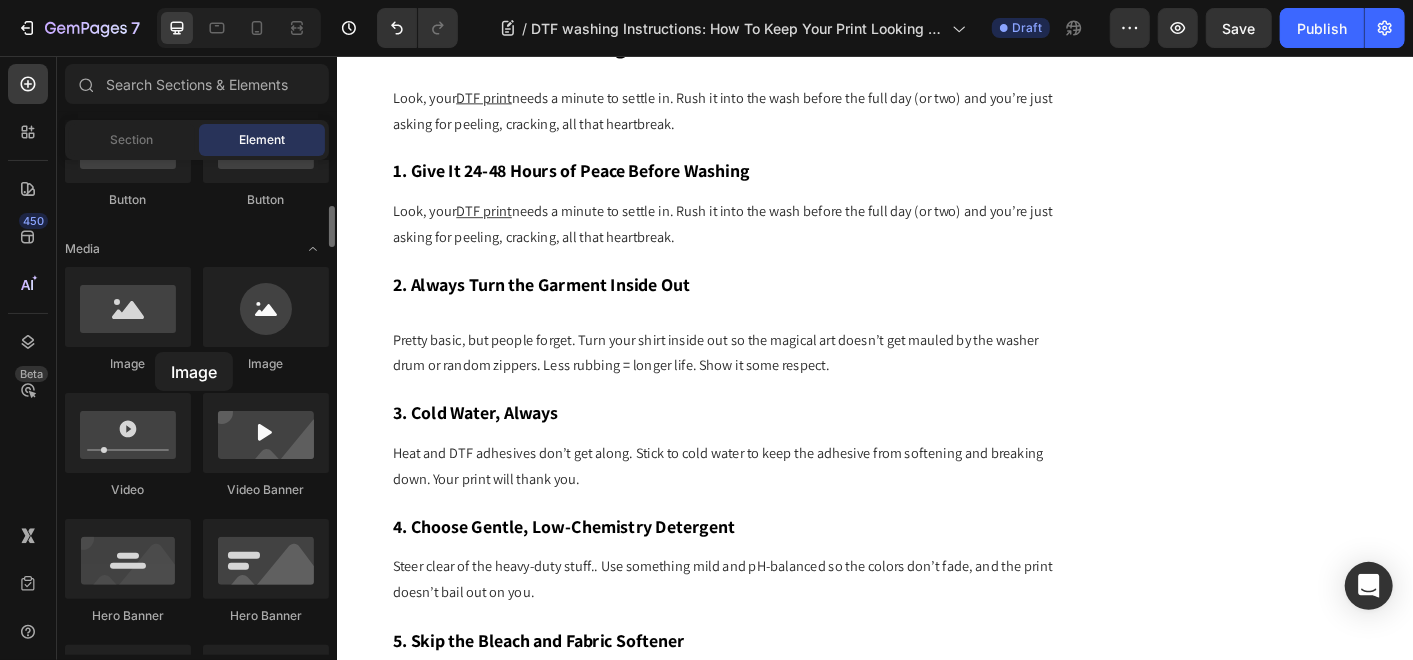 click on "Image" 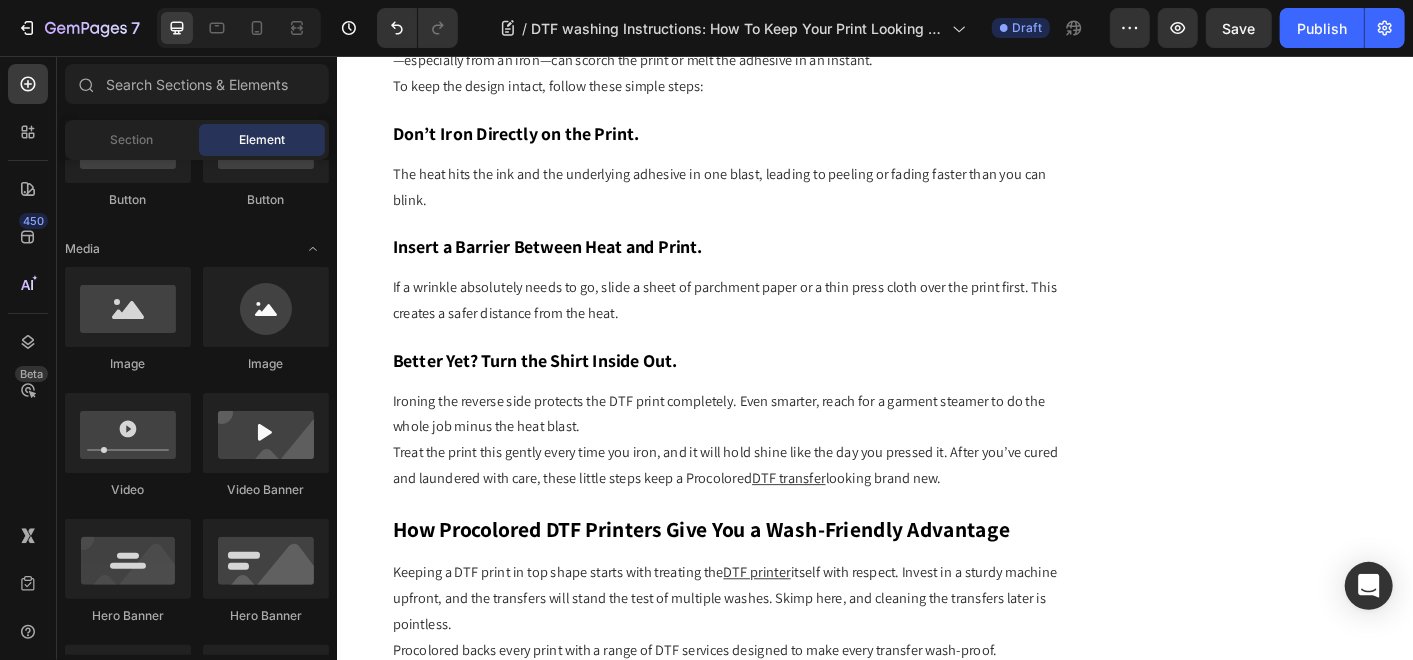 scroll, scrollTop: 5869, scrollLeft: 0, axis: vertical 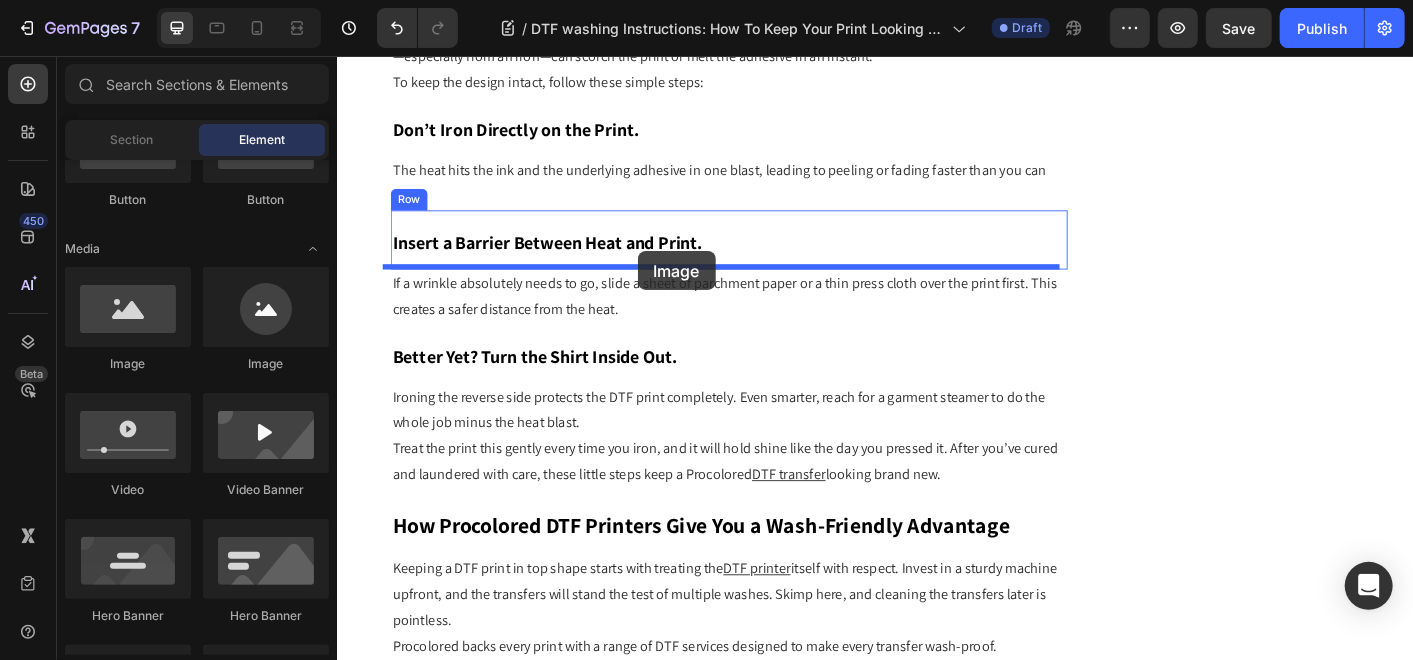 drag, startPoint x: 454, startPoint y: 378, endPoint x: 668, endPoint y: 280, distance: 235.37204 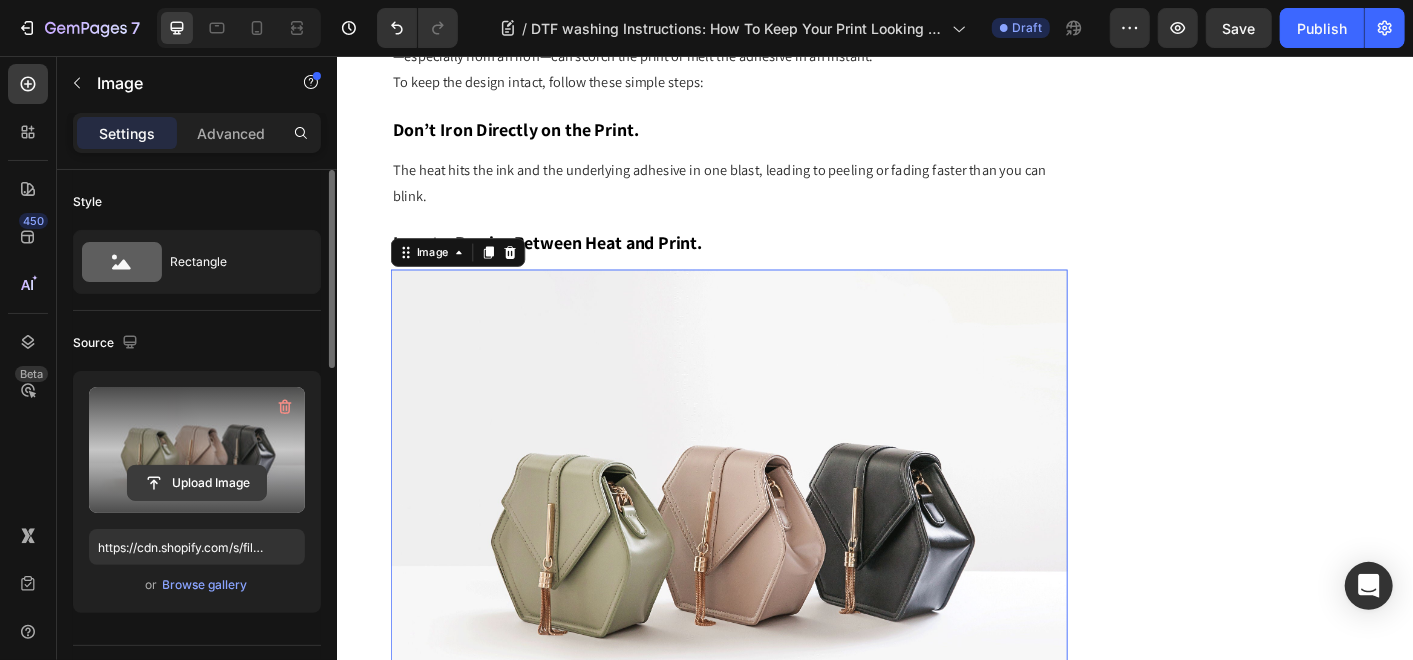 click 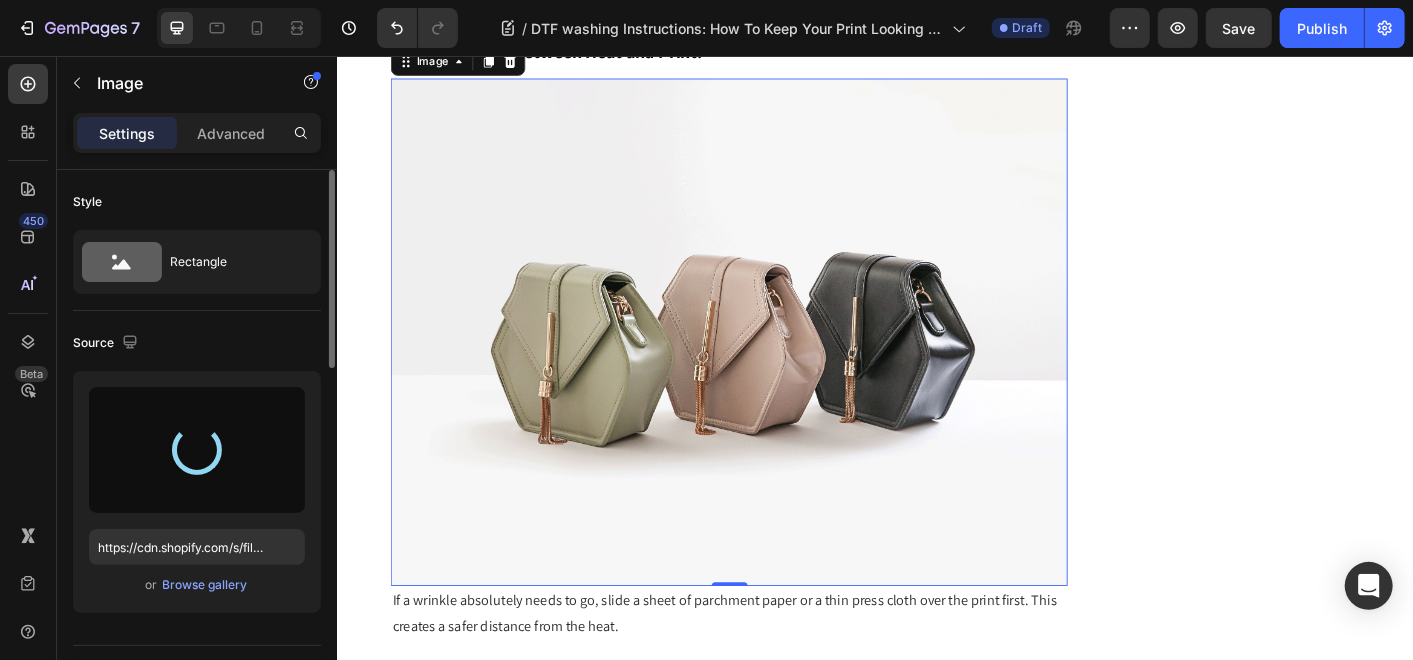 scroll, scrollTop: 6314, scrollLeft: 0, axis: vertical 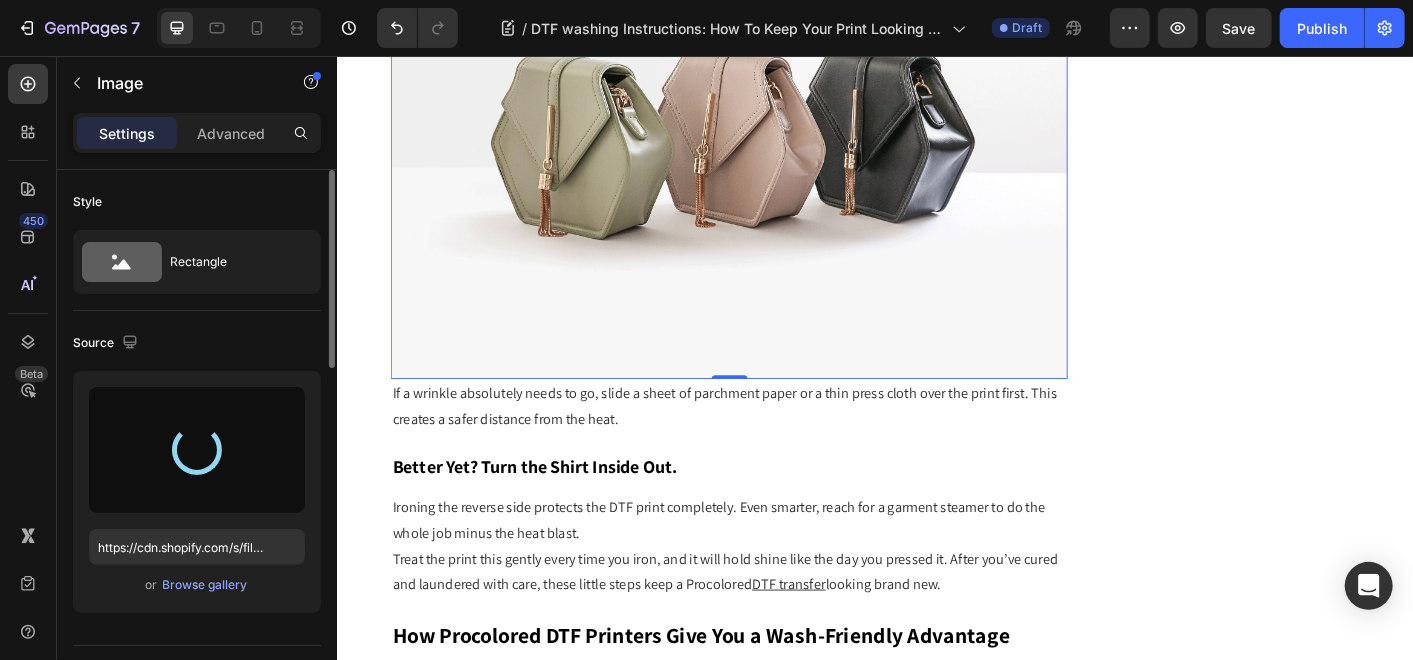 type on "https://cdn.shopify.com/s/files/1/0509/3454/6613/files/gempages_491413794182923290-2b007fb8-cc41-4fa9-ae33-b08c1c0934d8.jpg" 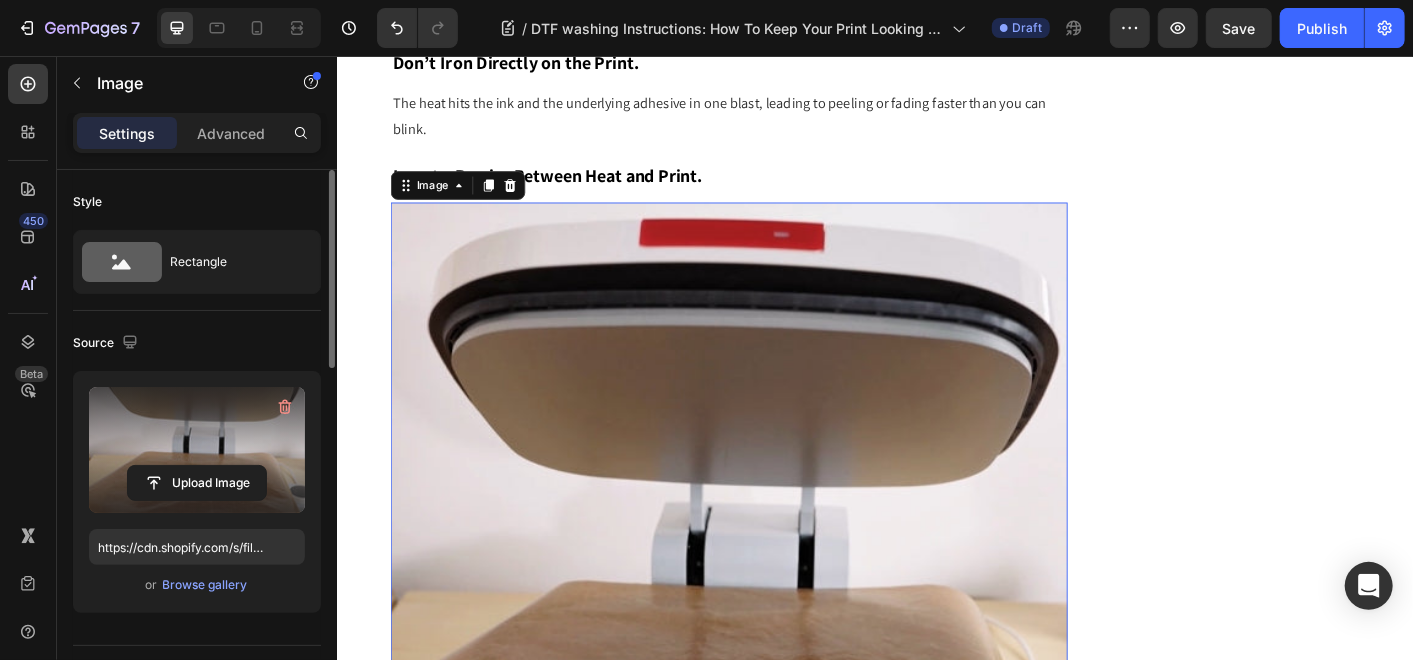 scroll, scrollTop: 5869, scrollLeft: 0, axis: vertical 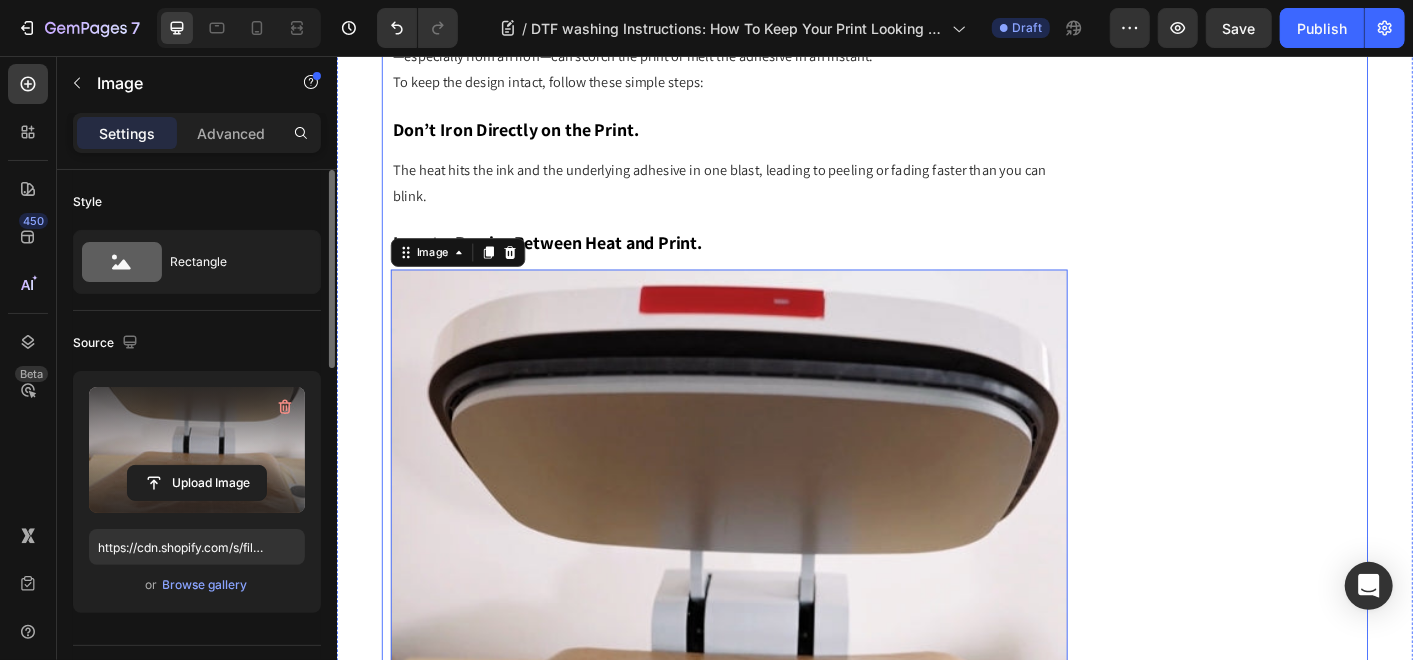 click on "Subscribe Heading To join our mailing list and never miss our updates ! Text Block Email Field Subscribe Now Submit Button Row Newsletter Row                Title Line Most Popular Blogs Text Block Image How to Achieve Premium Results in Digital Specialty Printing Text Block Row Image DTG Printing 101: The Top 10 FAQs Text Block Row Row                Title Line More Blogs About Text Block industry trends maintenance newsroom product showroom printer review Text Block Row Row" at bounding box center (1358, -534) 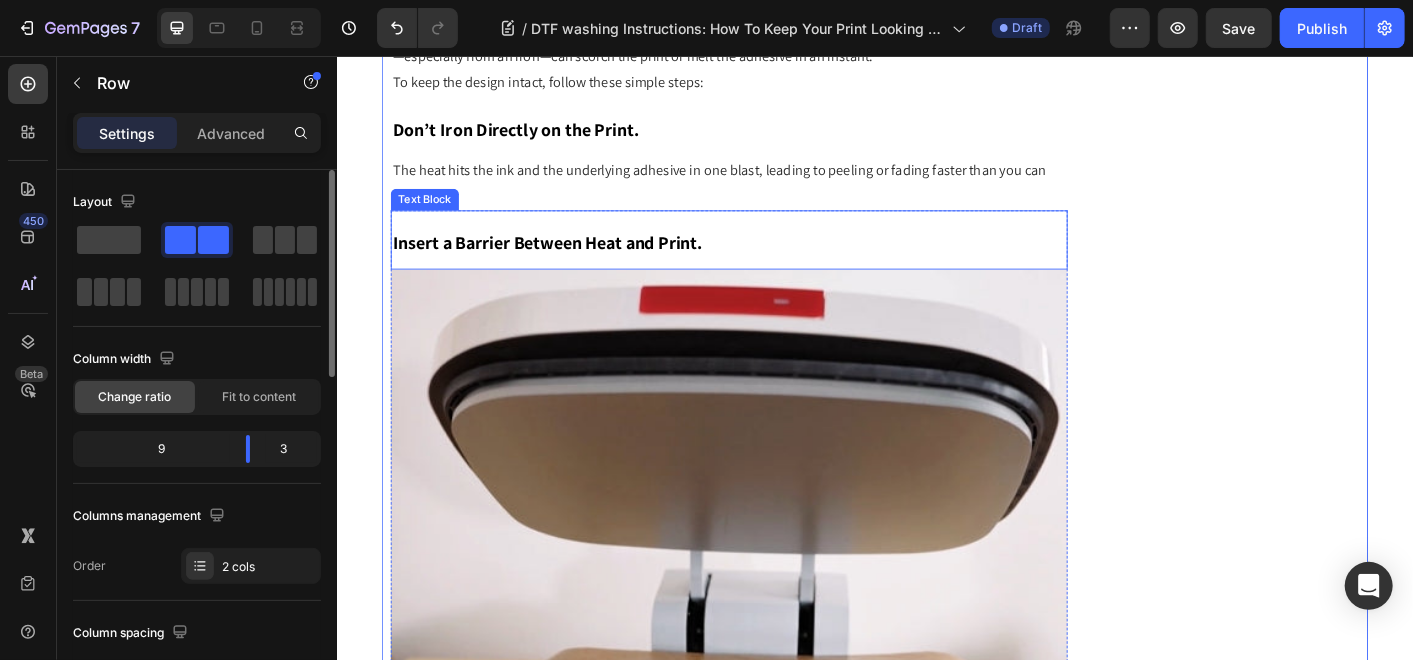 click on "Insert a Barrier Between Heat and Print." at bounding box center (571, 264) 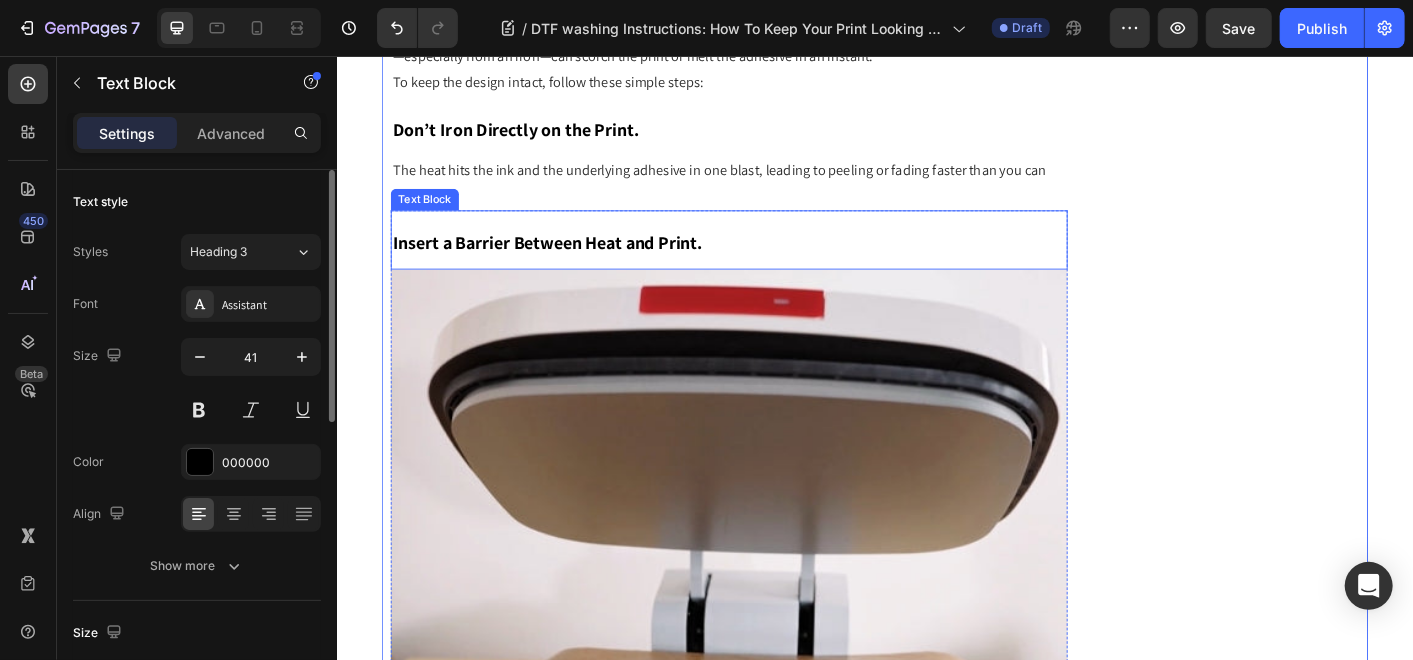 click on "Insert a Barrier Between Heat and Print." at bounding box center [571, 264] 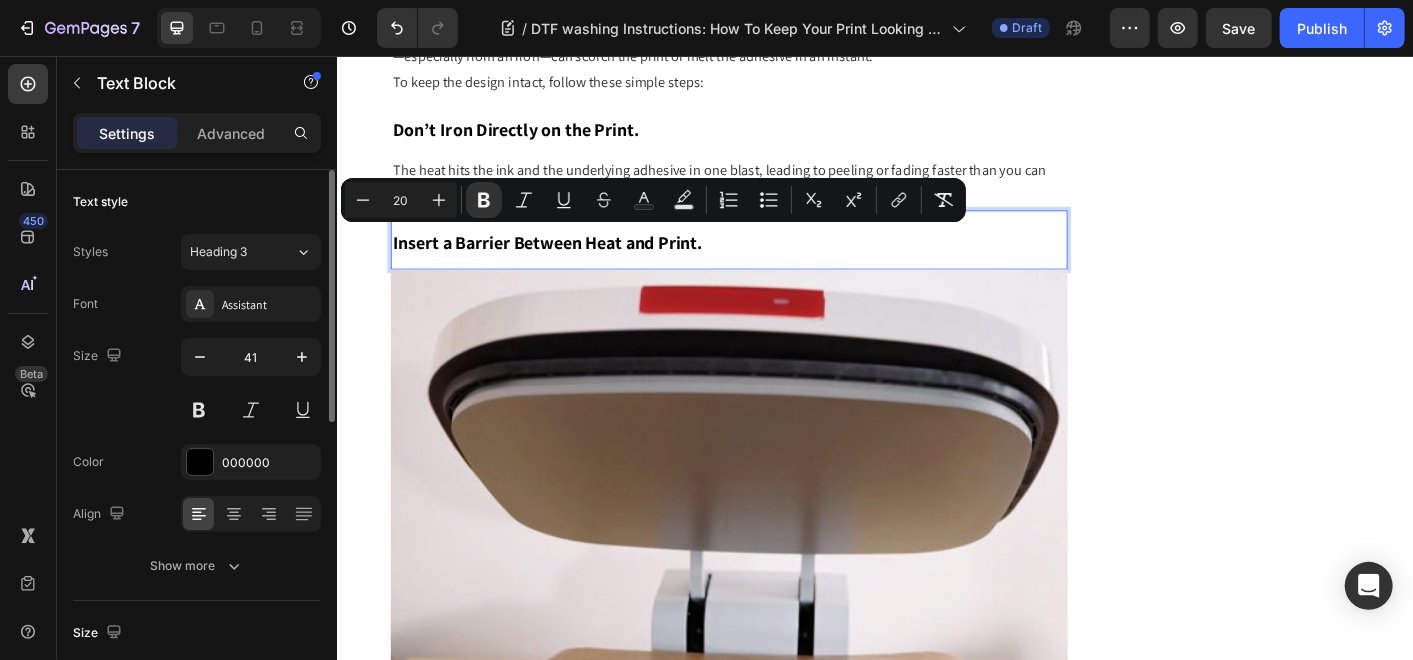 click on "Insert a Barrier Between Heat and Print." at bounding box center (773, 260) 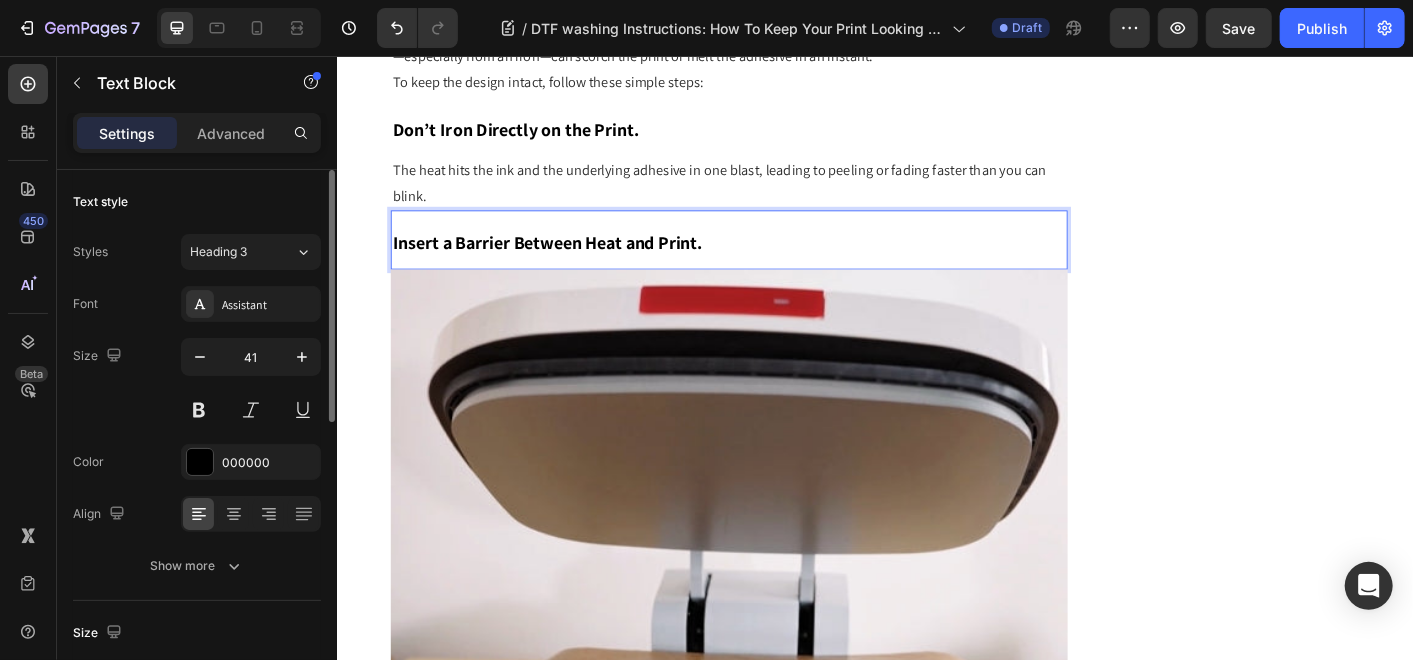 click on "Insert a Barrier Between Heat and Print." at bounding box center [773, 260] 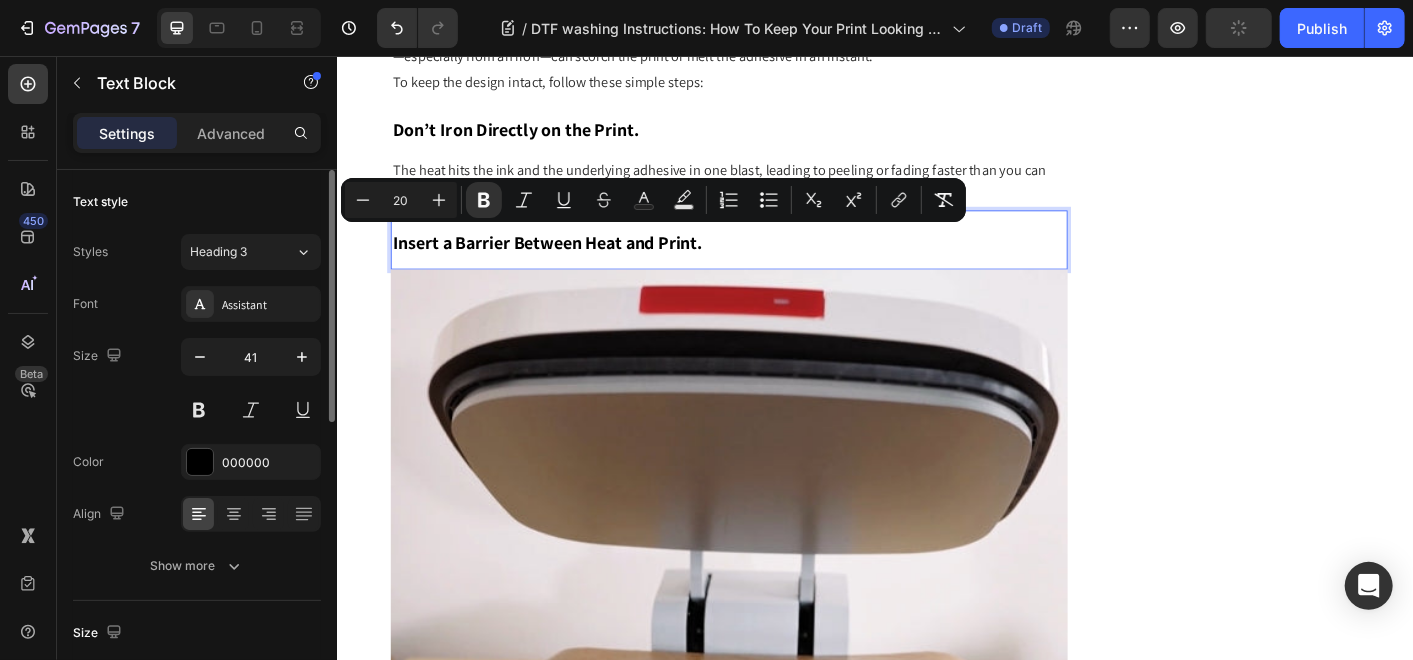click at bounding box center [773, 710] 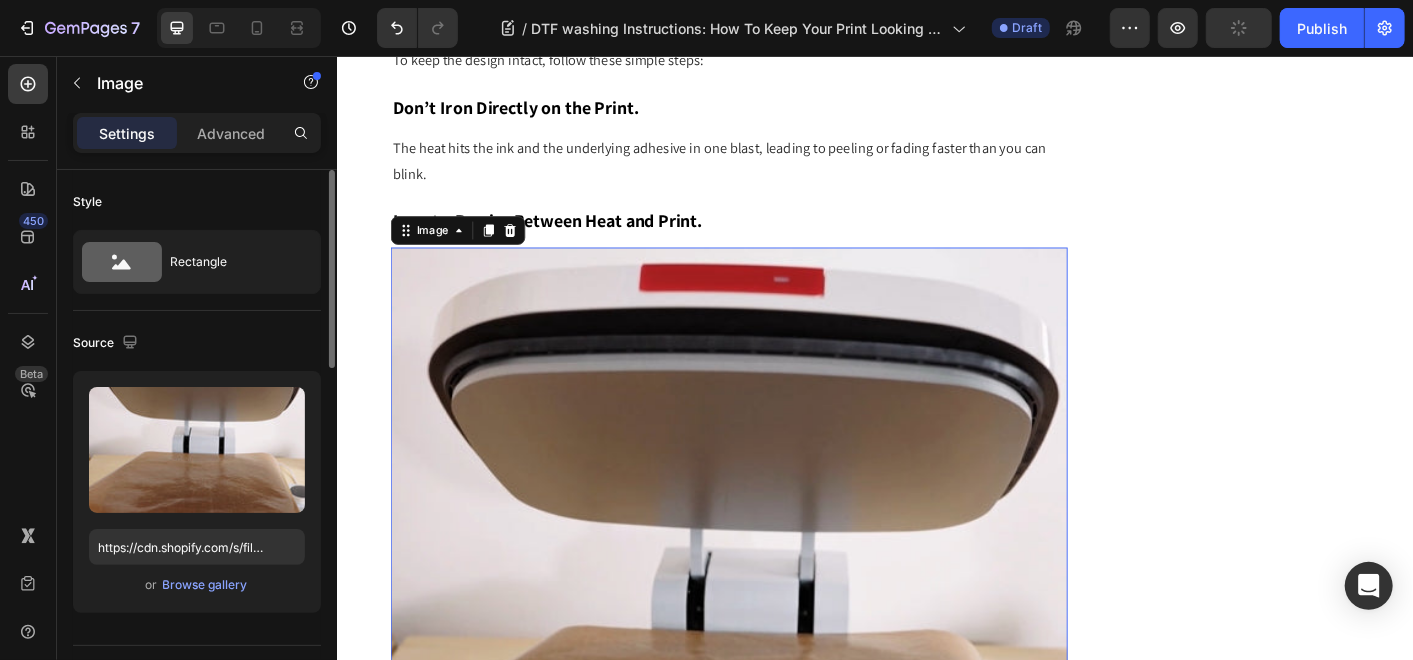 scroll, scrollTop: 6425, scrollLeft: 0, axis: vertical 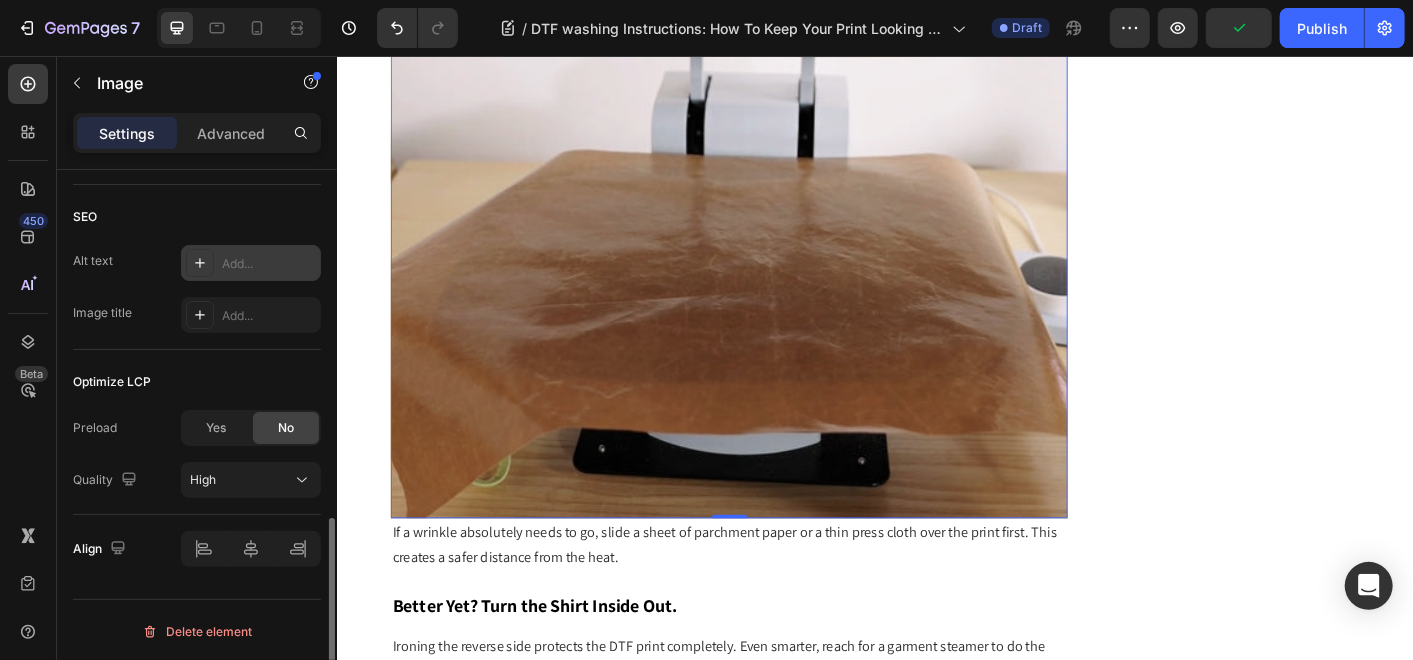 click on "Add..." at bounding box center (269, 264) 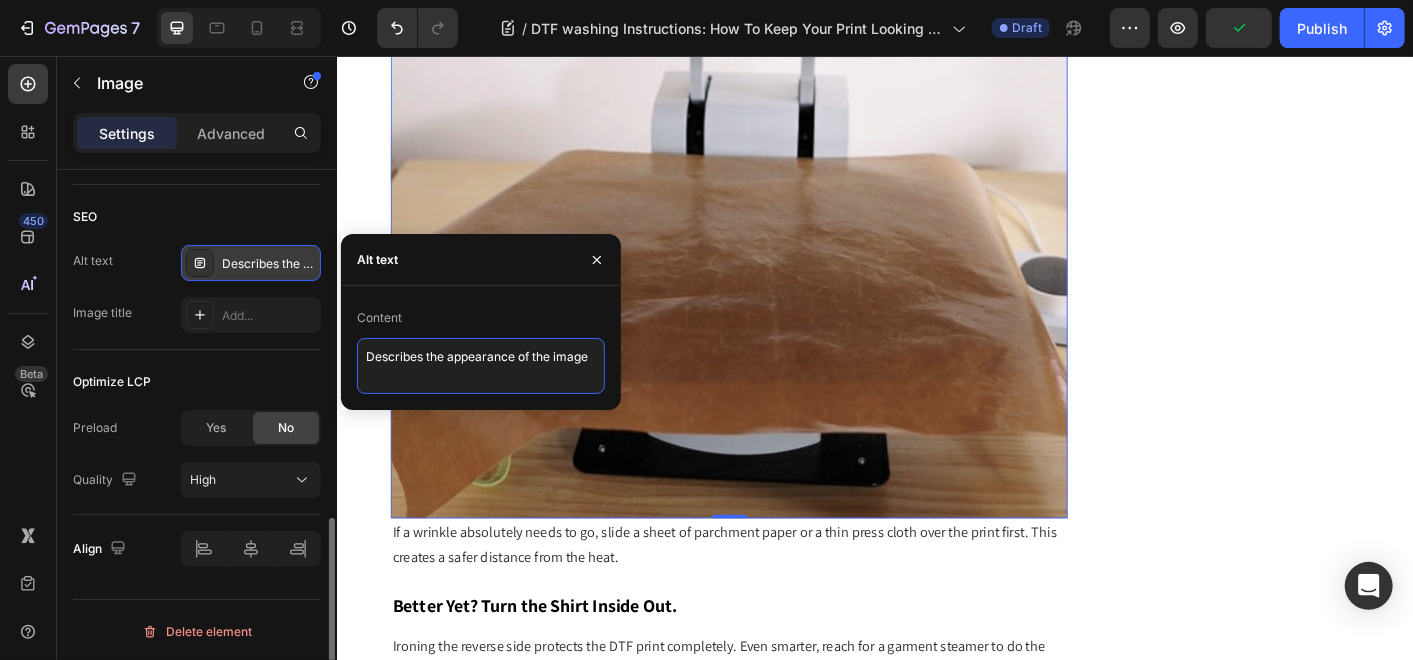 click on "Describes the appearance of the image" at bounding box center (481, 366) 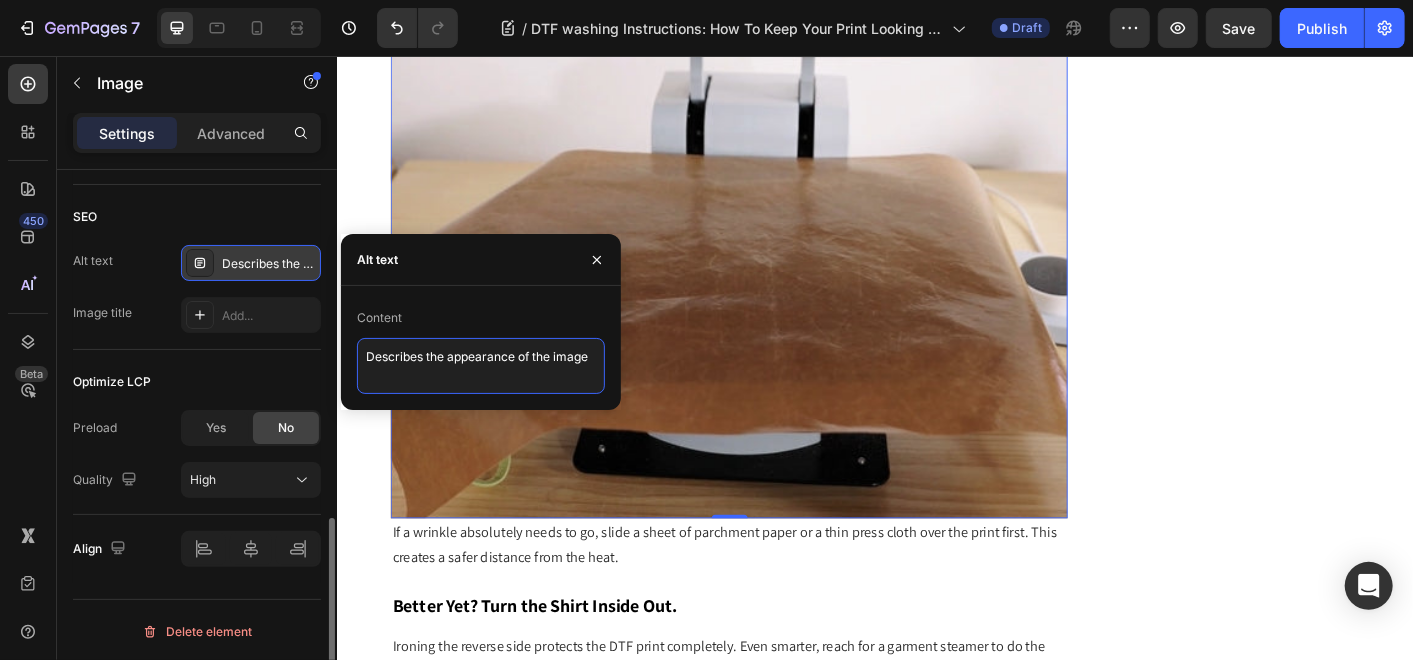 paste on "Insert a Barrier Between Heat and Print." 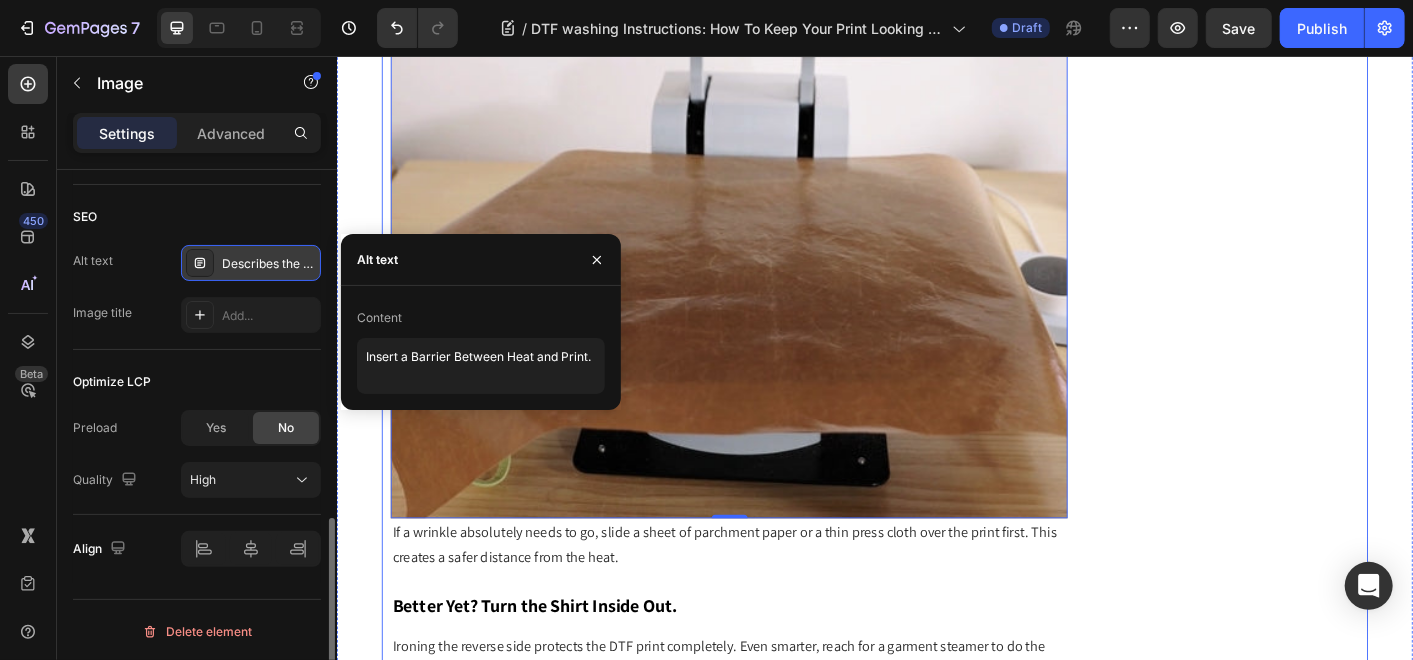 click on "Subscribe Heading To join our mailing list and never miss our updates ! Text Block Email Field Subscribe Now Submit Button Row Newsletter Row                Title Line Most Popular Blogs Text Block Image How to Achieve Premium Results in Digital Specialty Printing Text Block Row Image DTG Printing 101: The Top 10 FAQs Text Block Row Row                Title Line More Blogs About Text Block industry trends maintenance newsroom product showroom printer review Text Block Row Row" at bounding box center (1358, -1090) 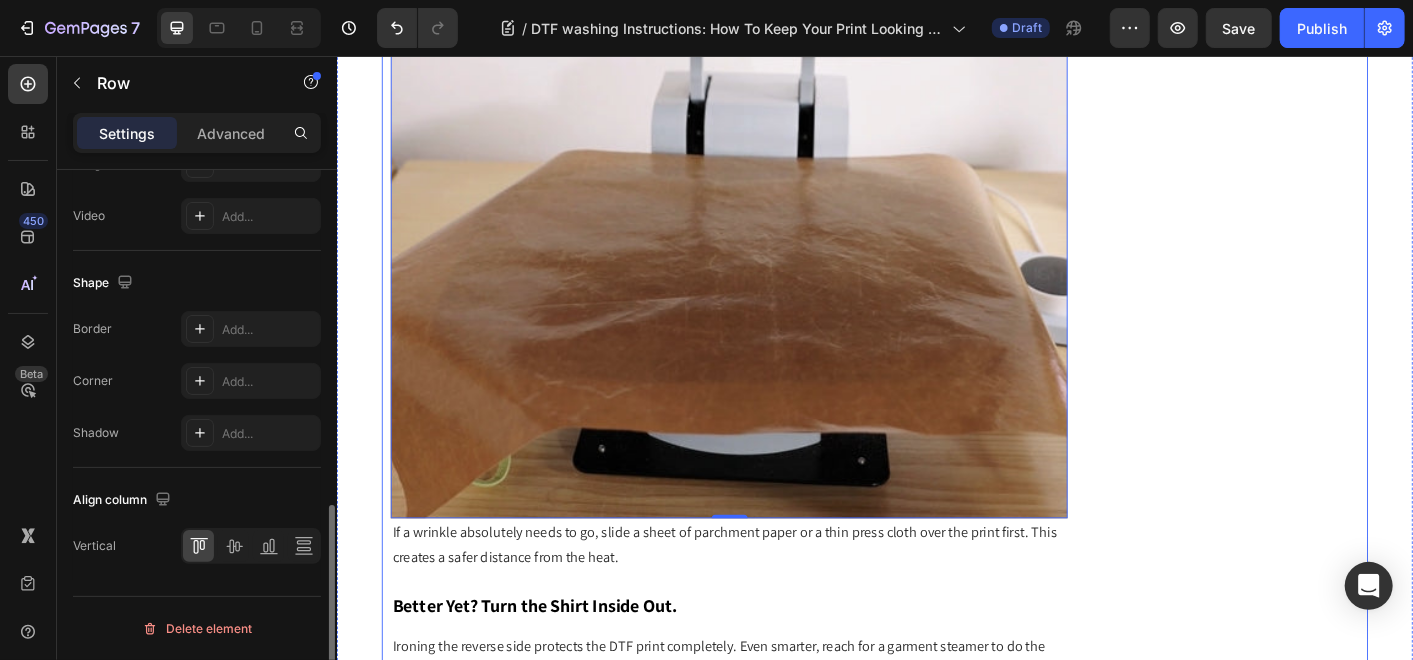 scroll, scrollTop: 0, scrollLeft: 0, axis: both 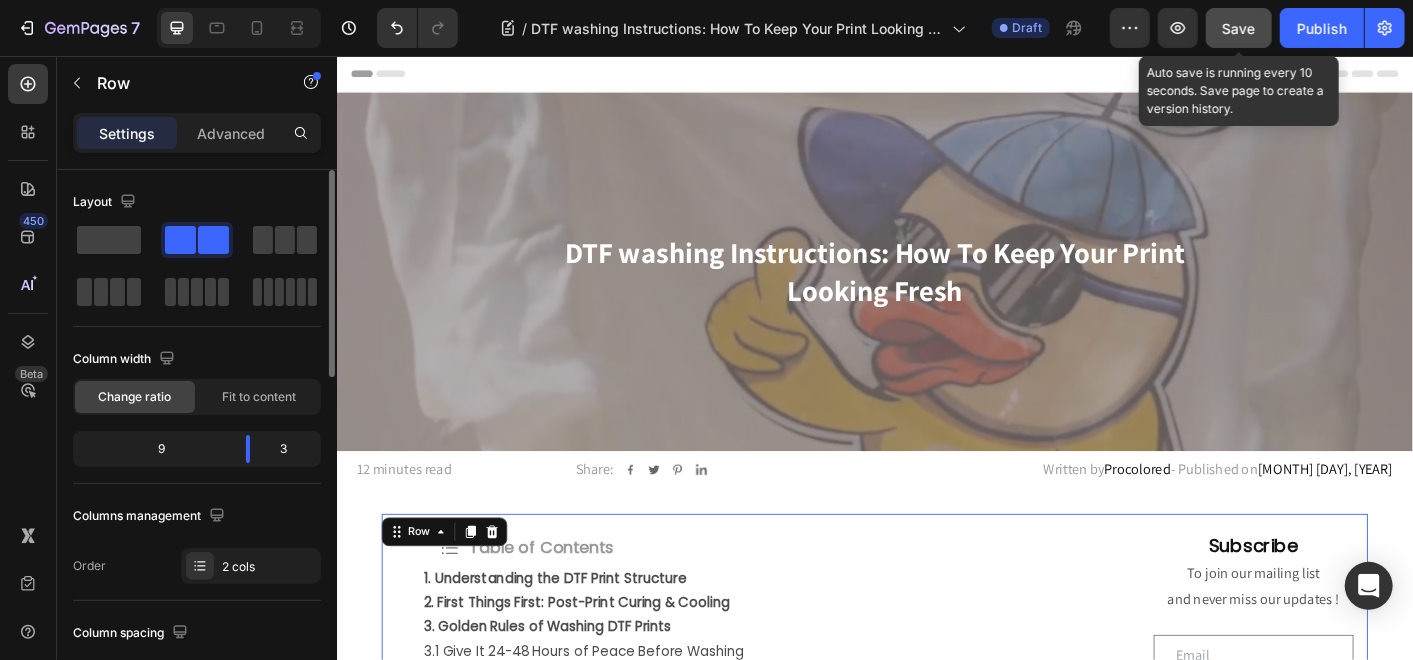 click on "Save" at bounding box center [1239, 28] 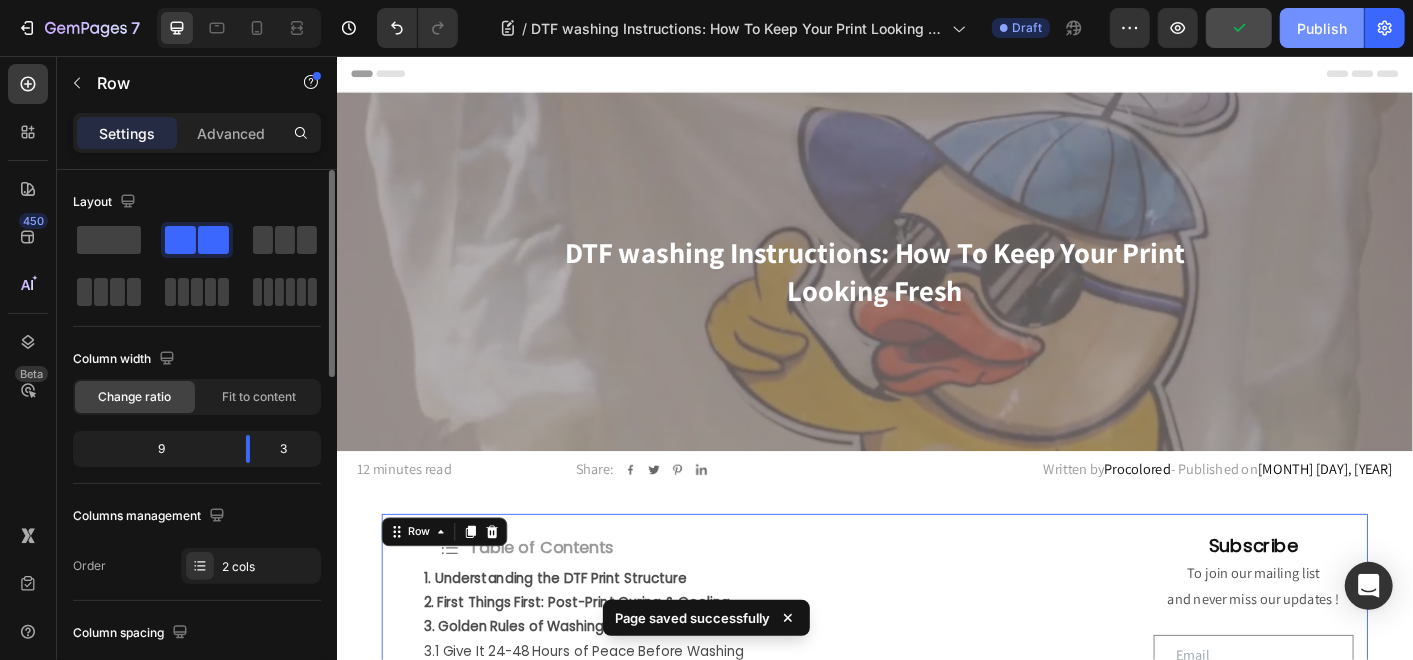 click on "Publish" at bounding box center [1322, 28] 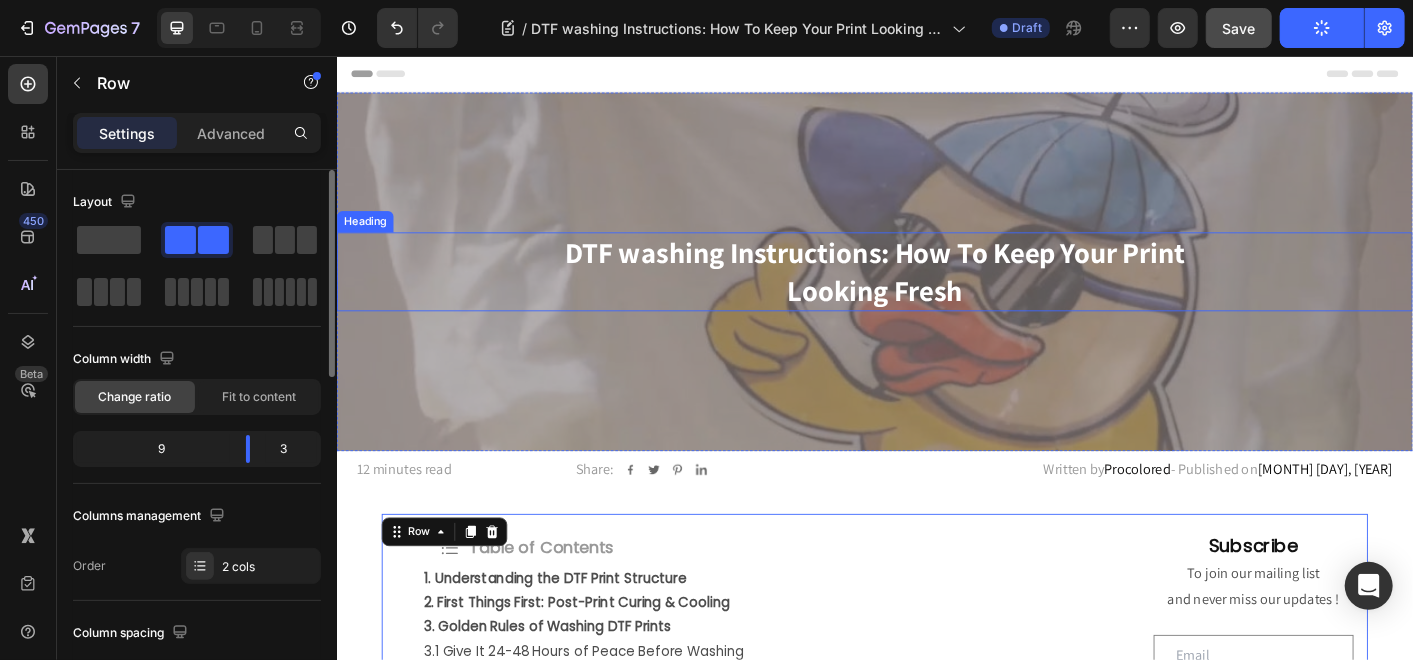 type 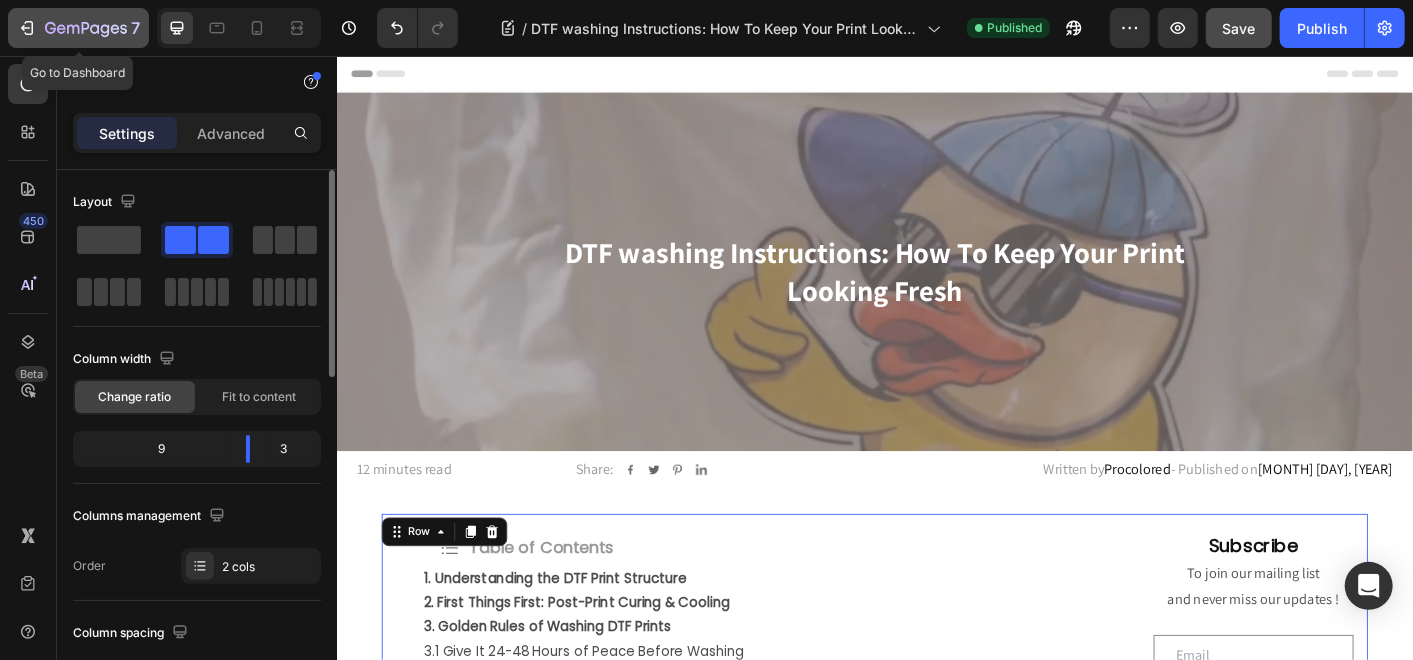 click 